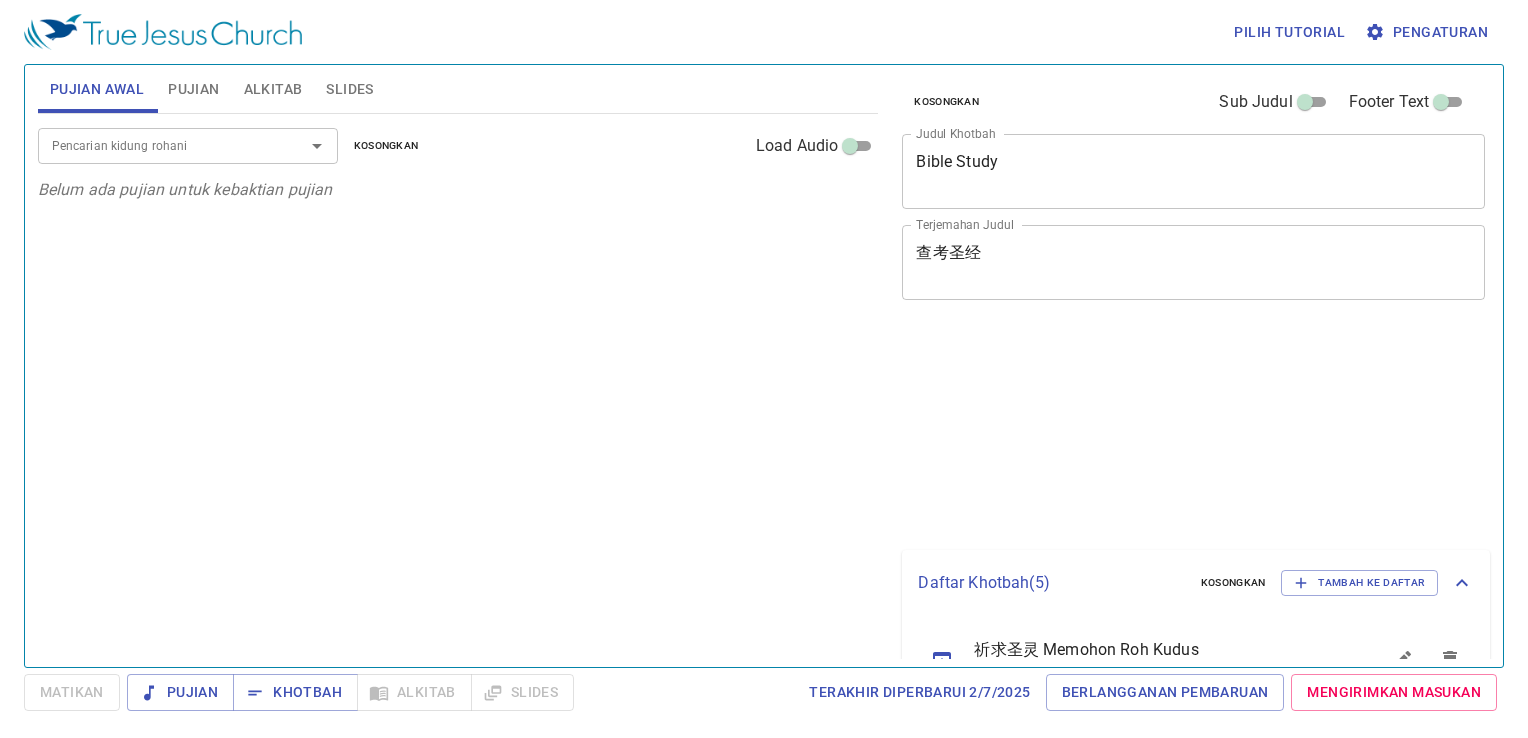 scroll, scrollTop: 0, scrollLeft: 0, axis: both 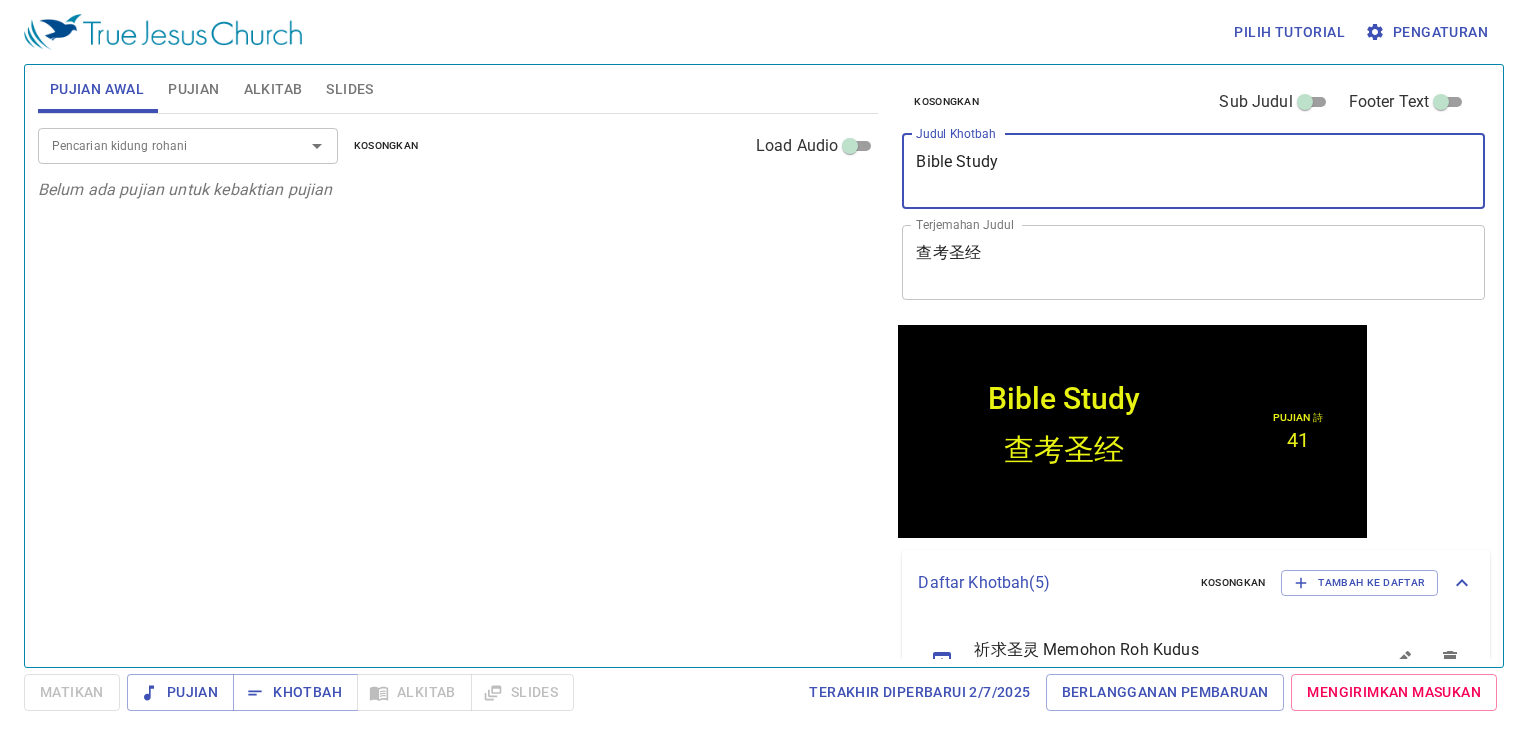 click on "Bible Study" at bounding box center [1193, 171] 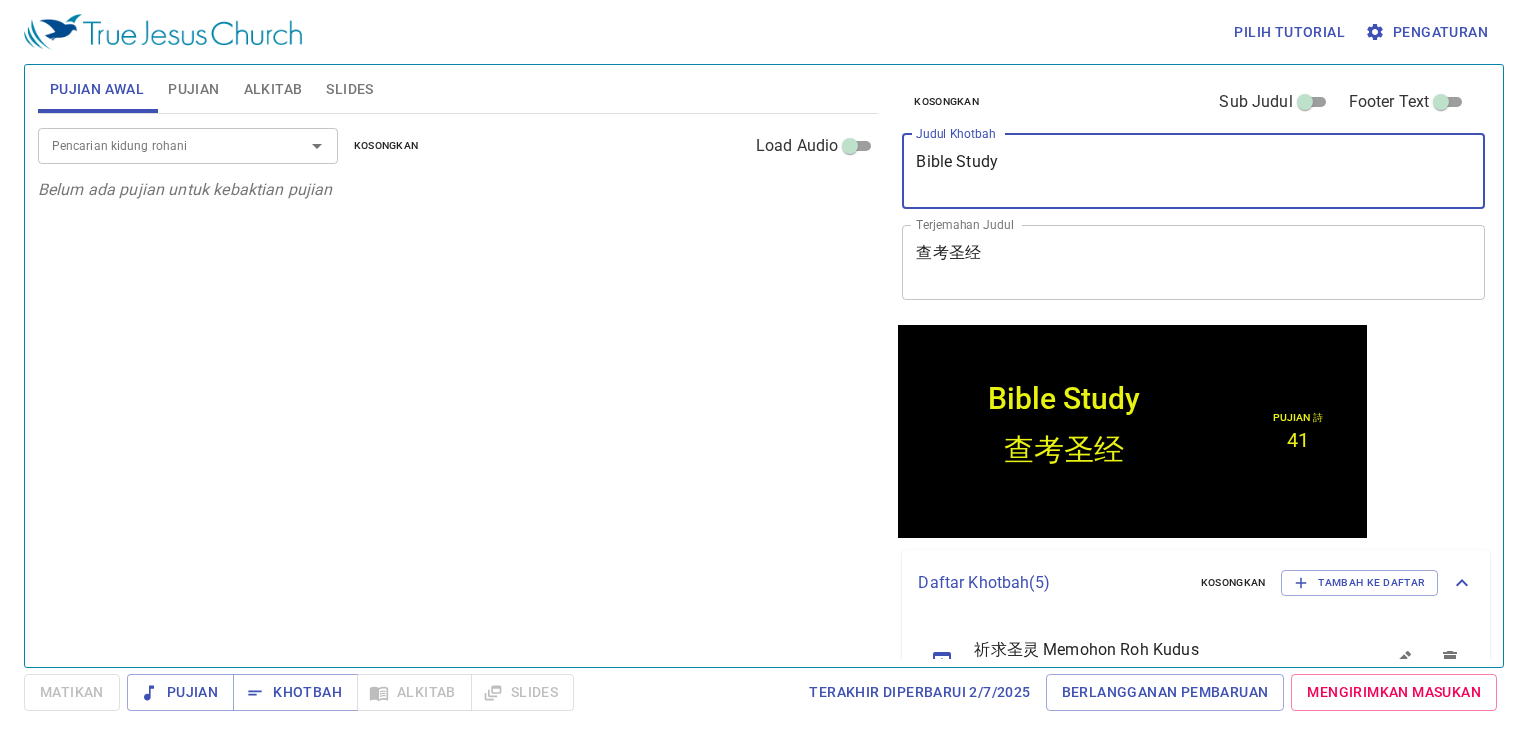 drag, startPoint x: 1002, startPoint y: 170, endPoint x: 871, endPoint y: 183, distance: 131.64346 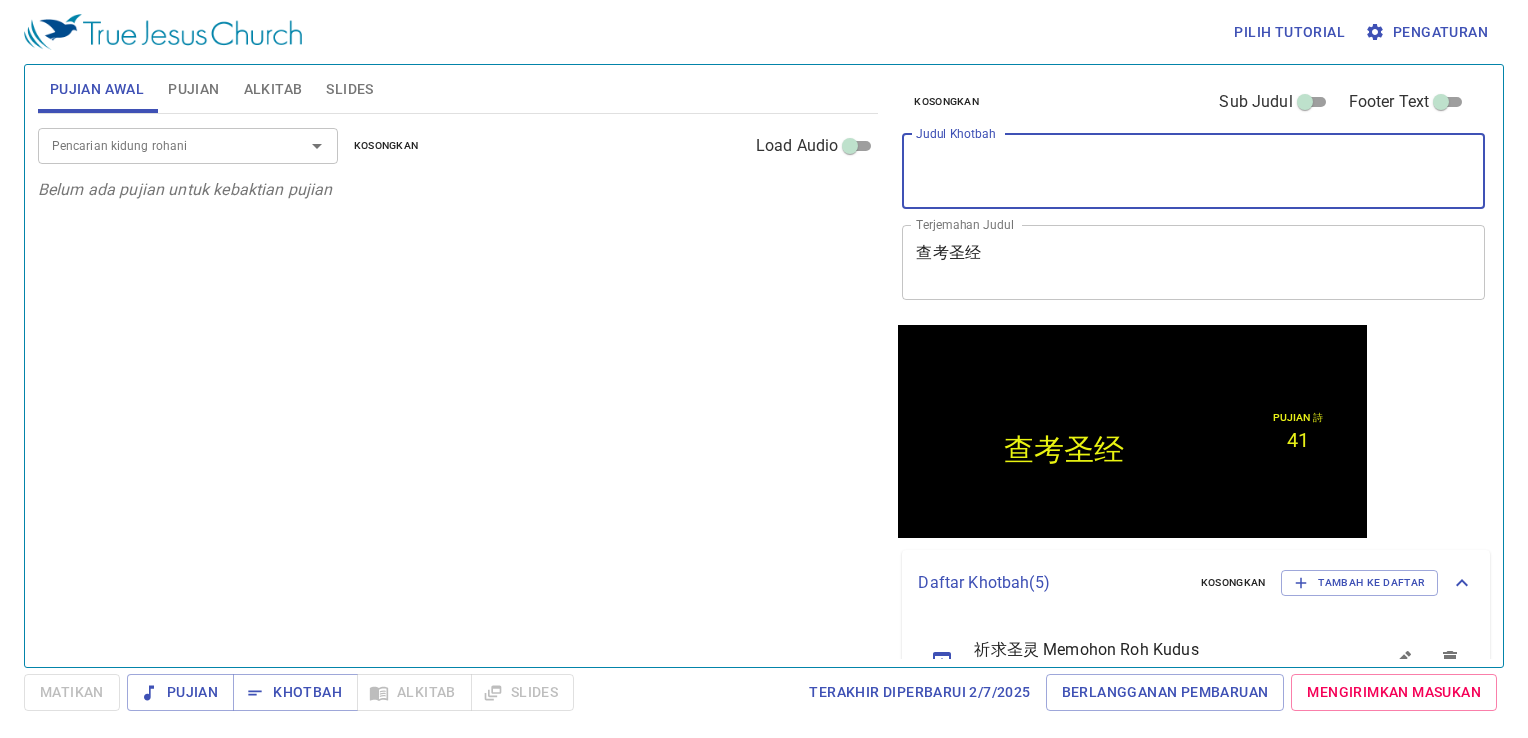 type 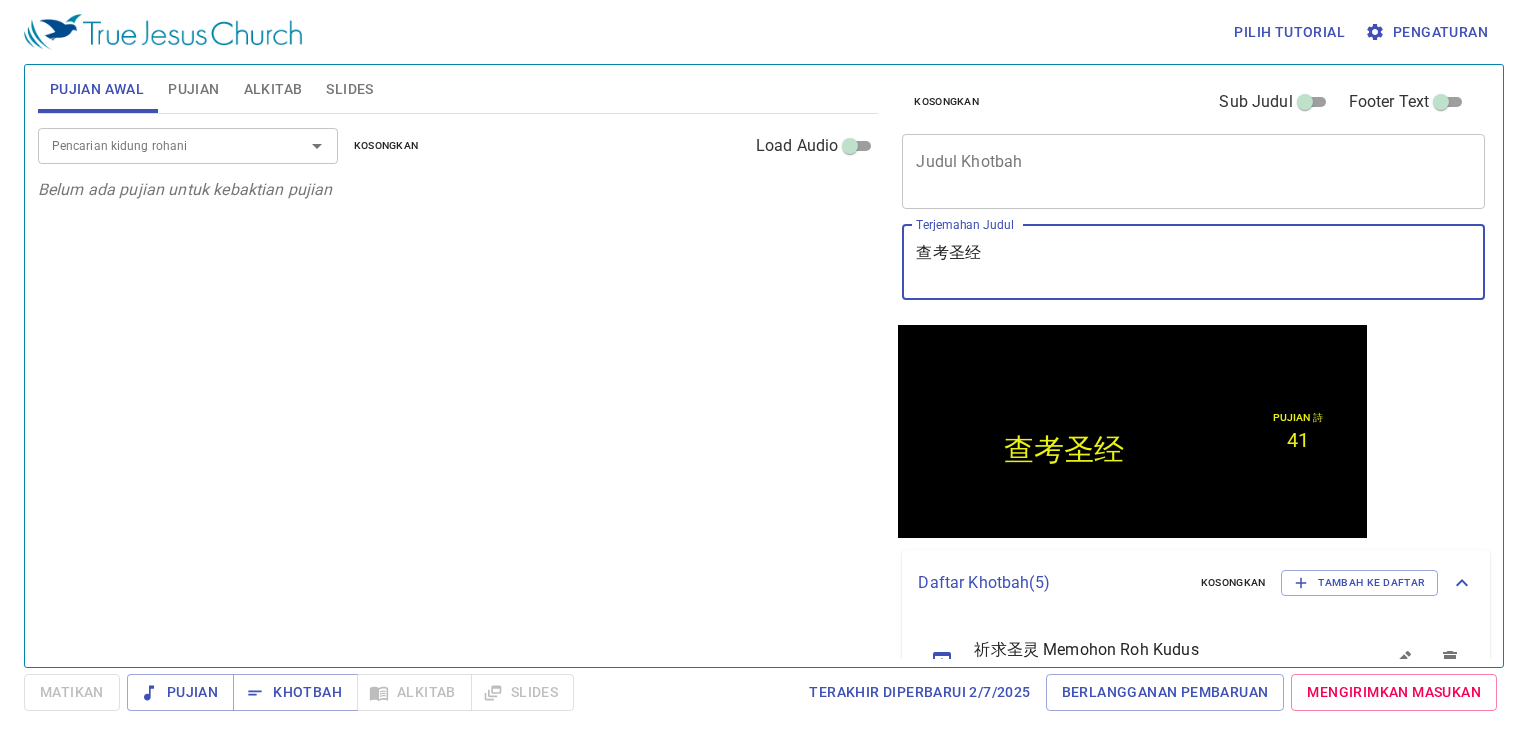 drag, startPoint x: 990, startPoint y: 258, endPoint x: 893, endPoint y: 254, distance: 97.082436 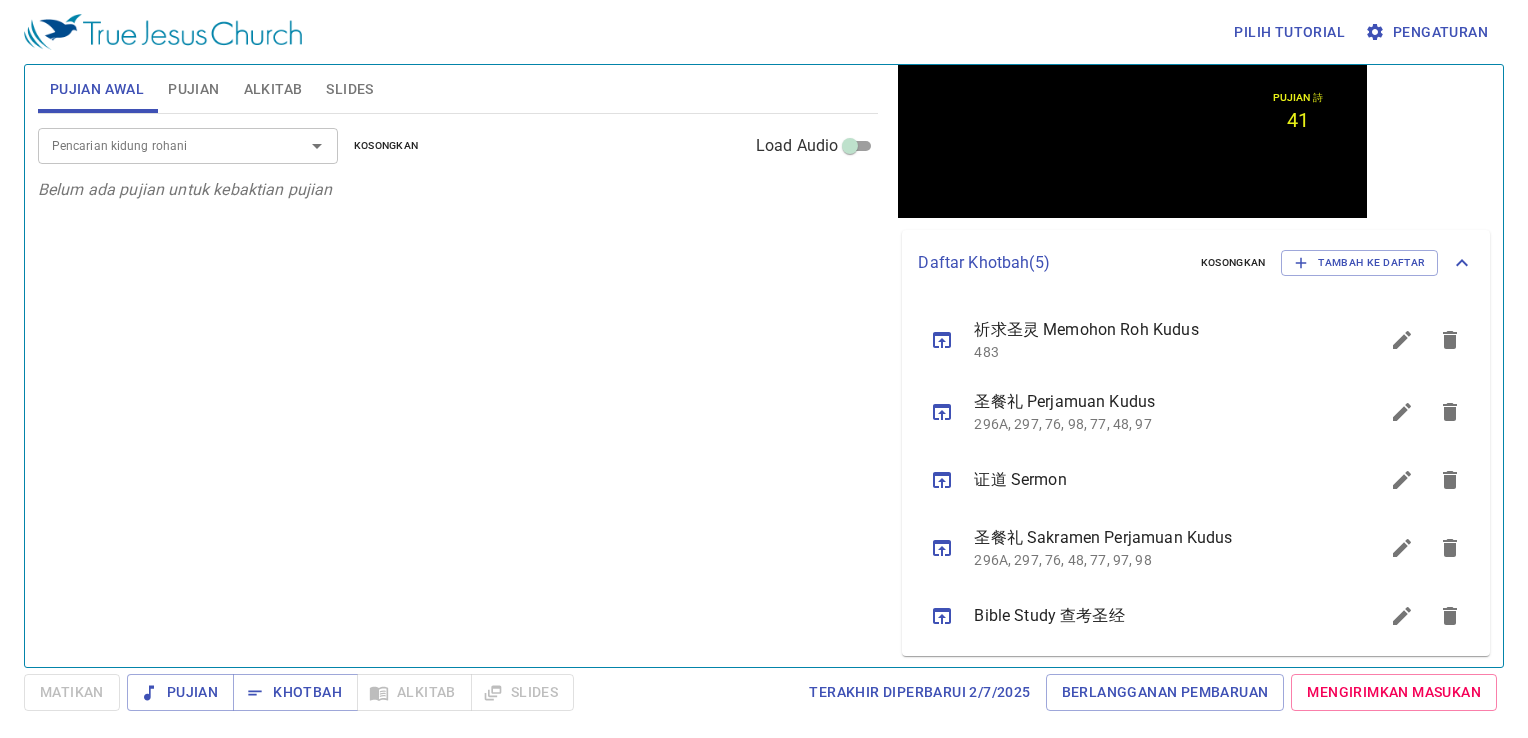 scroll, scrollTop: 324, scrollLeft: 0, axis: vertical 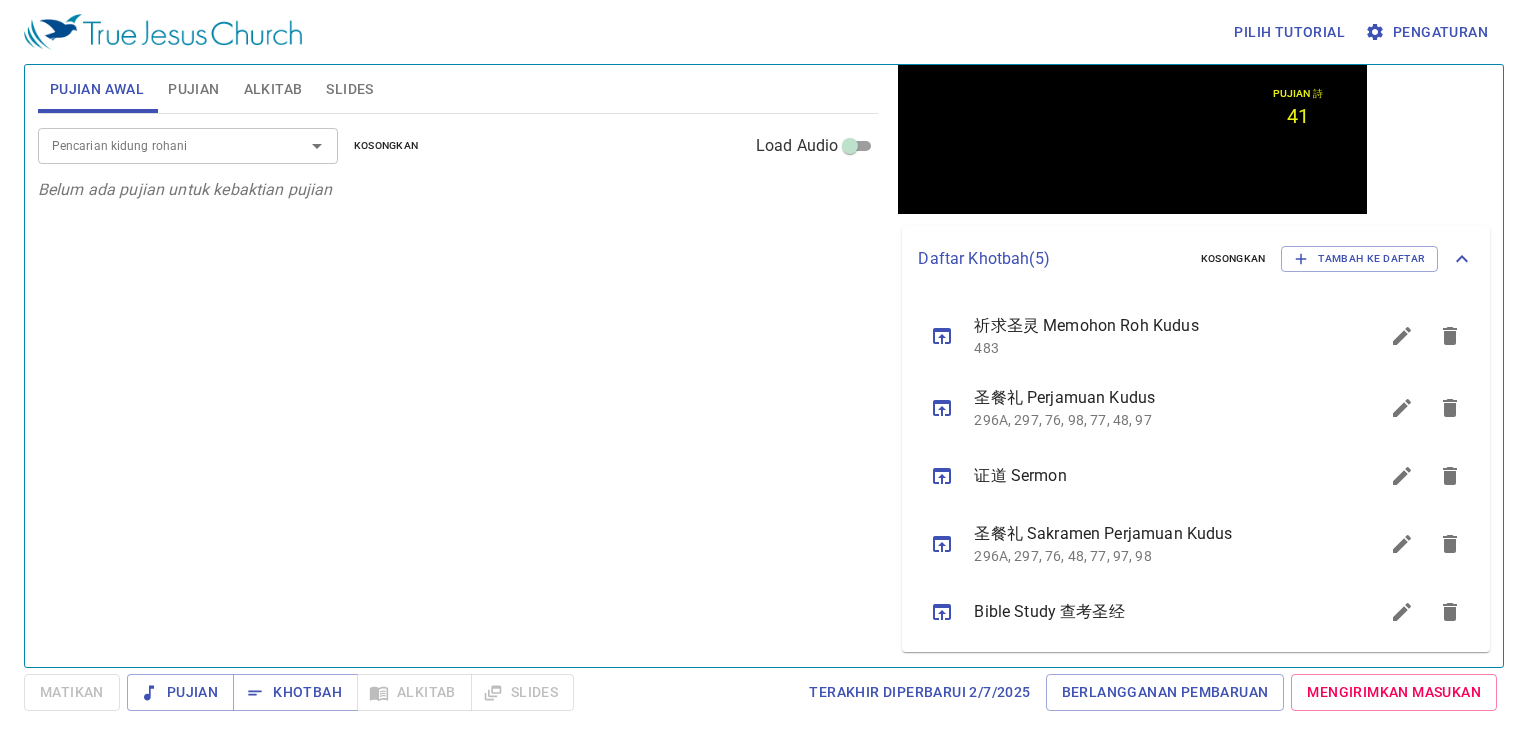 type 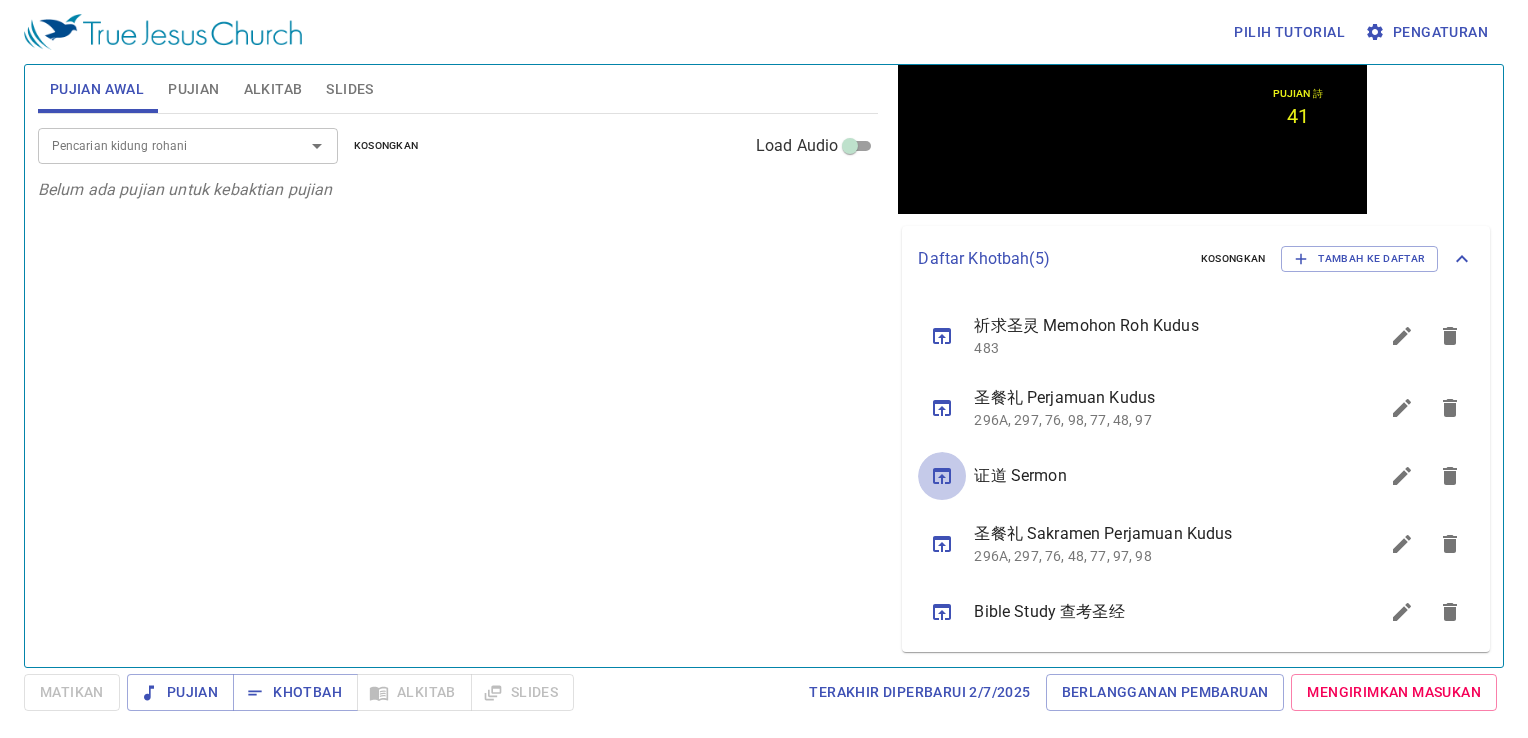 click 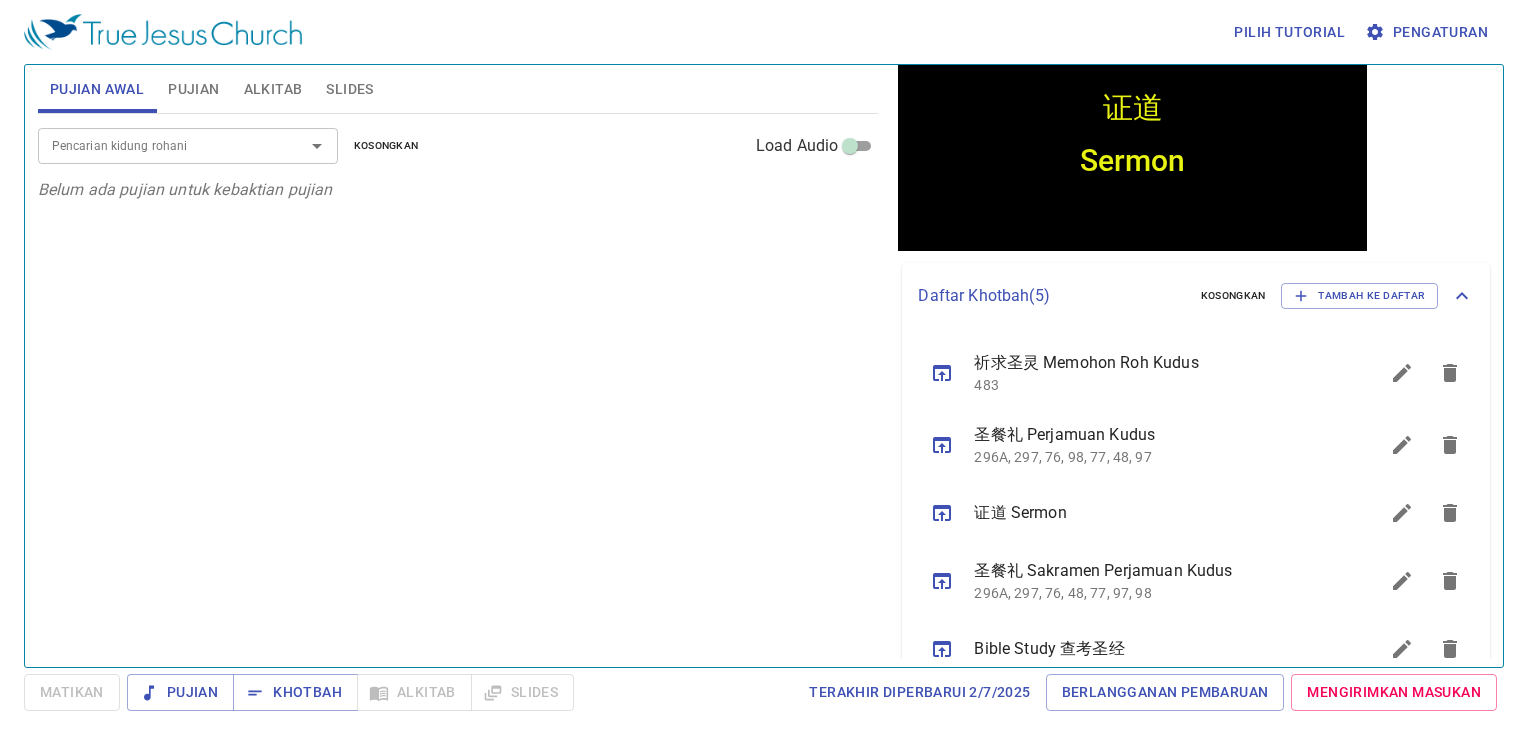 scroll, scrollTop: 318, scrollLeft: 0, axis: vertical 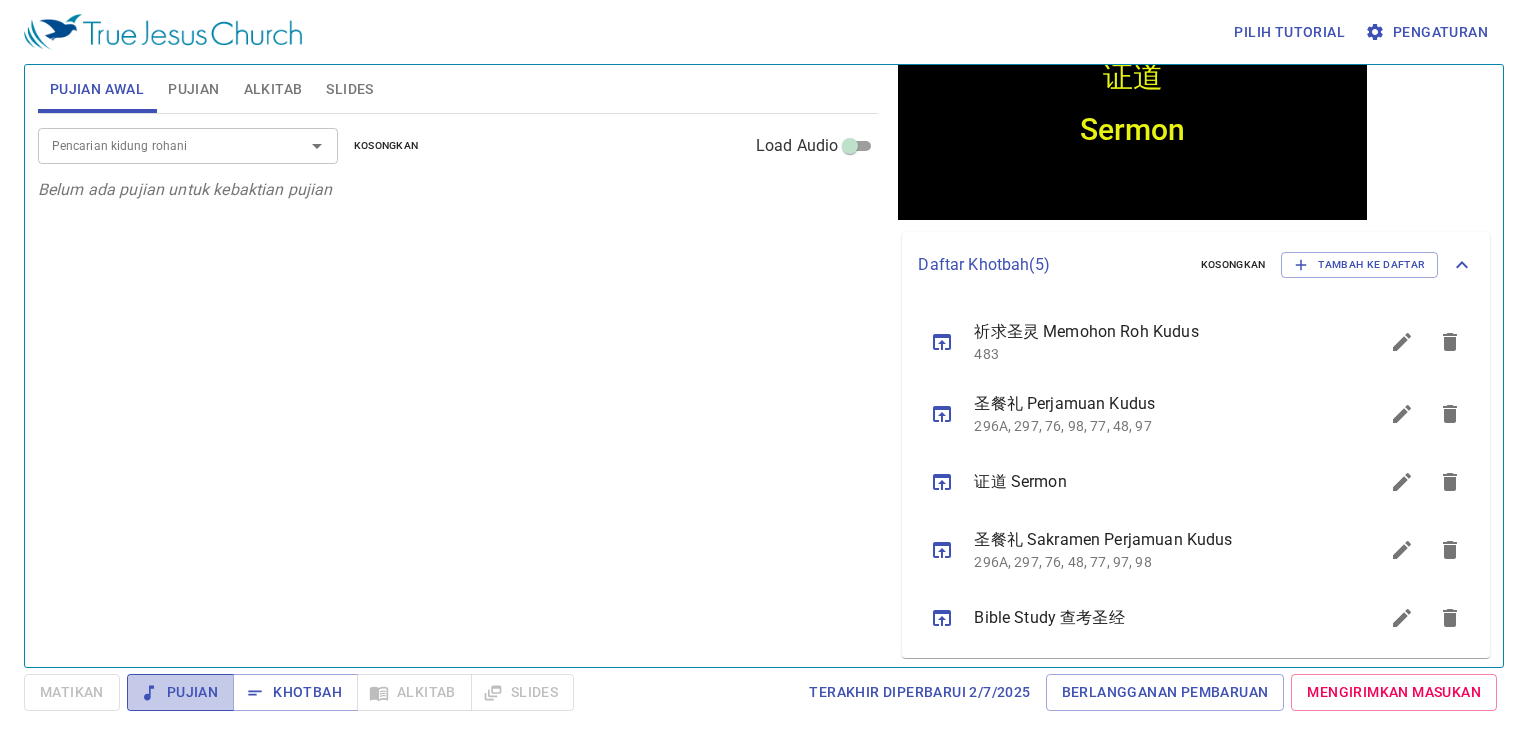 click on "Pujian" at bounding box center (180, 692) 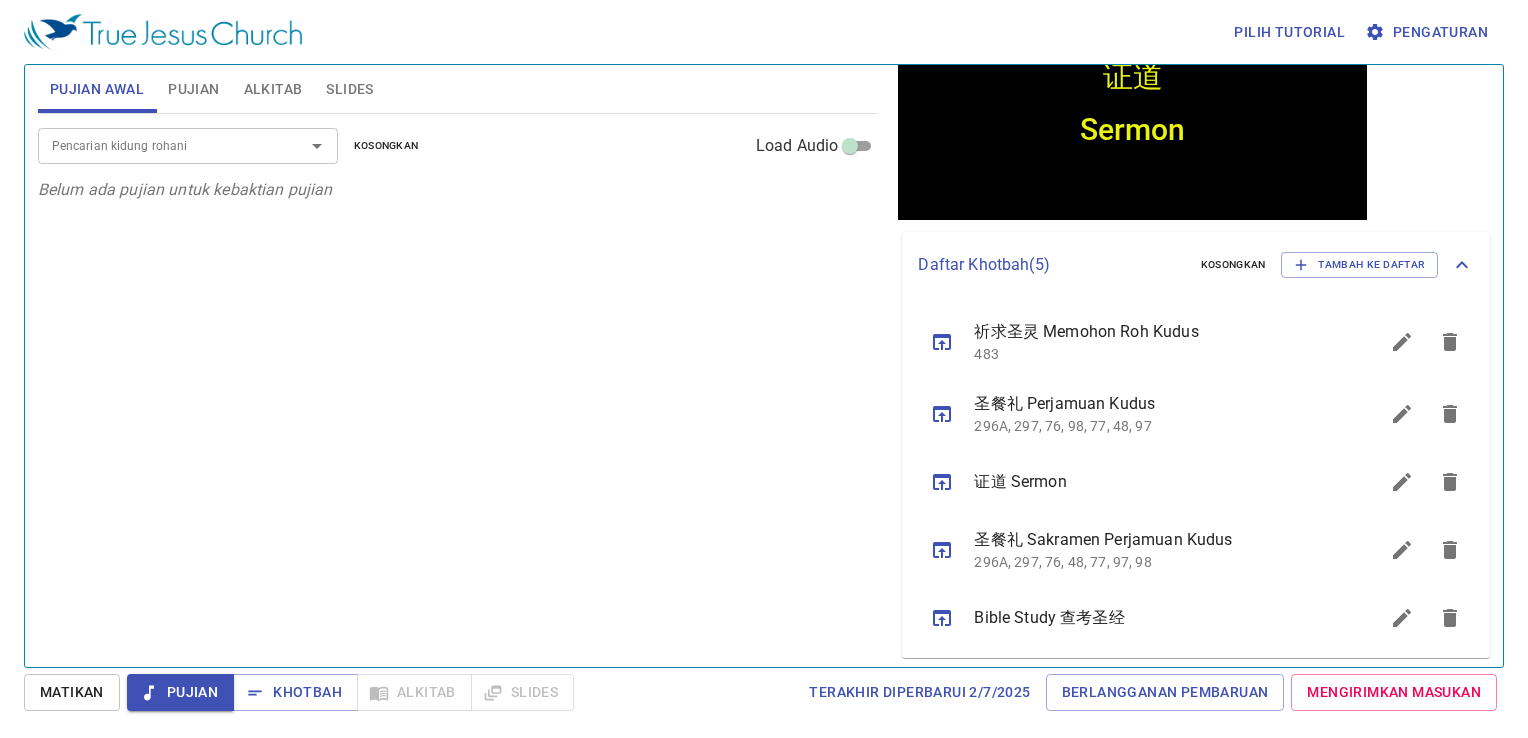 click on "Pencarian kidung rohani" at bounding box center [158, 145] 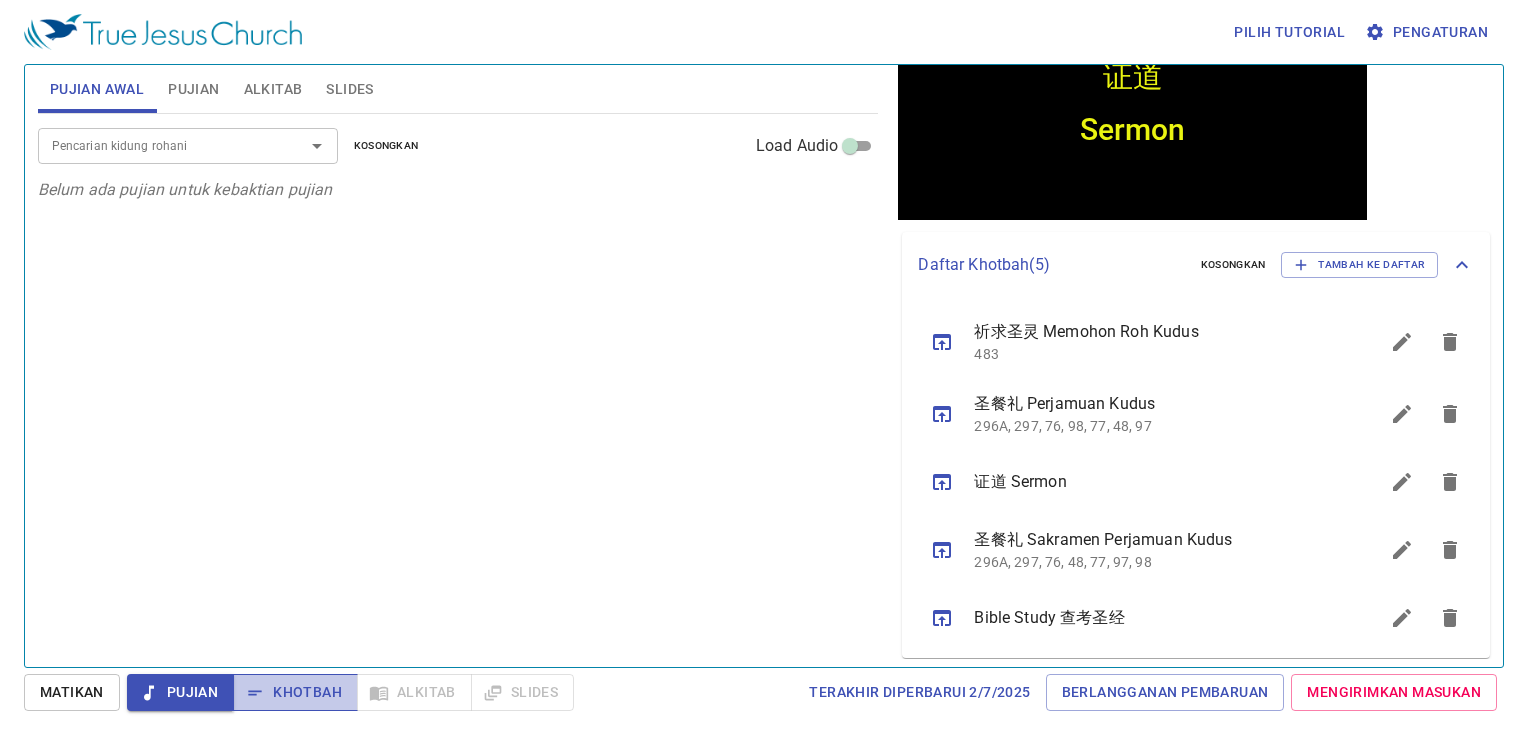 click on "Khotbah" at bounding box center (295, 692) 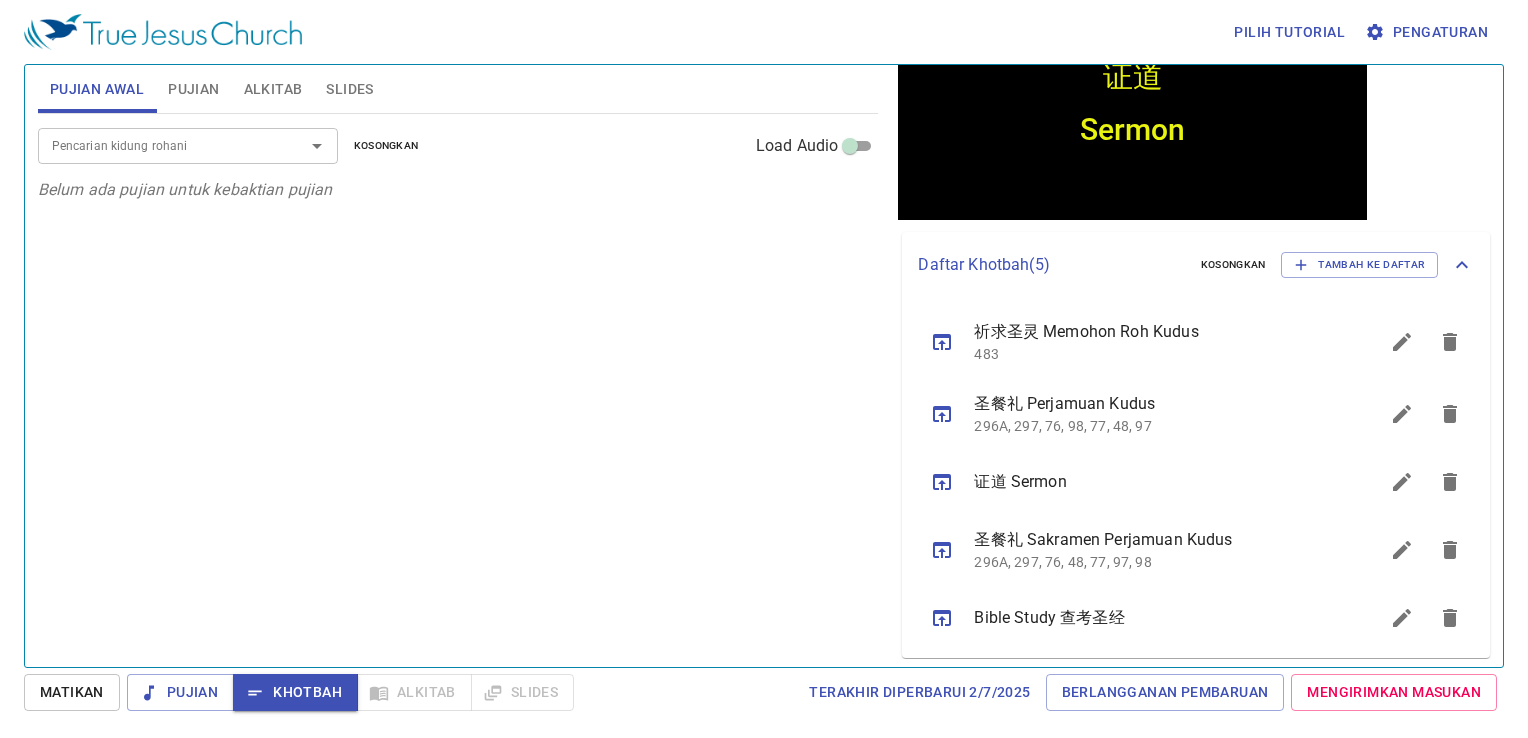 click on "Pencarian kidung rohani Pencarian kidung rohani   Kosongkan Load Audio" at bounding box center [458, 146] 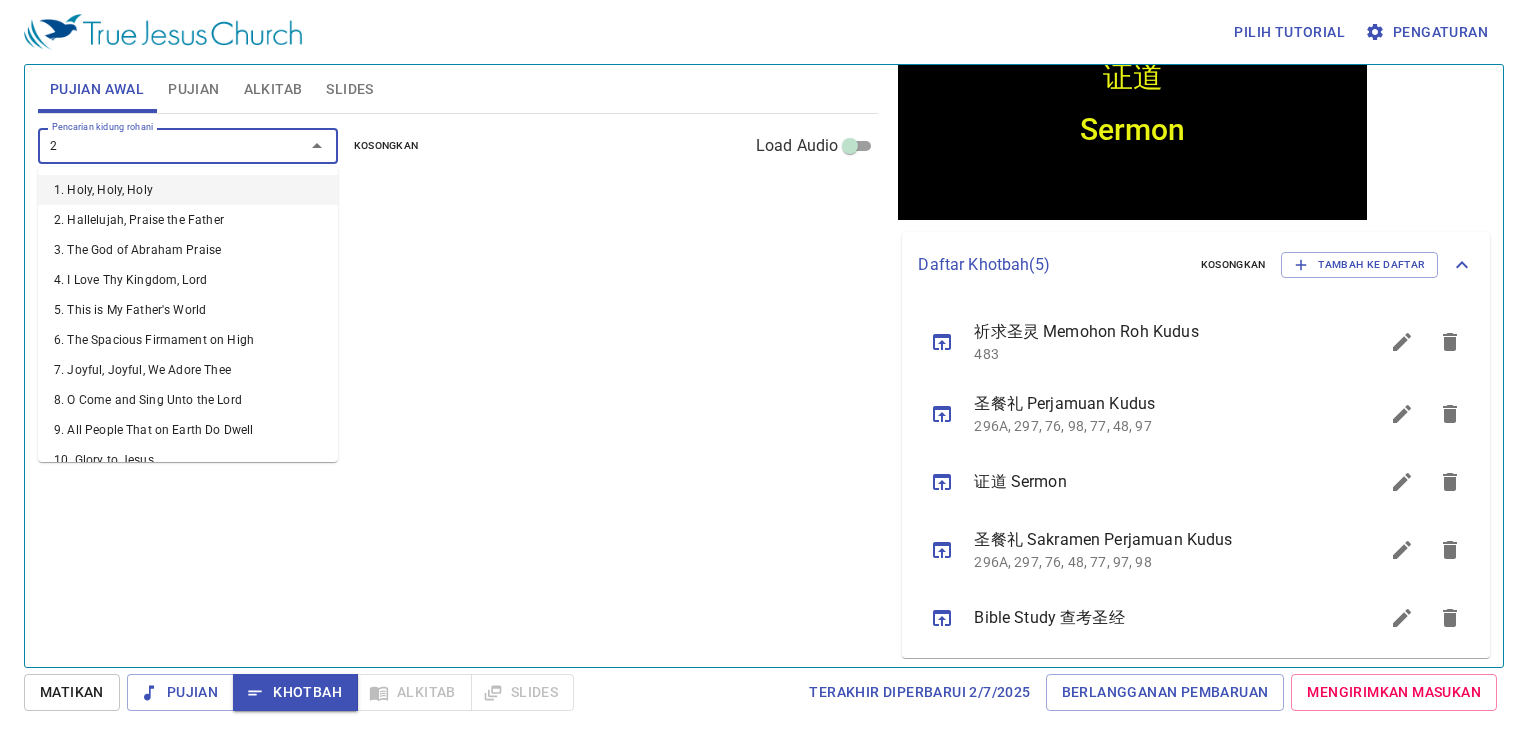 type on "27" 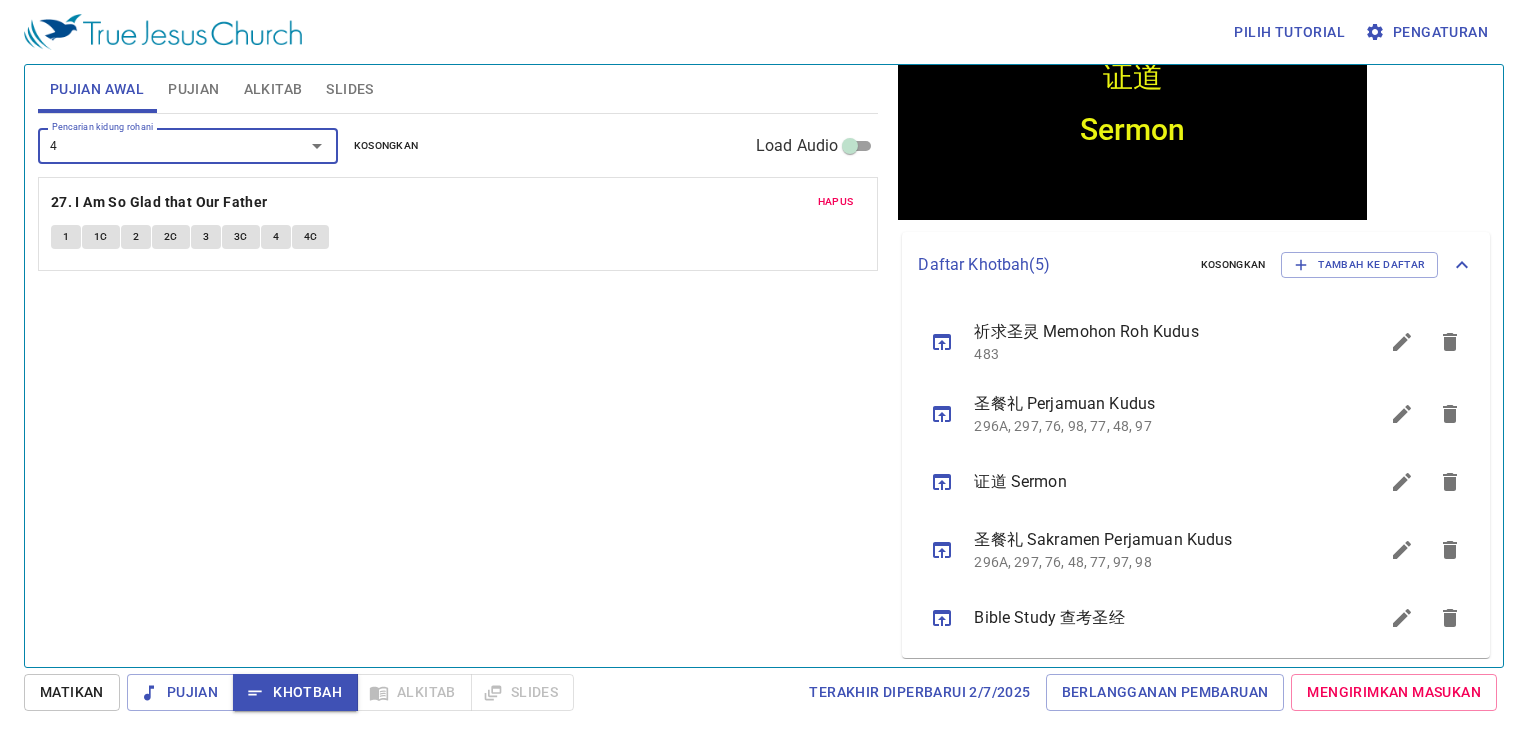 type on "47" 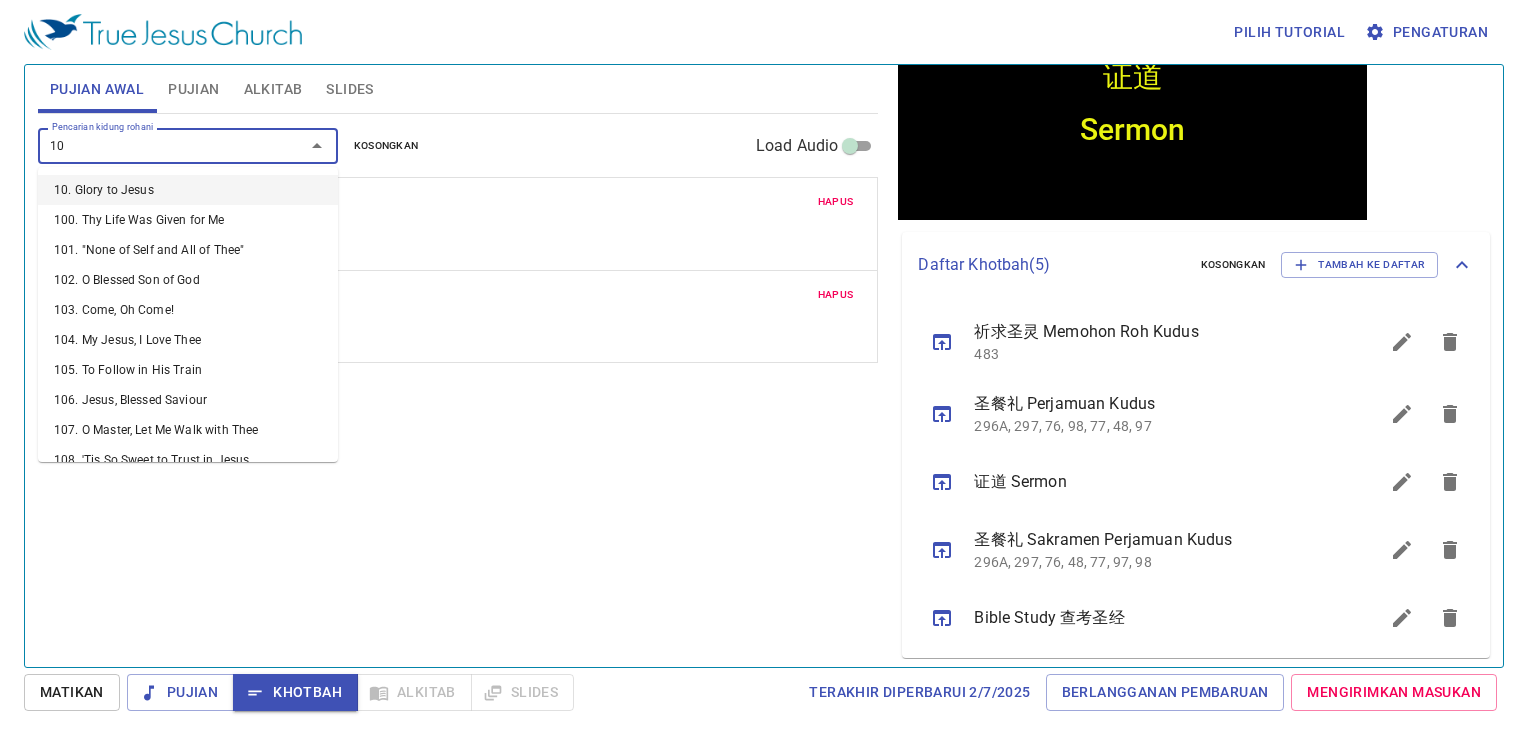type on "106" 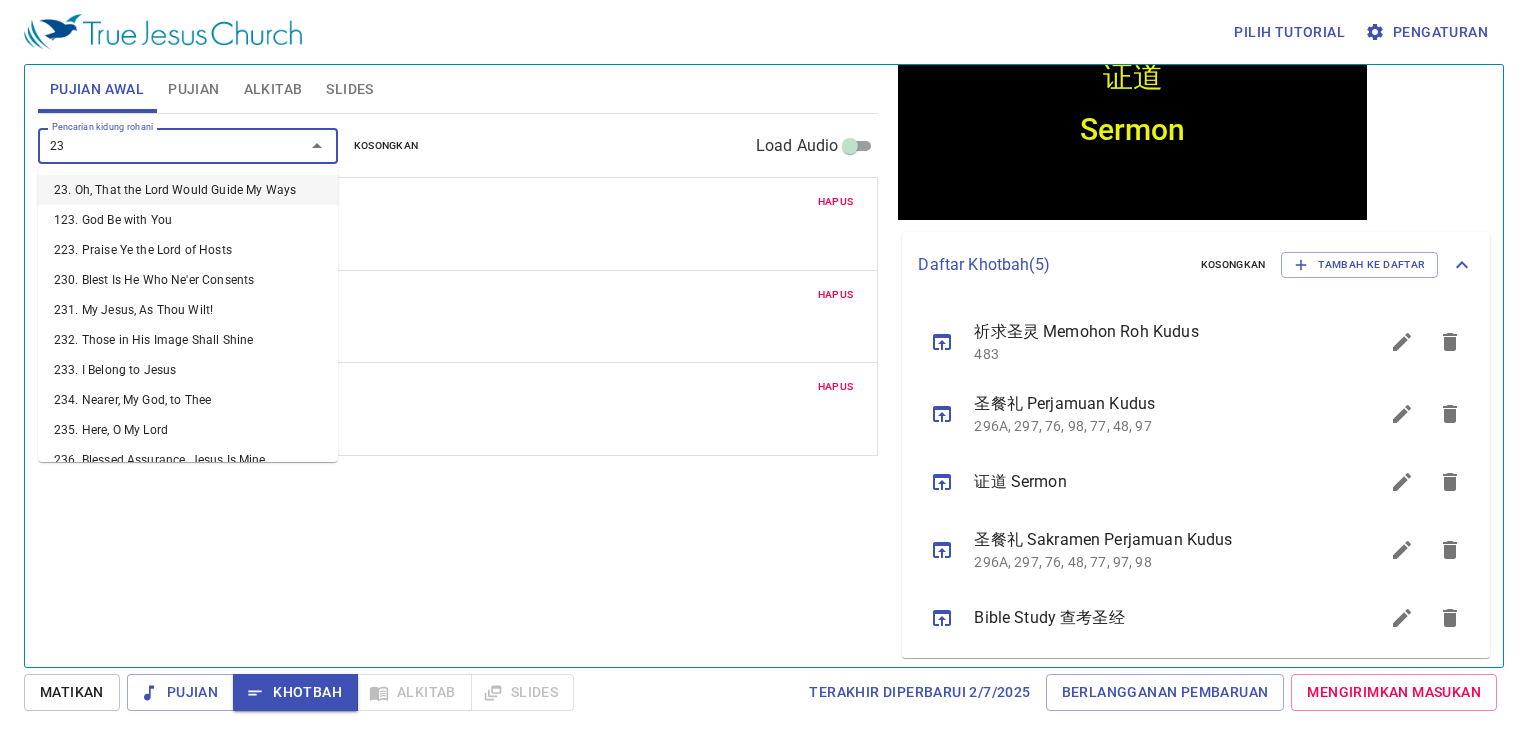 type on "236" 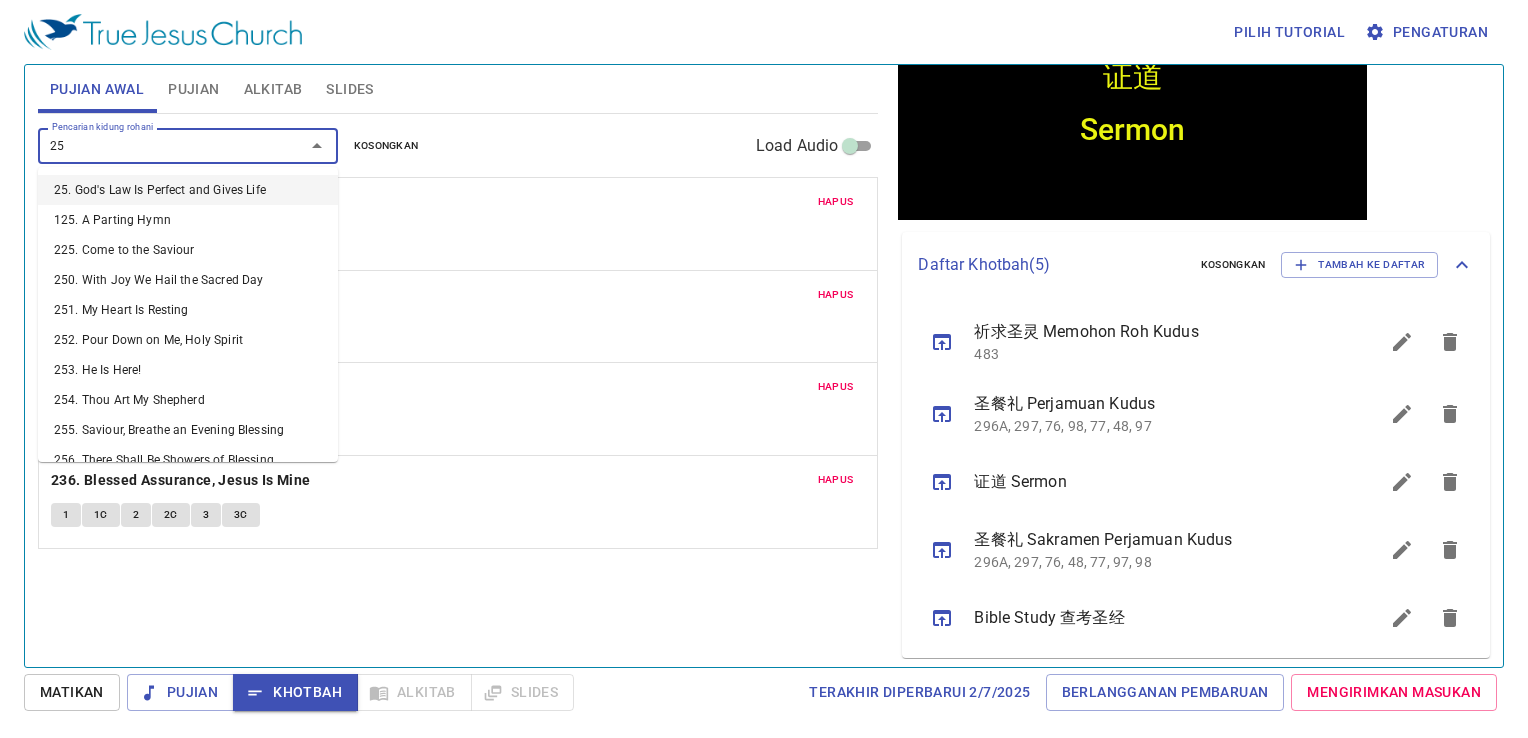 type on "256" 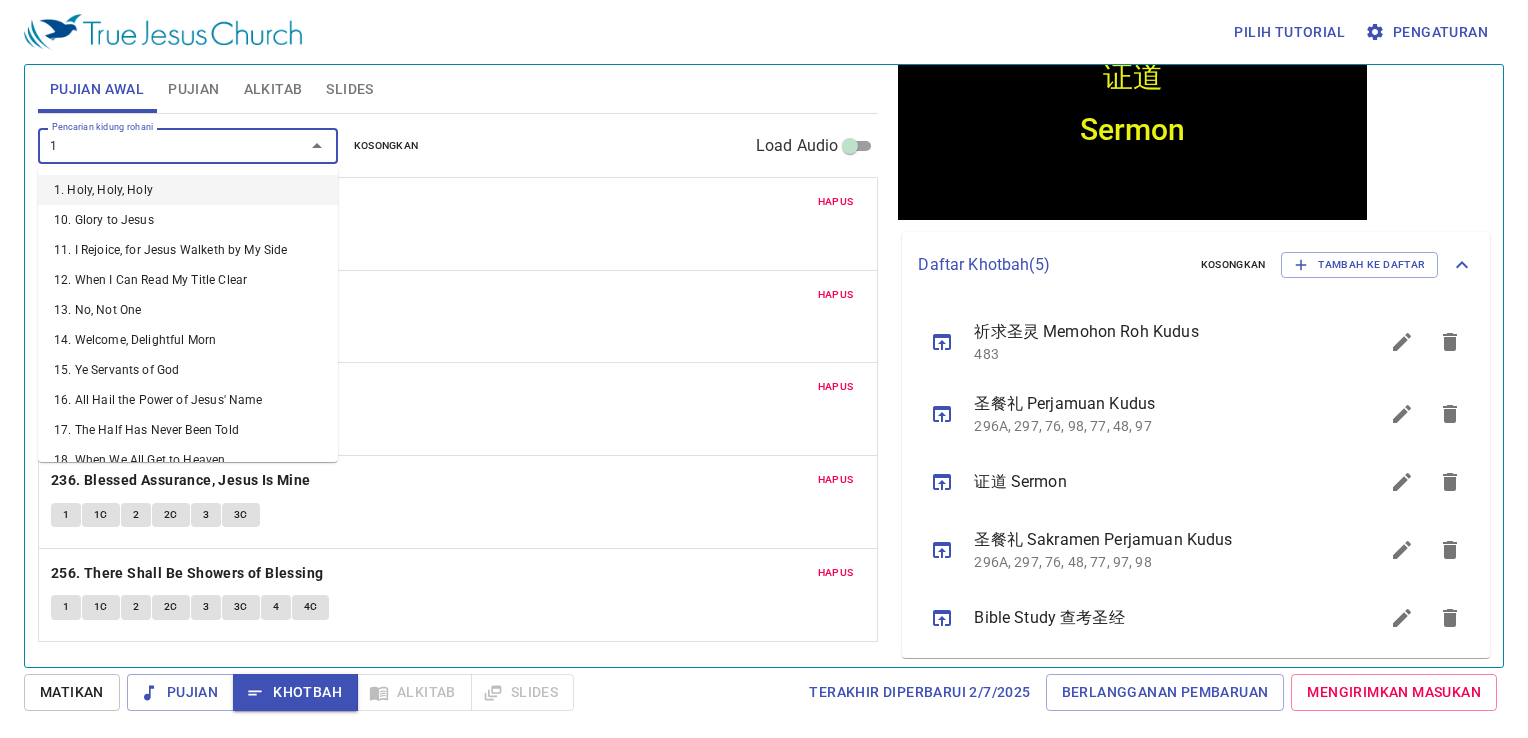 type on "11" 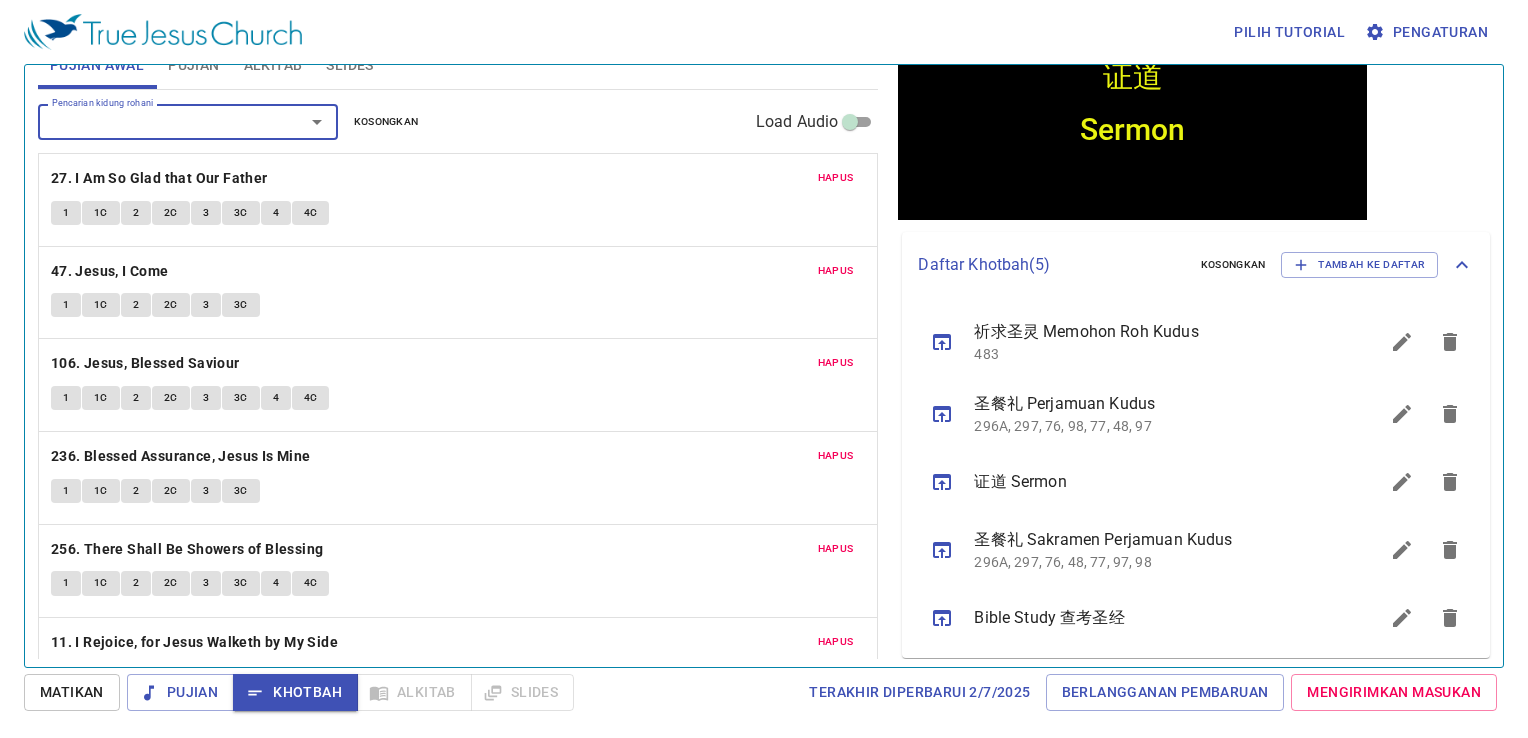 scroll, scrollTop: 0, scrollLeft: 0, axis: both 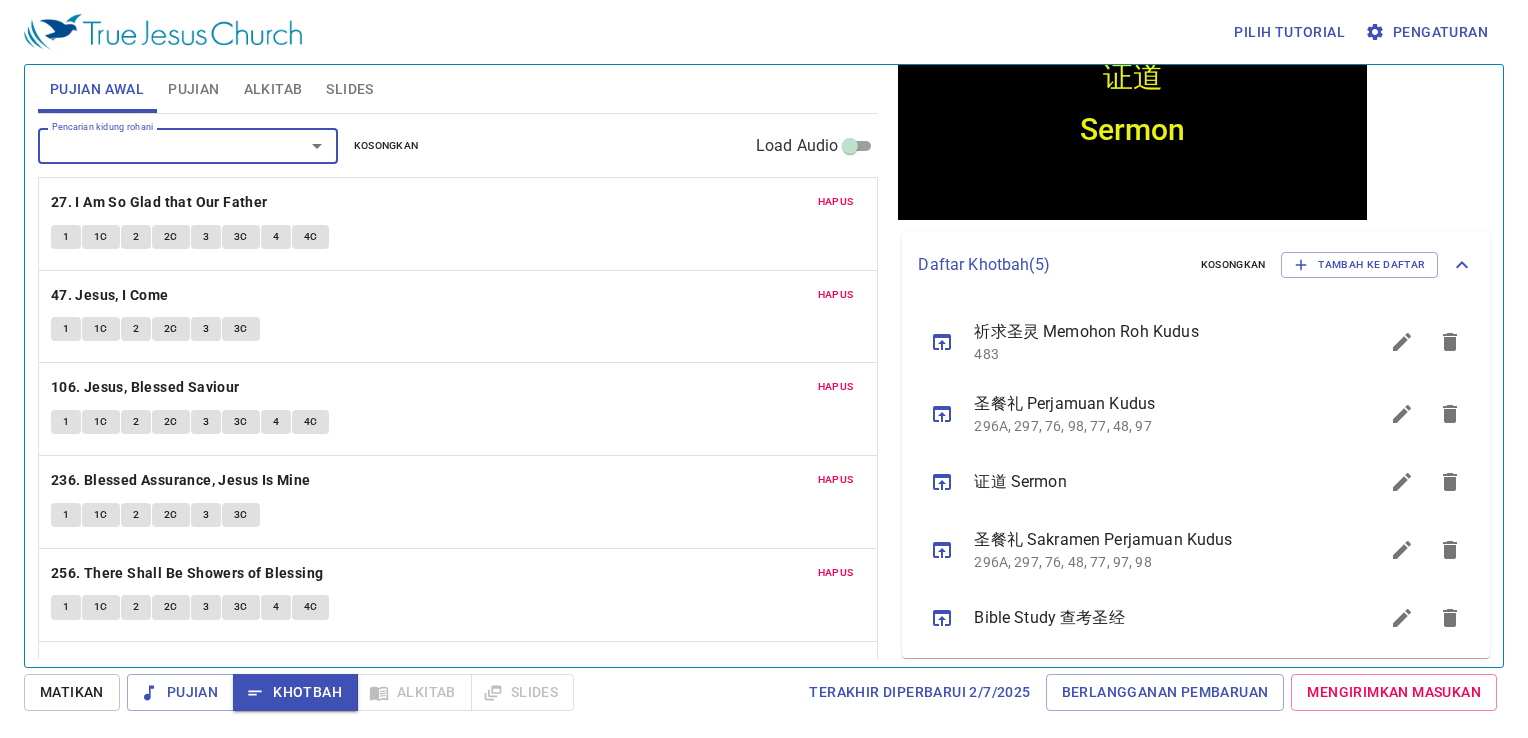 click on "Pujian" at bounding box center [193, 89] 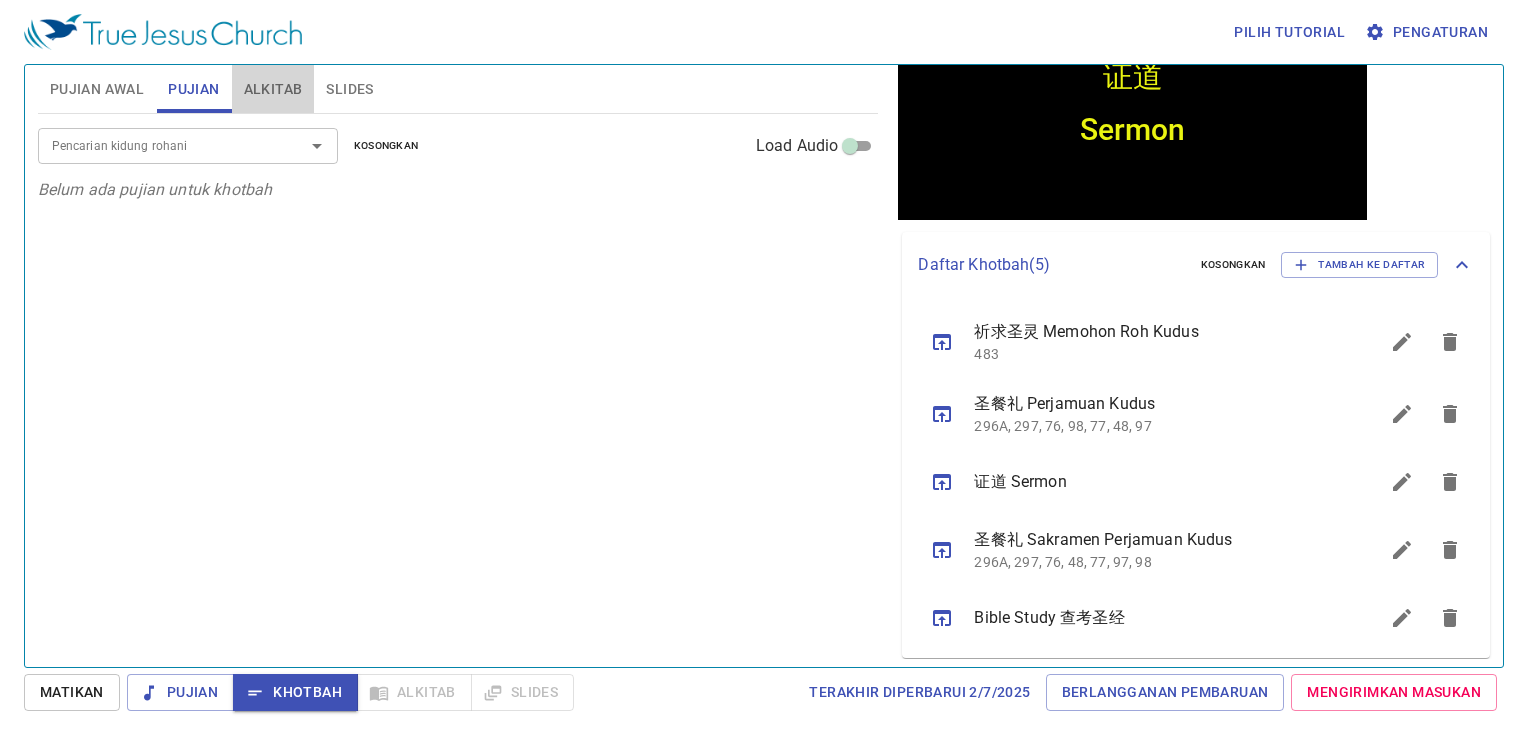 click on "Alkitab" at bounding box center [273, 89] 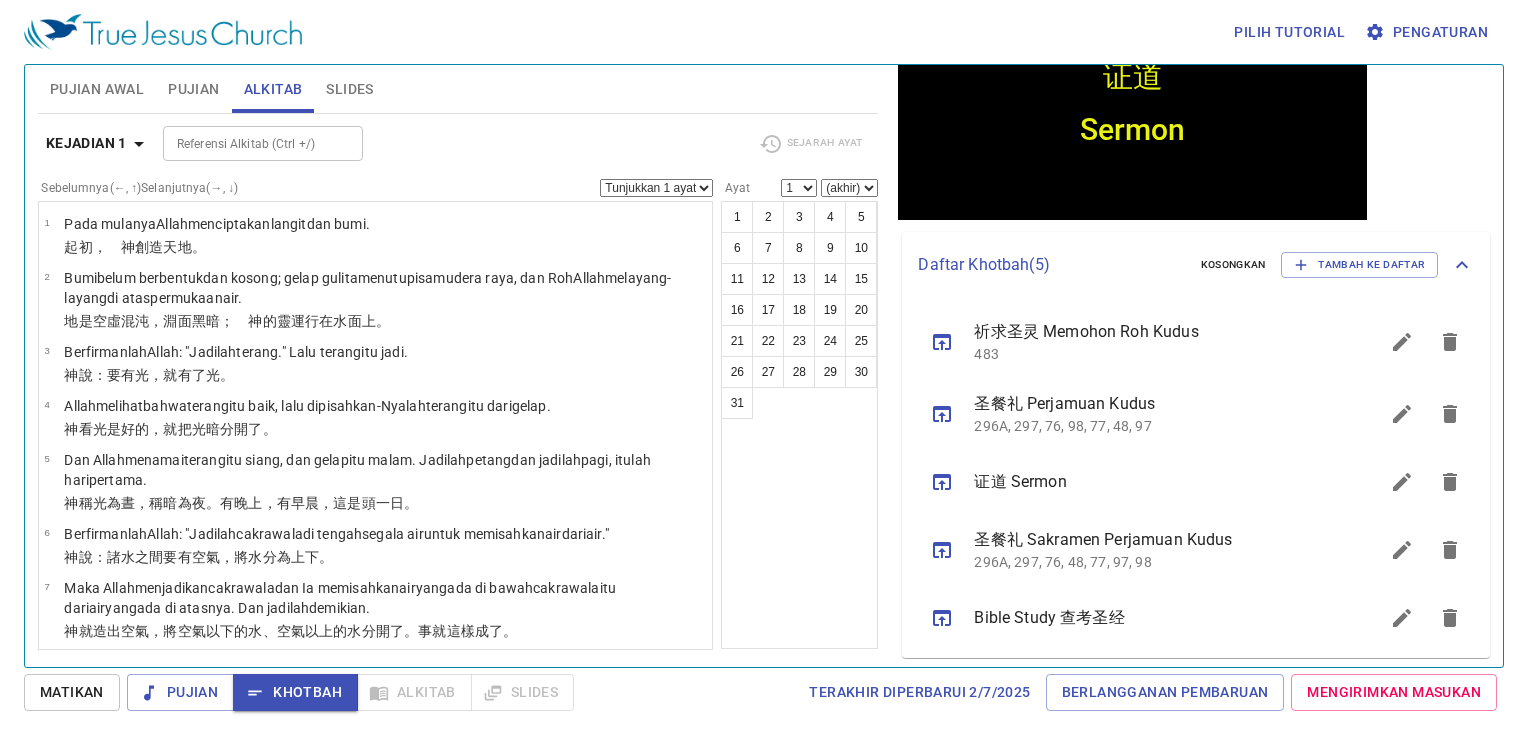 drag, startPoint x: 344, startPoint y: 83, endPoint x: 329, endPoint y: 90, distance: 16.552946 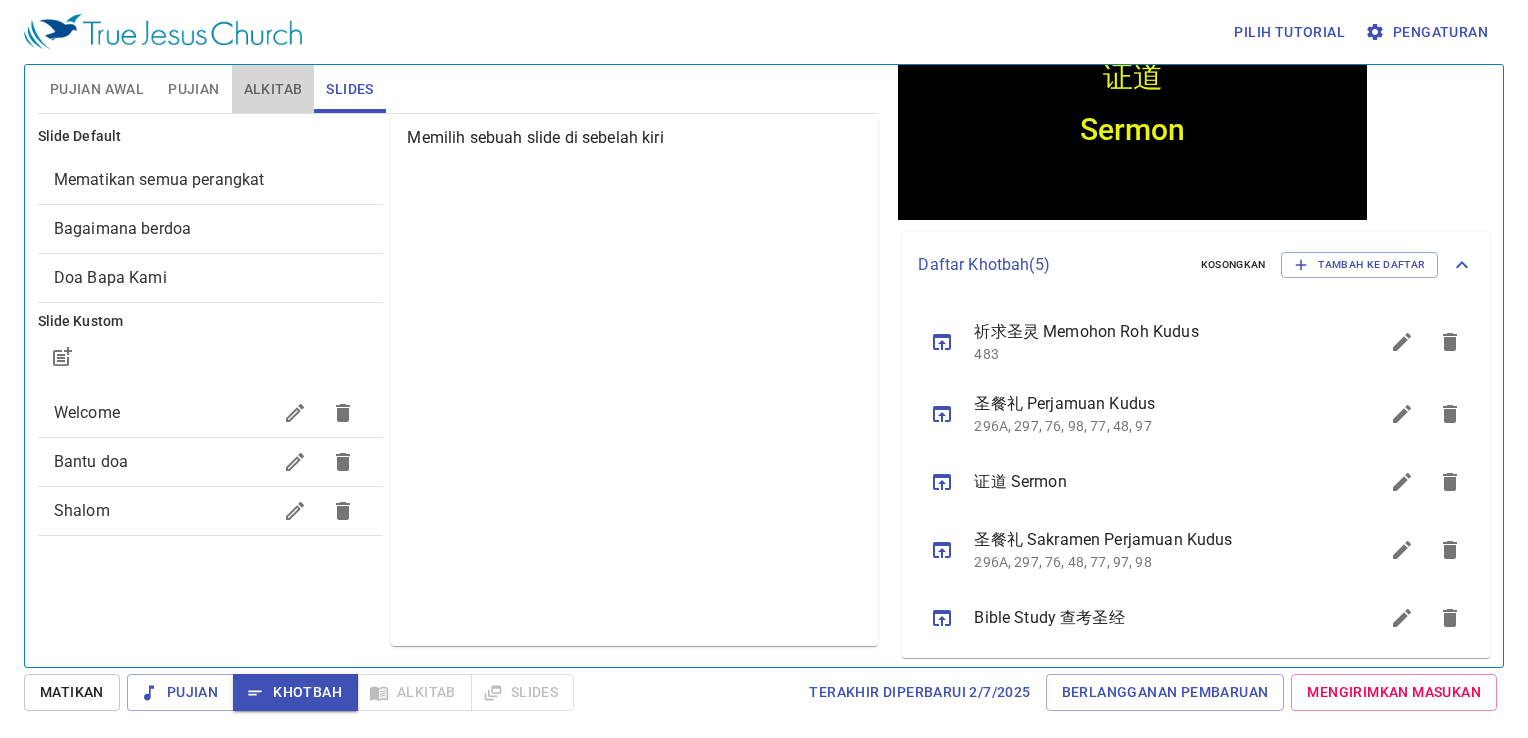 drag, startPoint x: 280, startPoint y: 91, endPoint x: 236, endPoint y: 87, distance: 44.181442 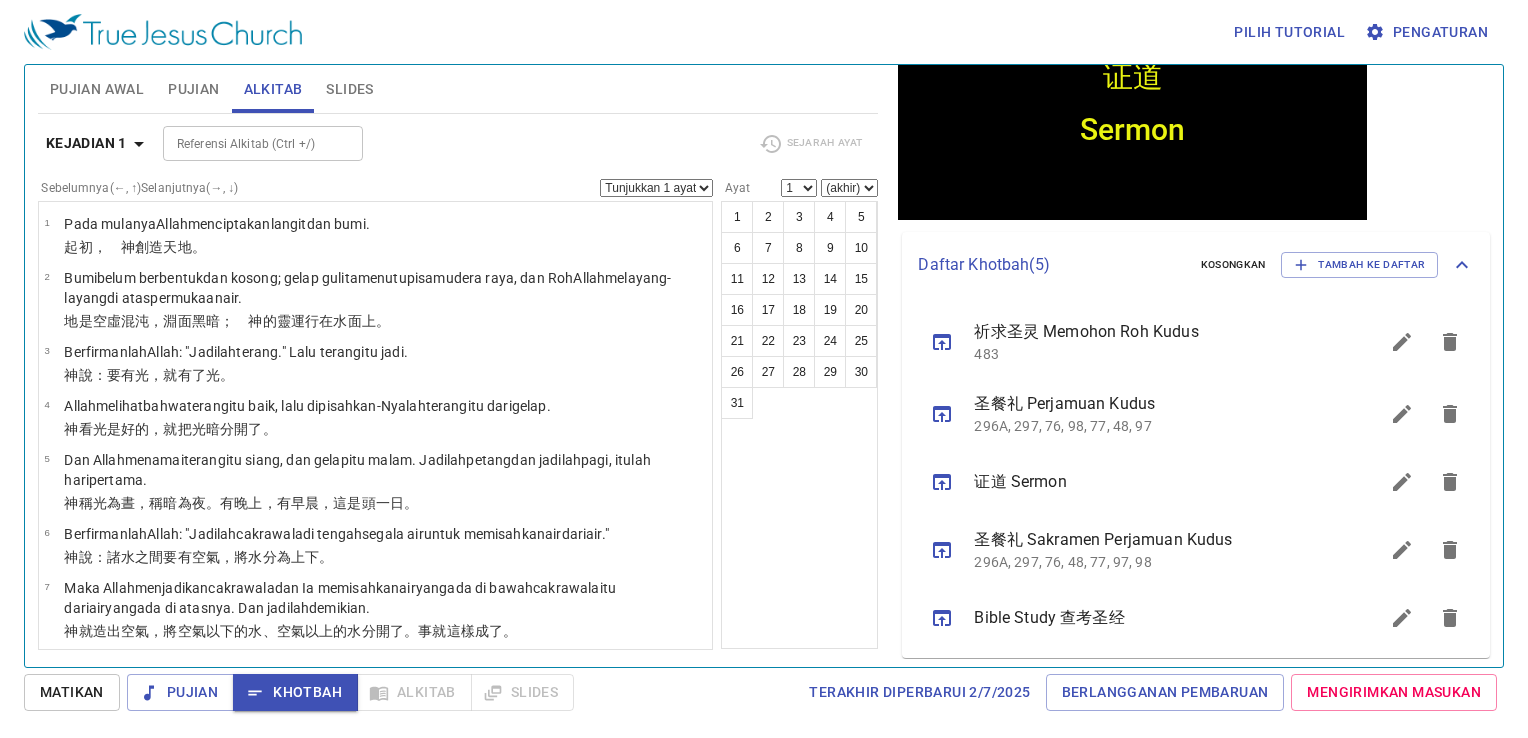 drag, startPoint x: 220, startPoint y: 87, endPoint x: 210, endPoint y: 85, distance: 10.198039 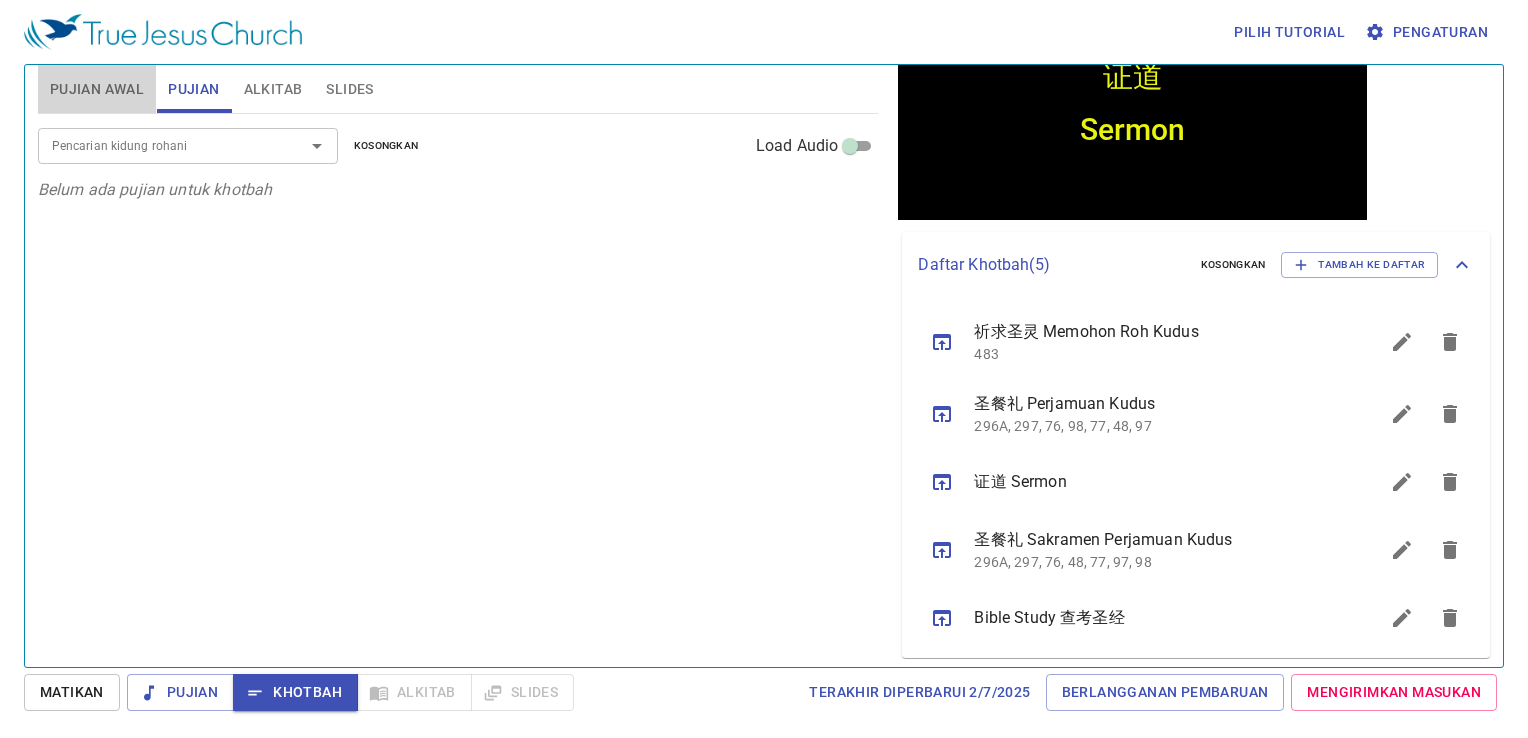 click on "Pujian Awal" at bounding box center [97, 89] 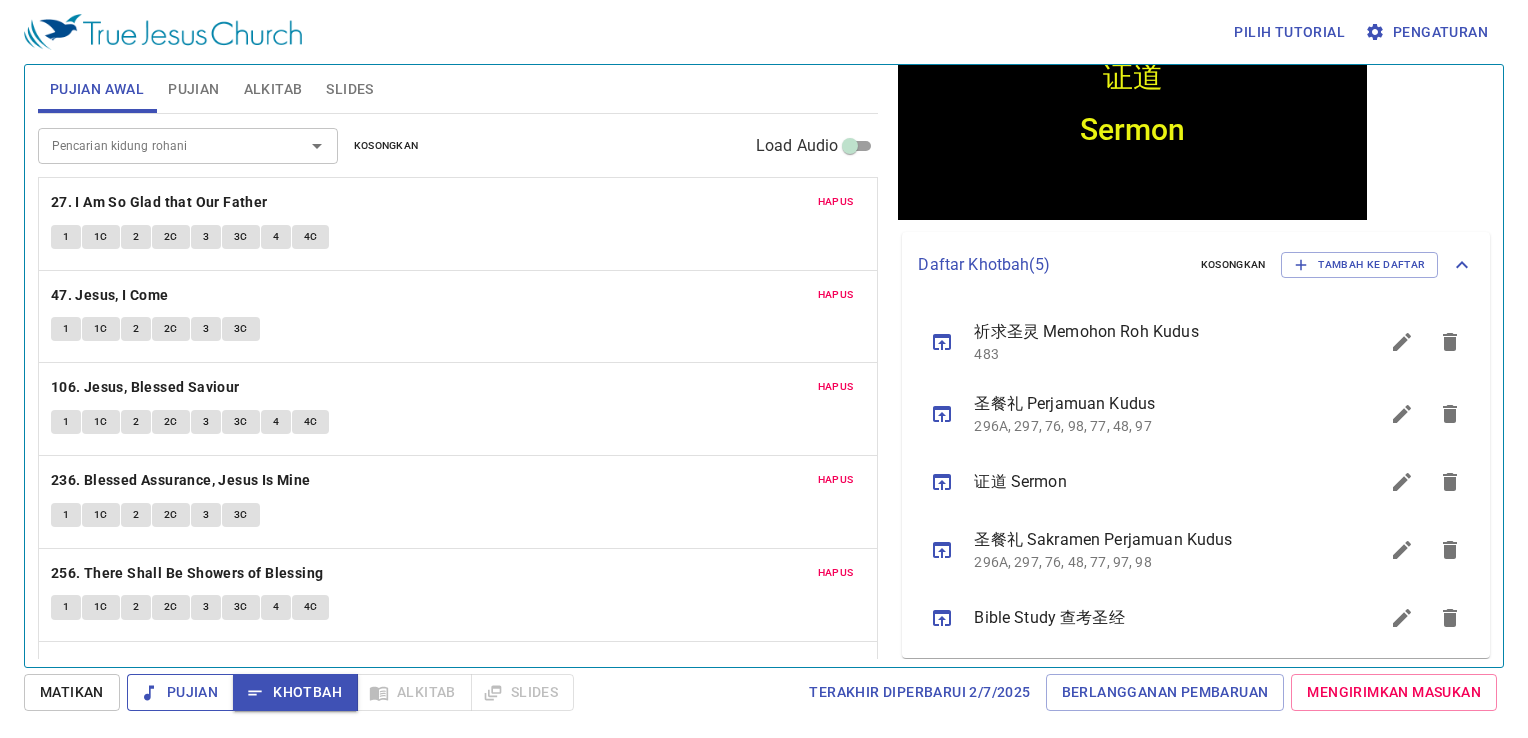 click on "Pujian" at bounding box center [180, 692] 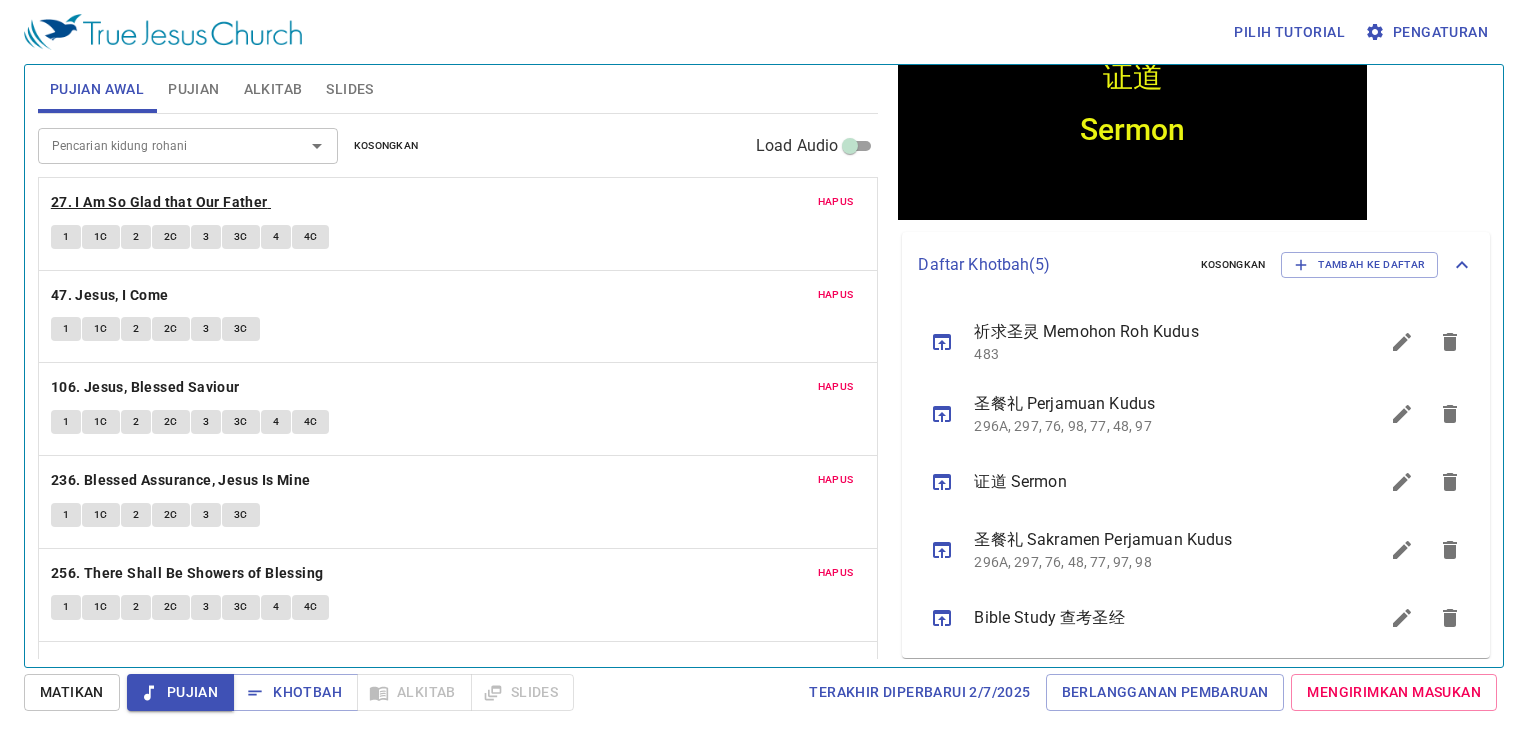 click on "Hapus 27. I Am So Glad that Our Father   1 1C 2 2C 3 3C 4 4C Hapus 47. Jesus, I Come   1 1C 2 2C 3 3C Hapus 106. Jesus, Blessed Saviour   1 1C 2 2C 3 3C 4 4C Hapus 236. Blessed Assurance, Jesus Is Mine   1 1C 2 2C 3 3C Hapus 256. There Shall Be Showers of Blessing   1 1C 2 2C 3 3C 4 4C Hapus 11. I Rejoice, for Jesus Walketh by My Side   1 2 3 4" at bounding box center [458, 409] 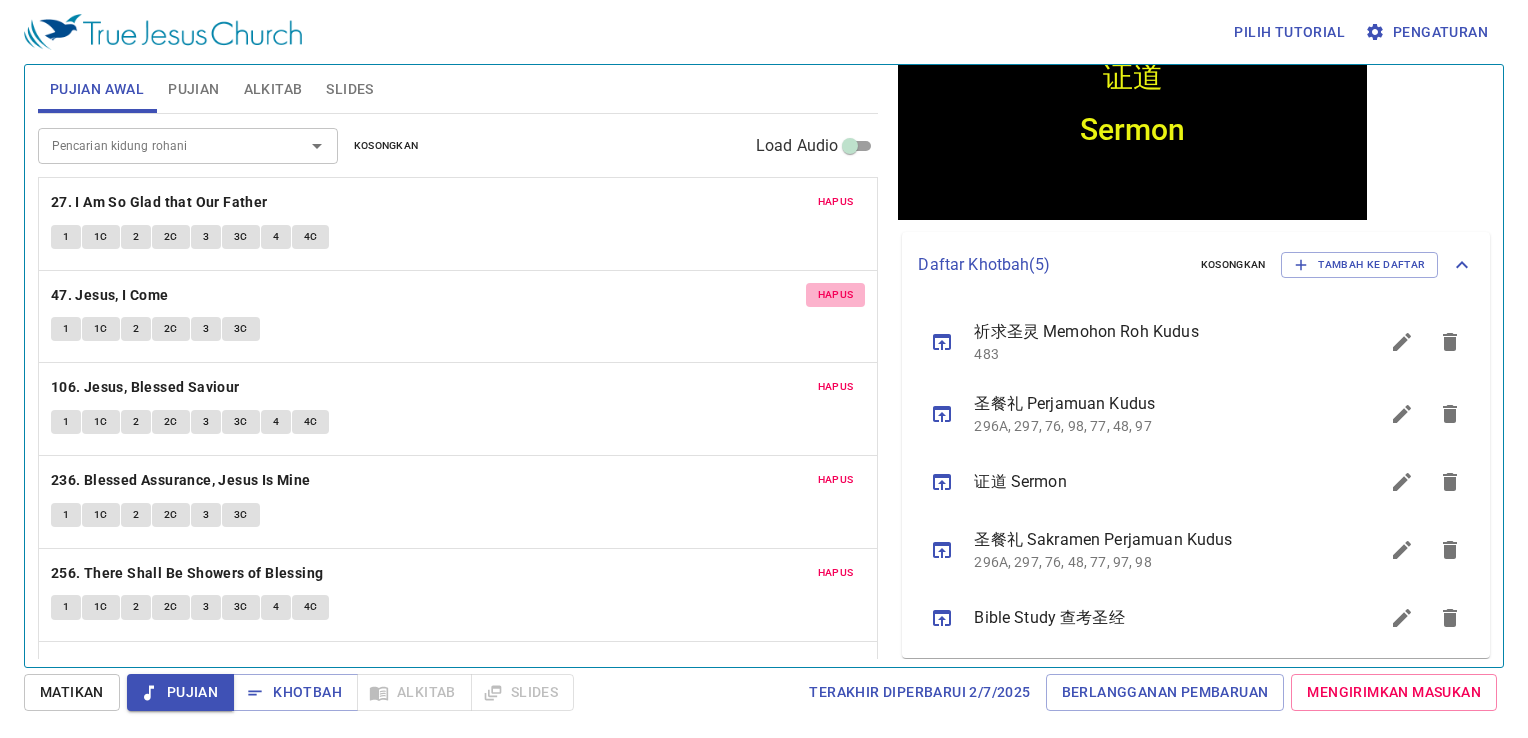 click on "Hapus" at bounding box center (836, 295) 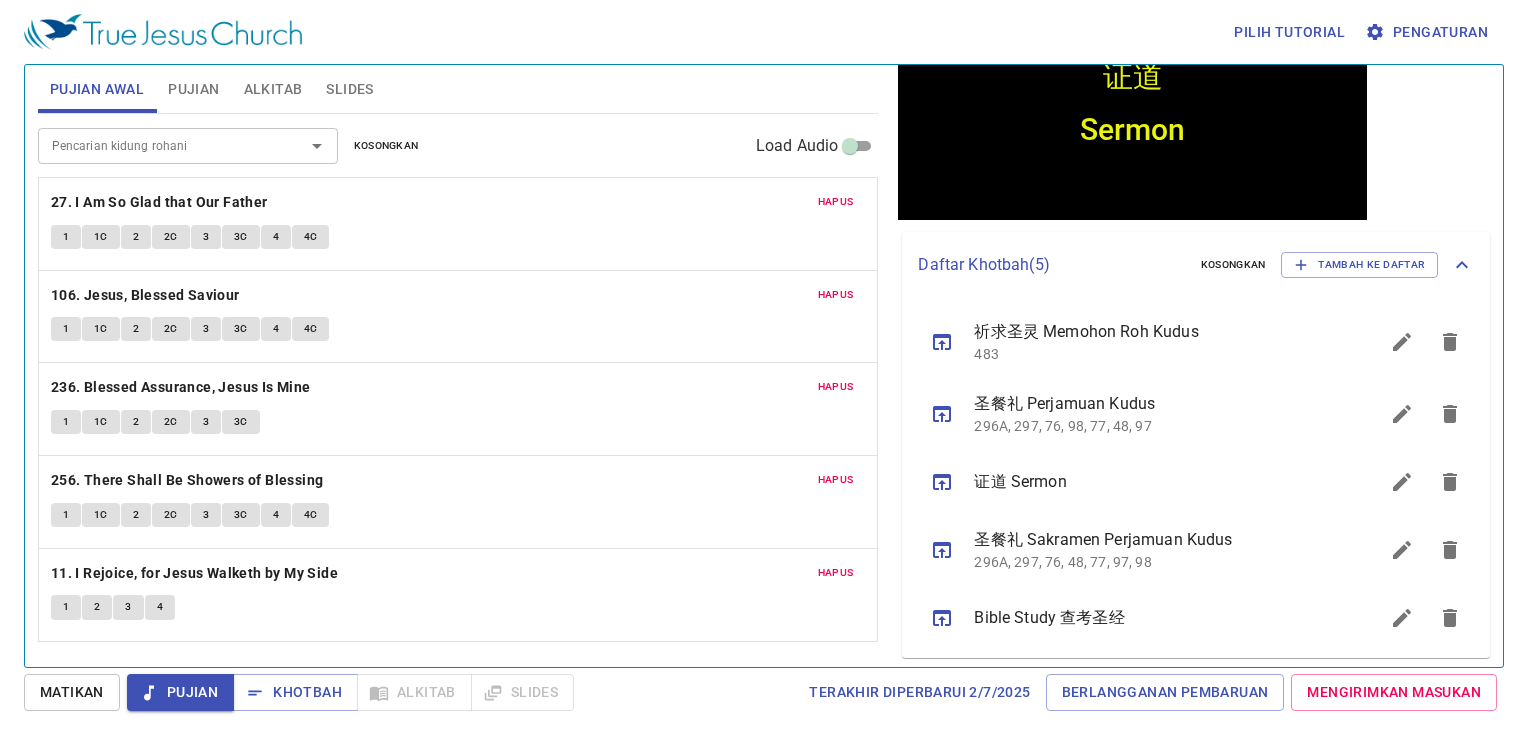 click on "Pencarian kidung rohani" at bounding box center [158, 145] 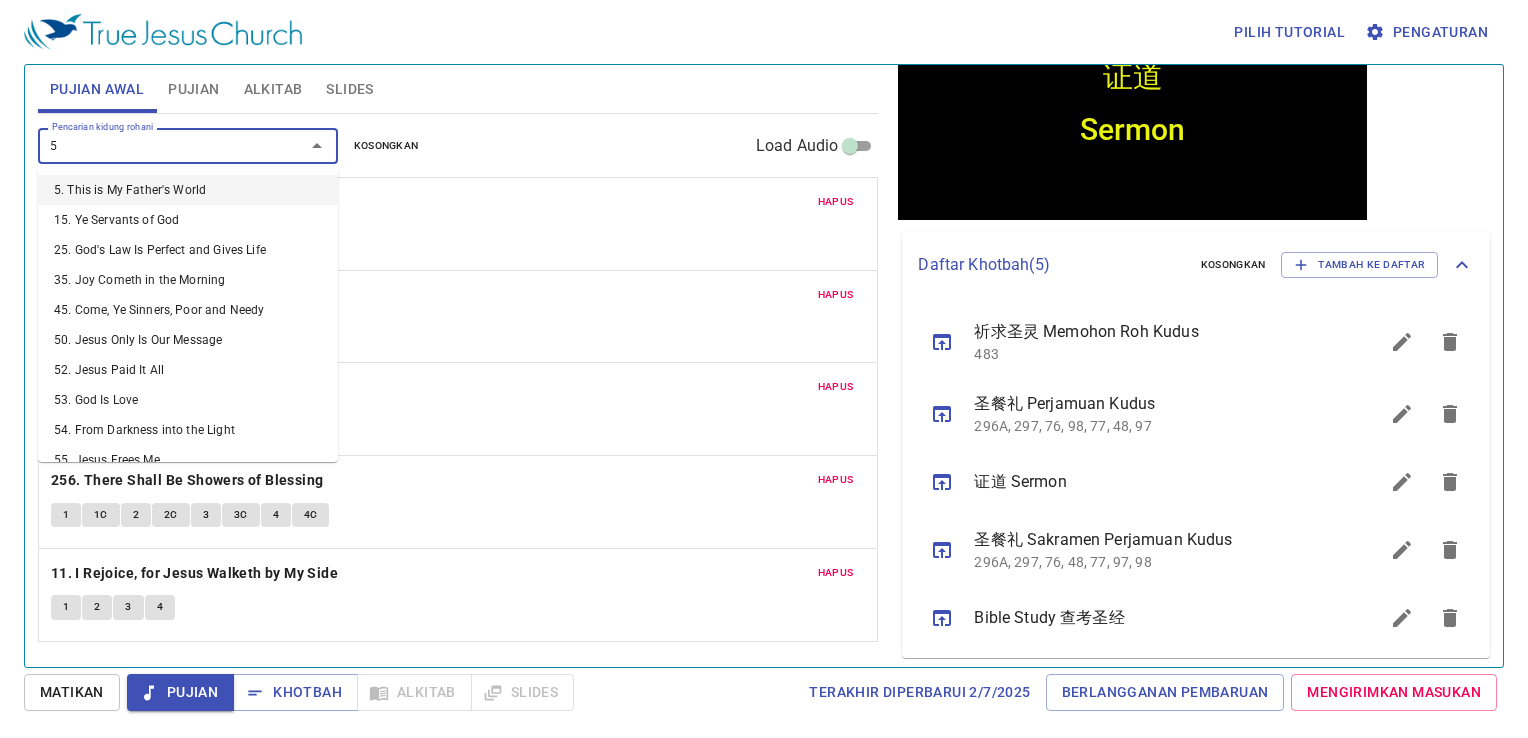 type on "58" 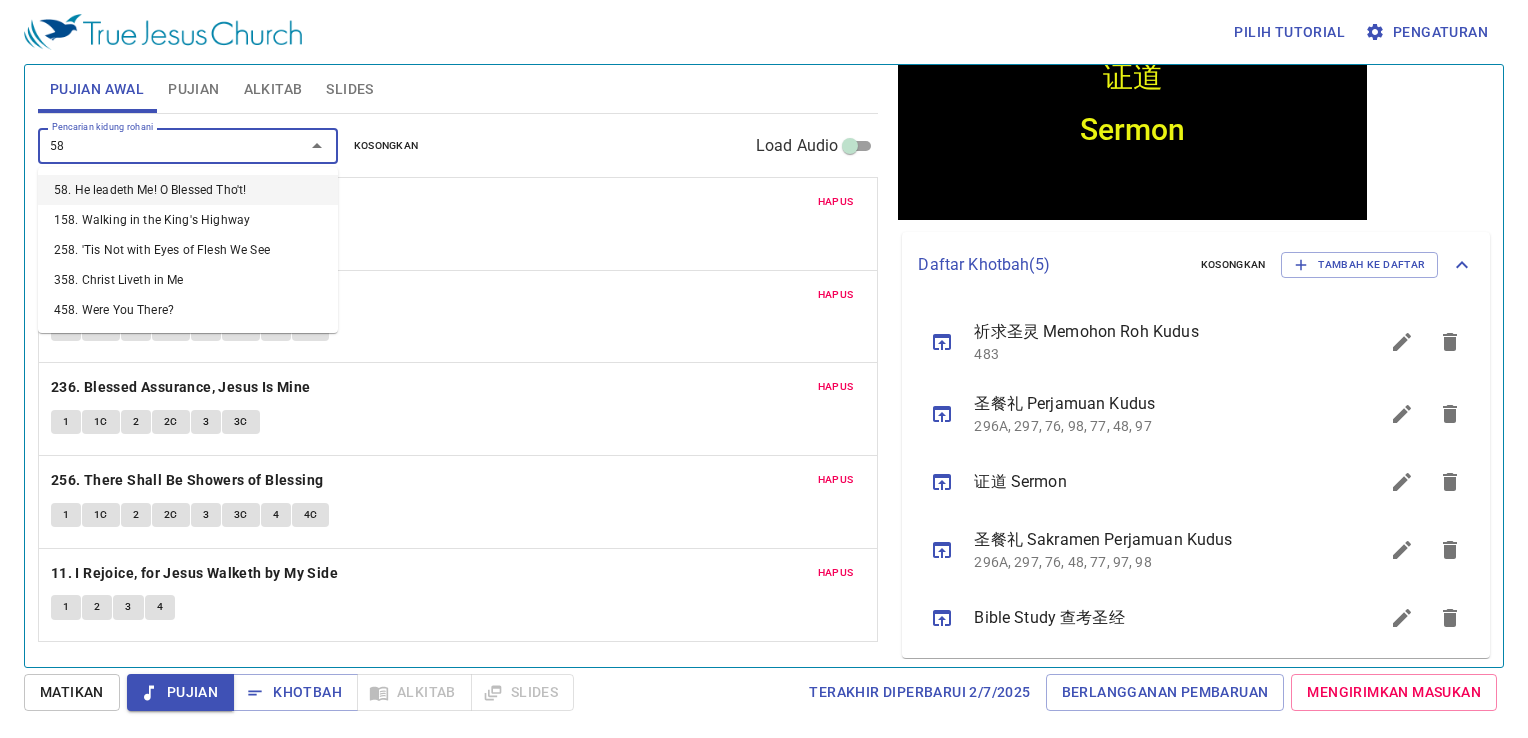 type 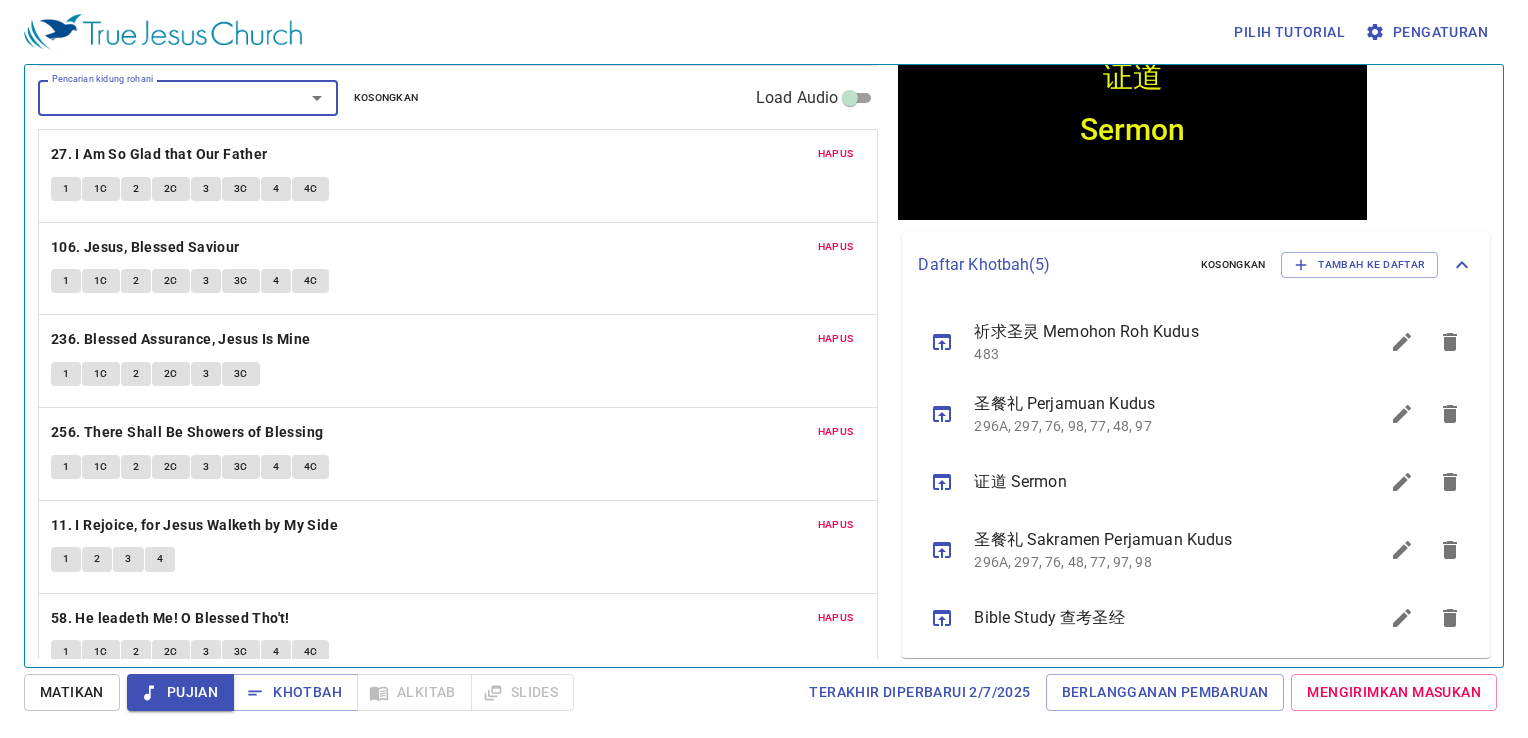 scroll, scrollTop: 71, scrollLeft: 0, axis: vertical 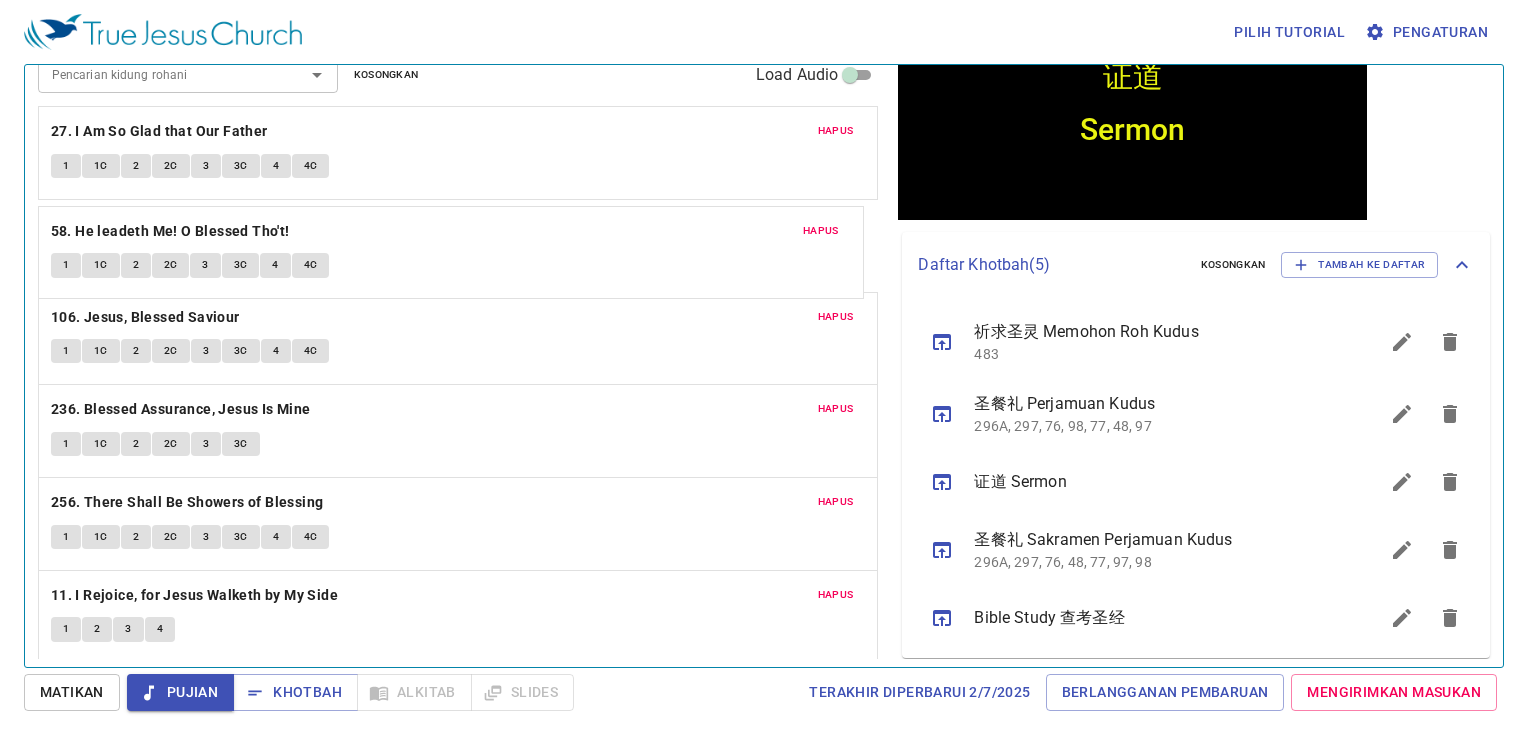 drag, startPoint x: 235, startPoint y: 590, endPoint x: 251, endPoint y: 224, distance: 366.34955 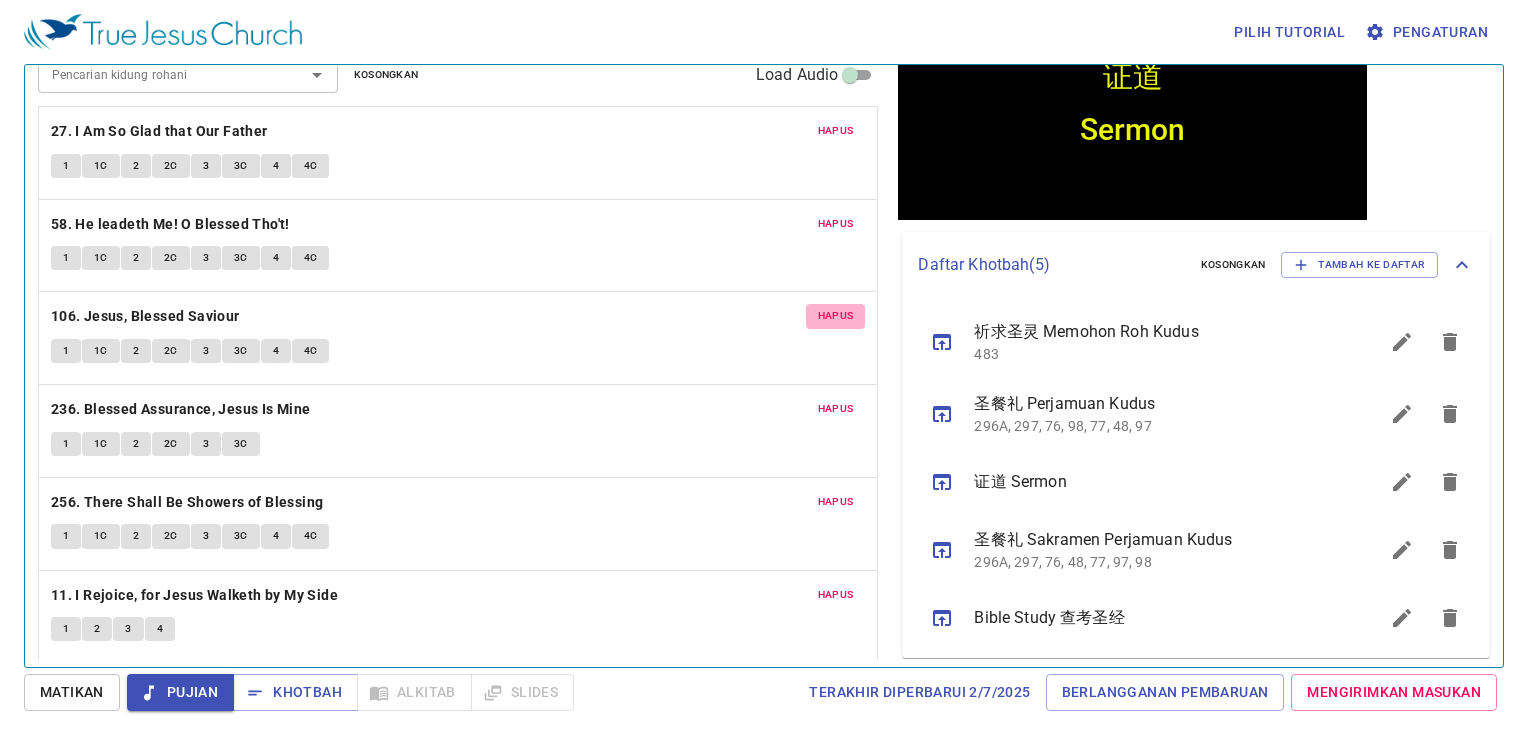 drag, startPoint x: 831, startPoint y: 308, endPoint x: 820, endPoint y: 313, distance: 12.083046 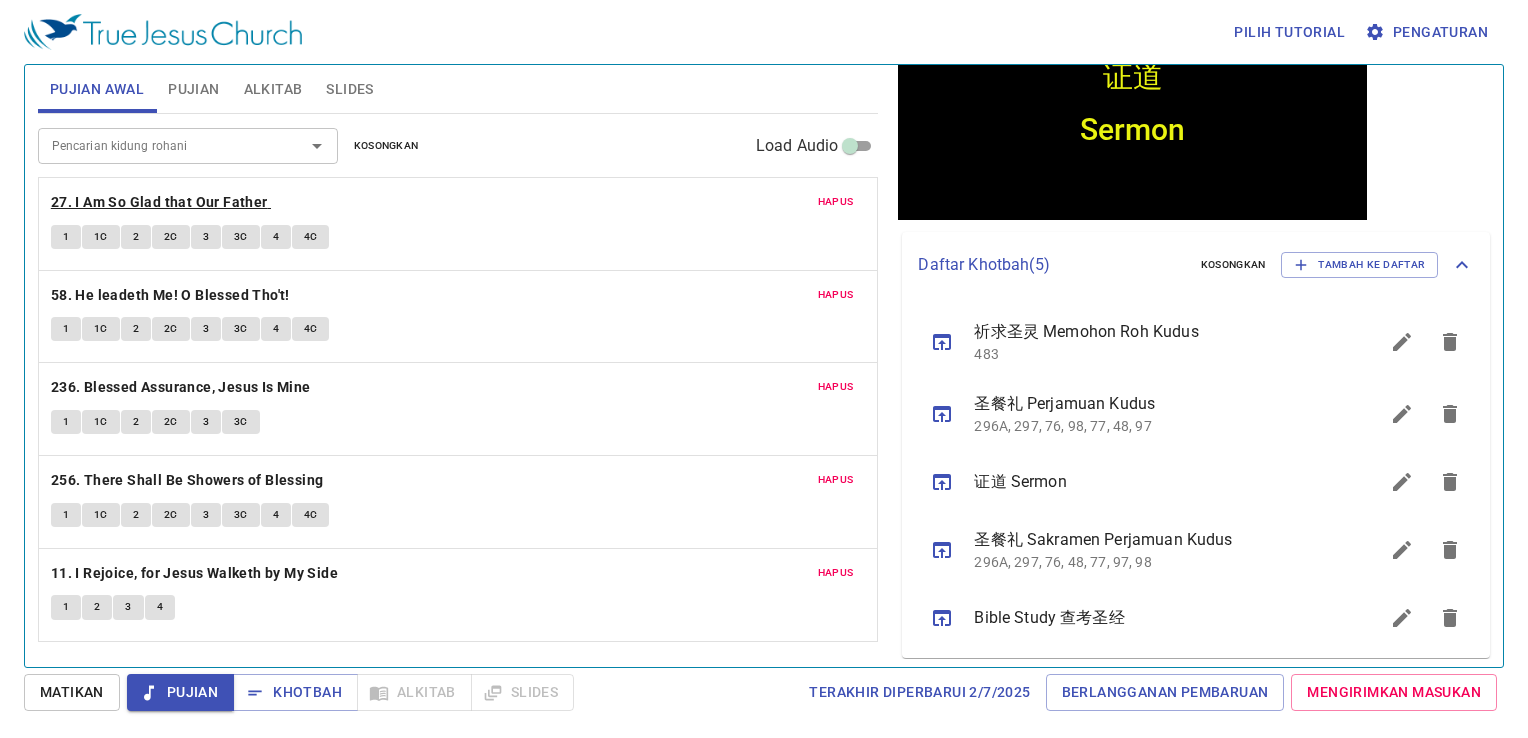 click on "27. I Am So Glad that Our Father" at bounding box center (159, 202) 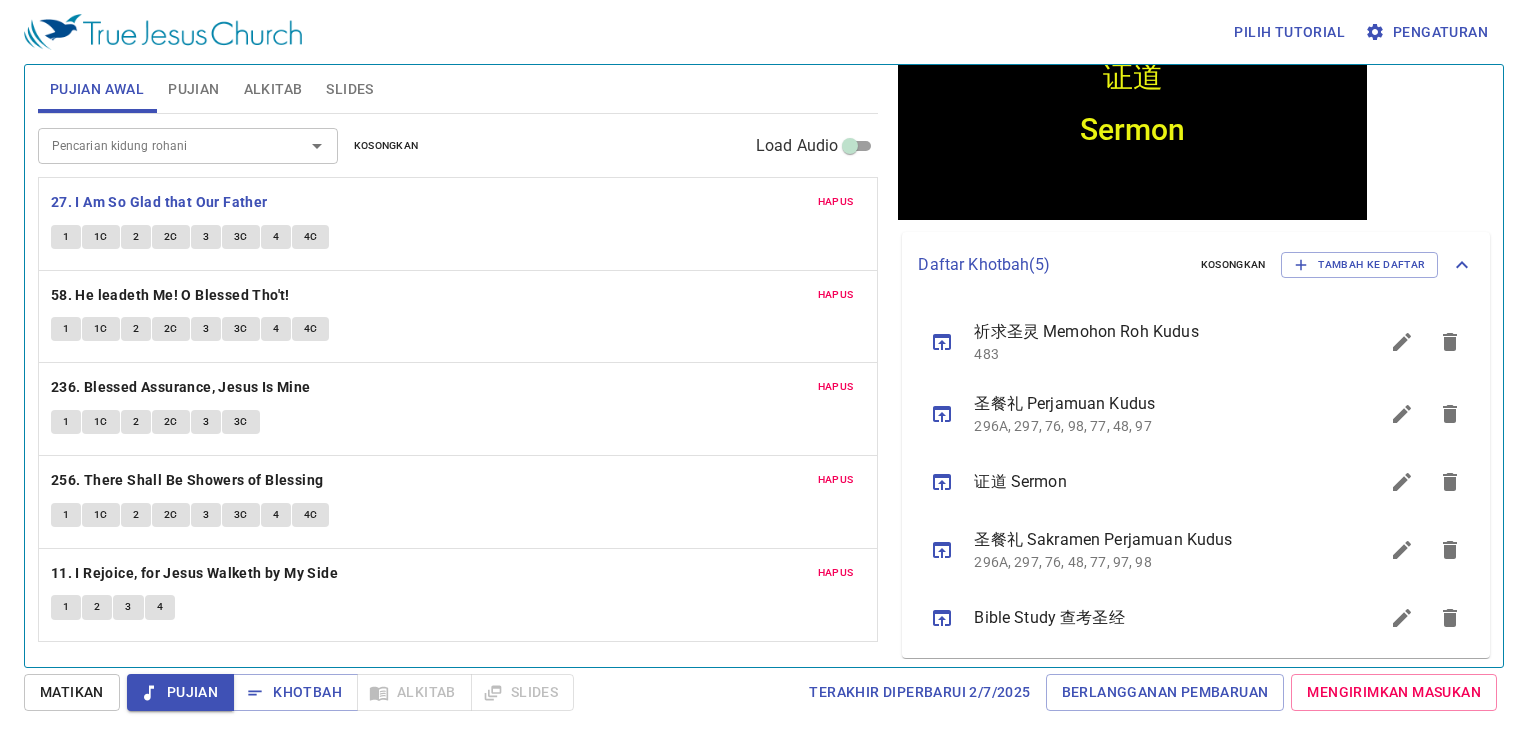 click on "1" at bounding box center (66, 237) 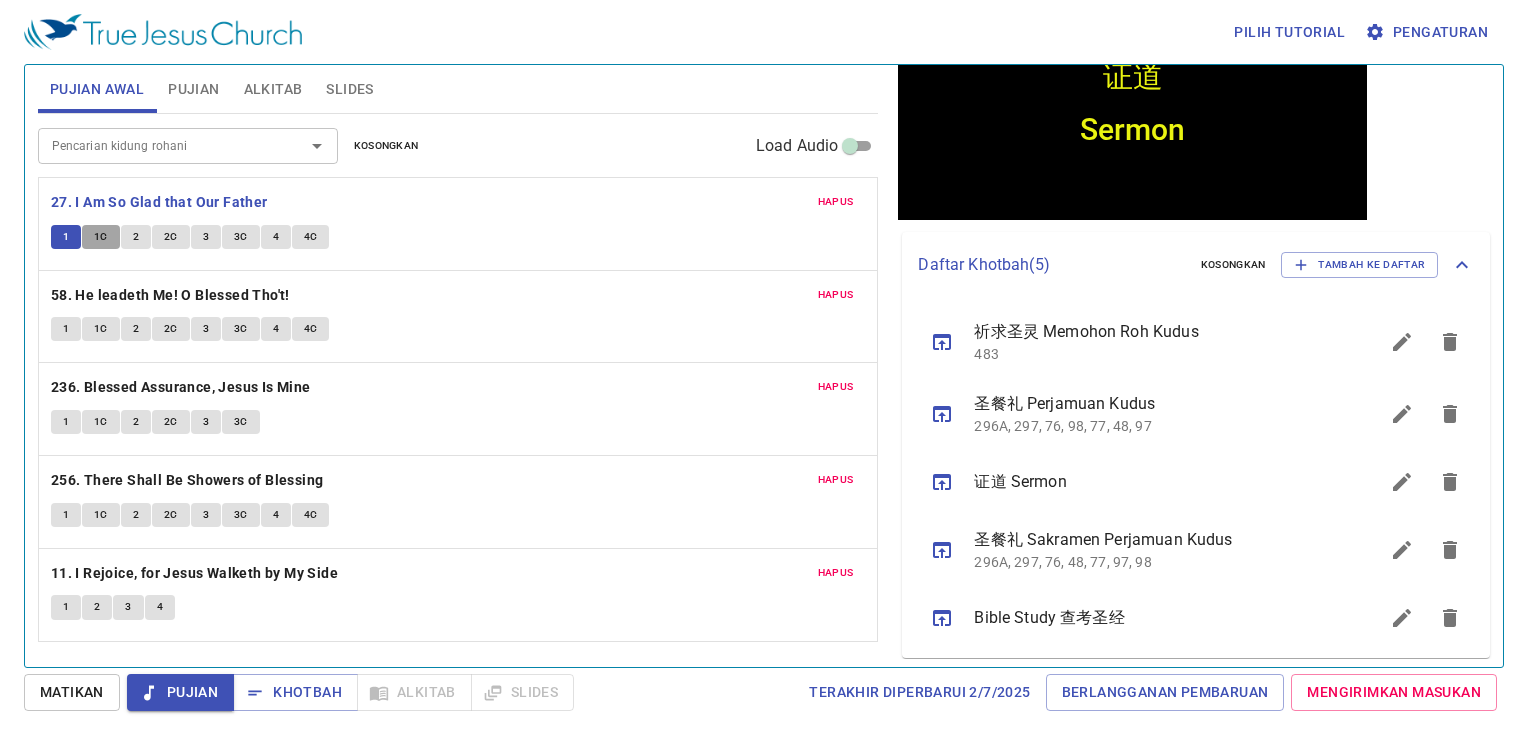 click on "1C" at bounding box center [101, 237] 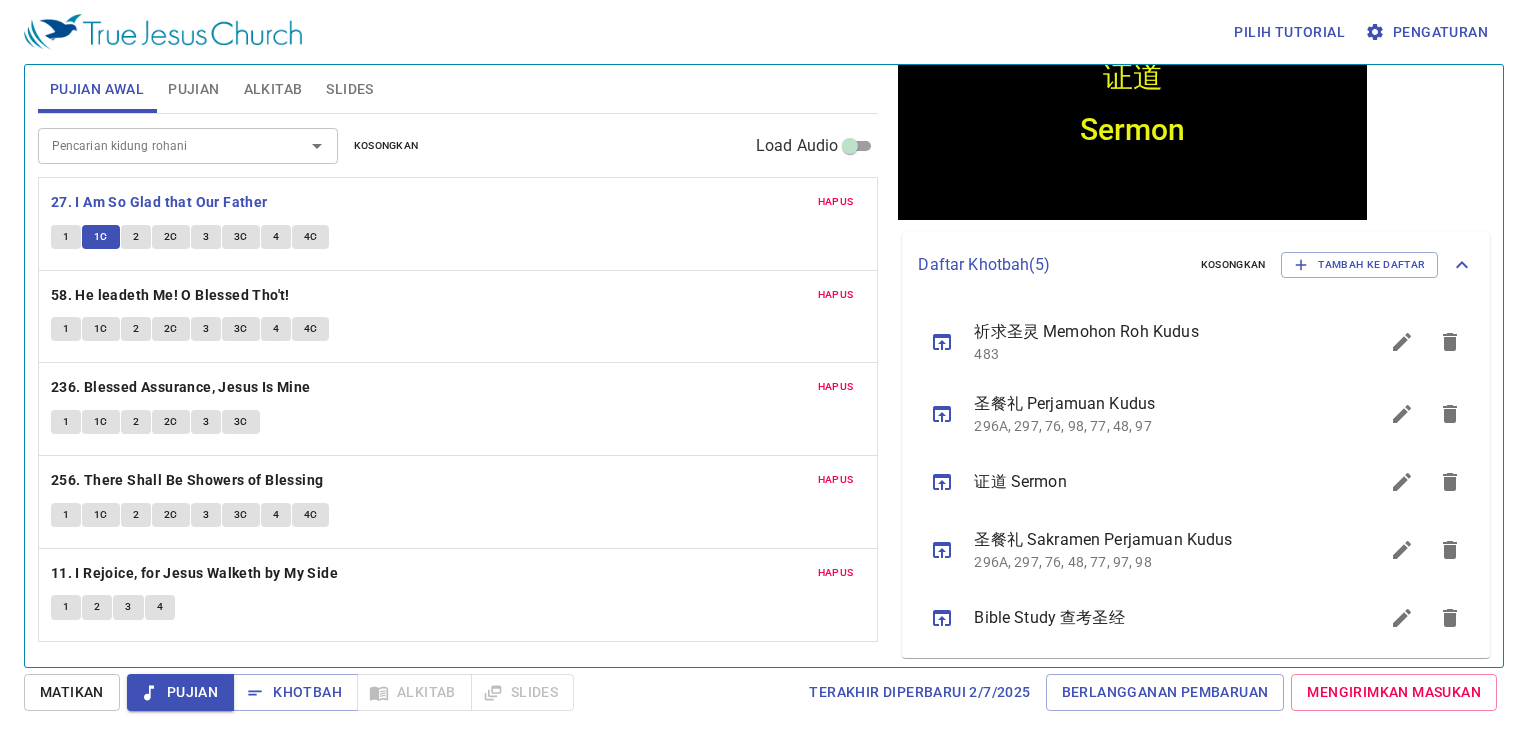 click on "2" at bounding box center (136, 237) 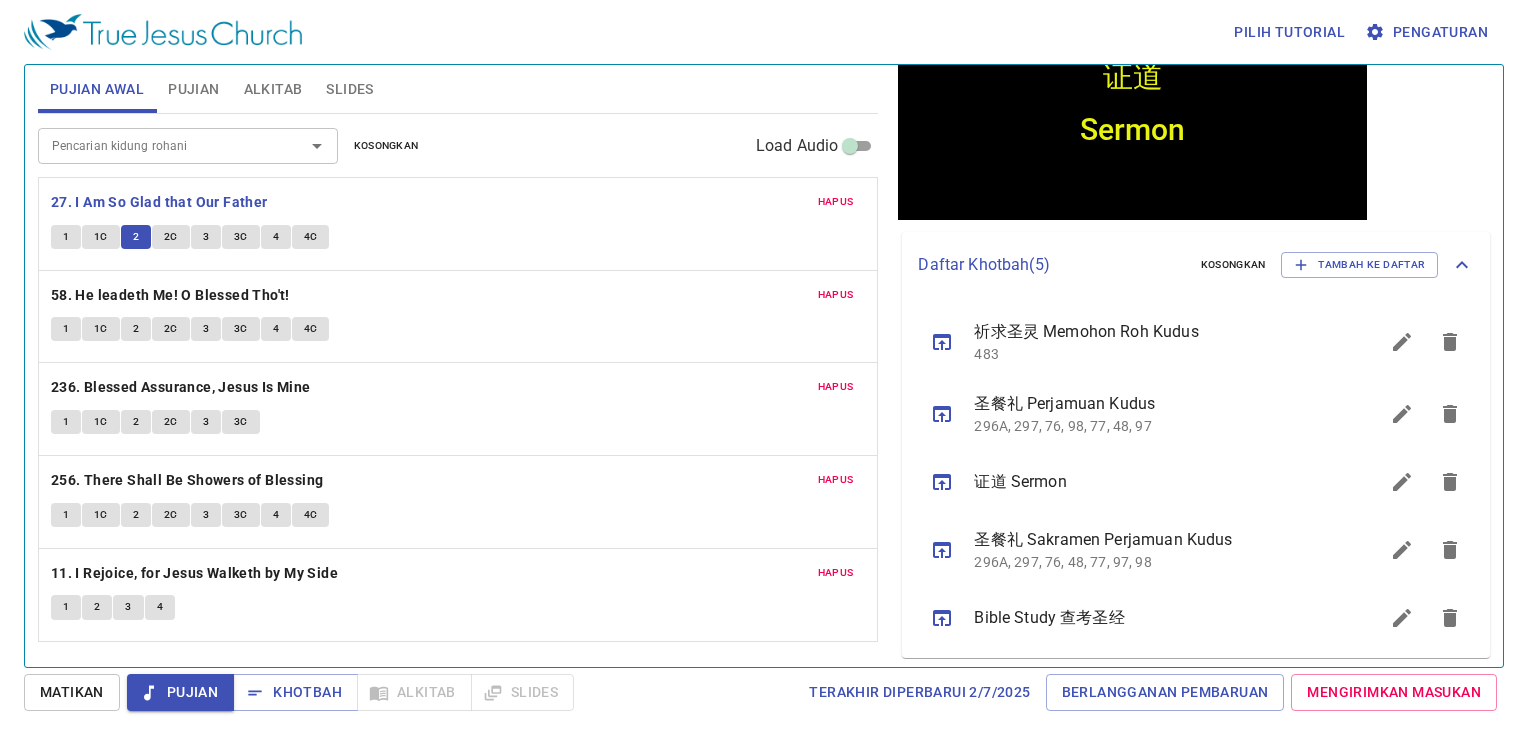 click on "1 1C 2 2C 3 3C 4 4C" 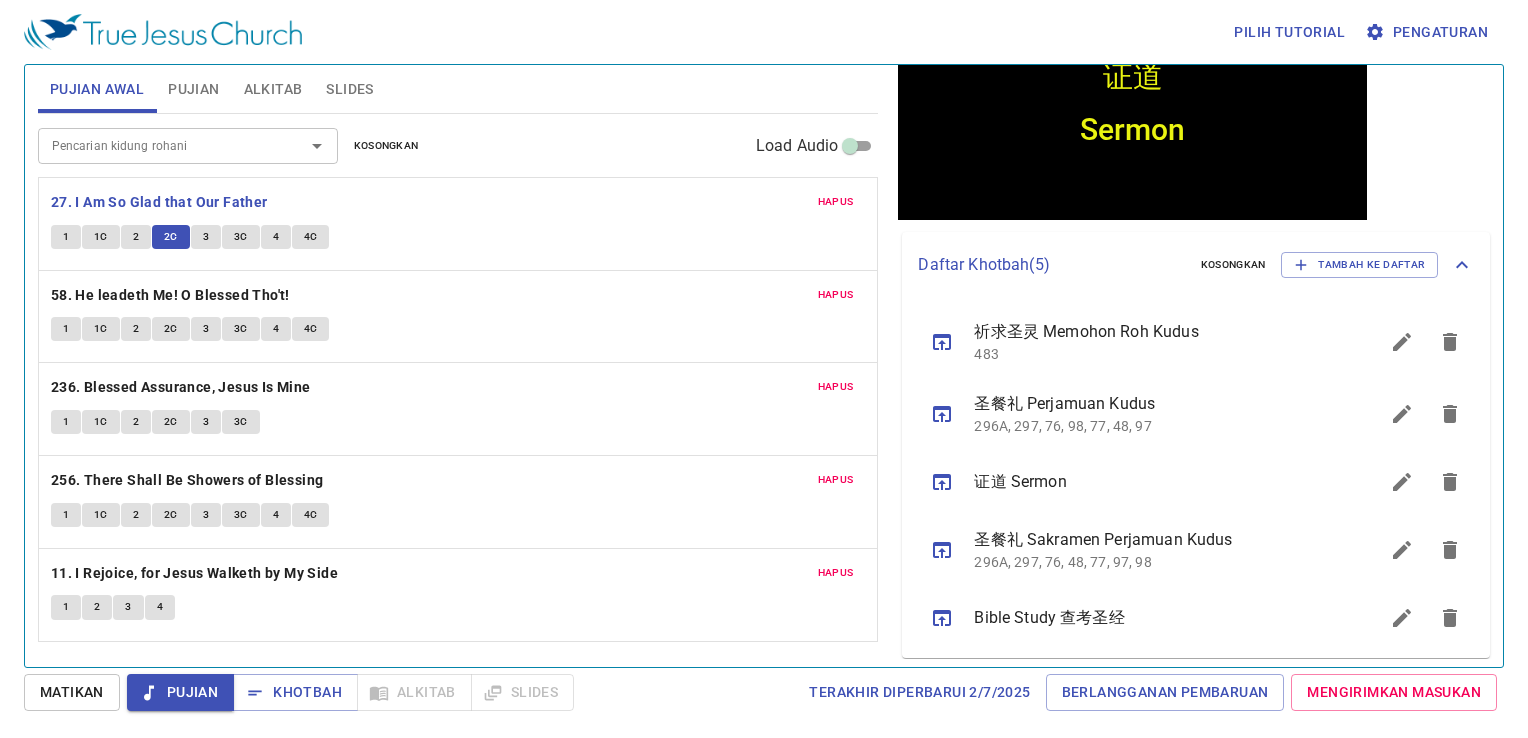 click on "3" at bounding box center [206, 237] 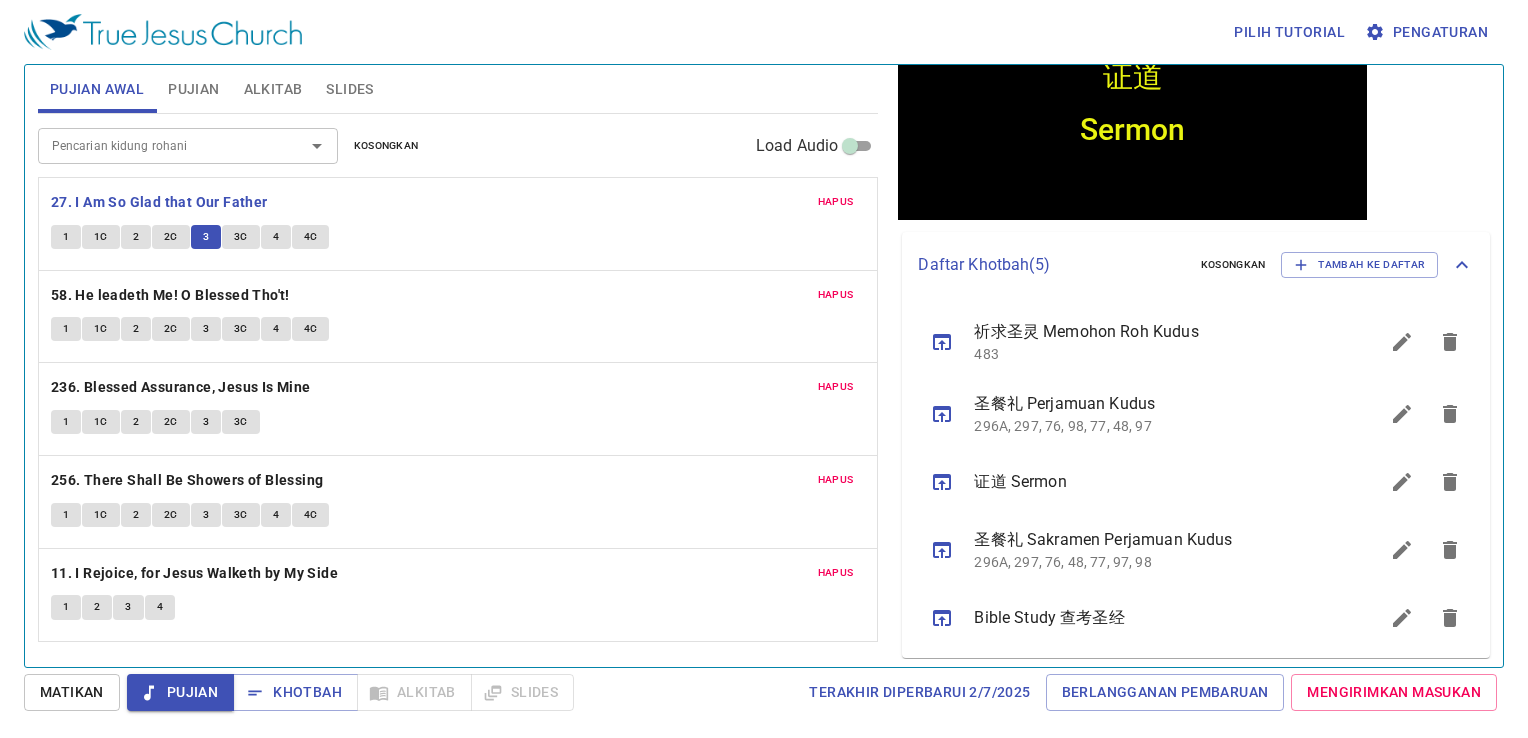click on "1 1C 2 2C 3 3C 4 4C" 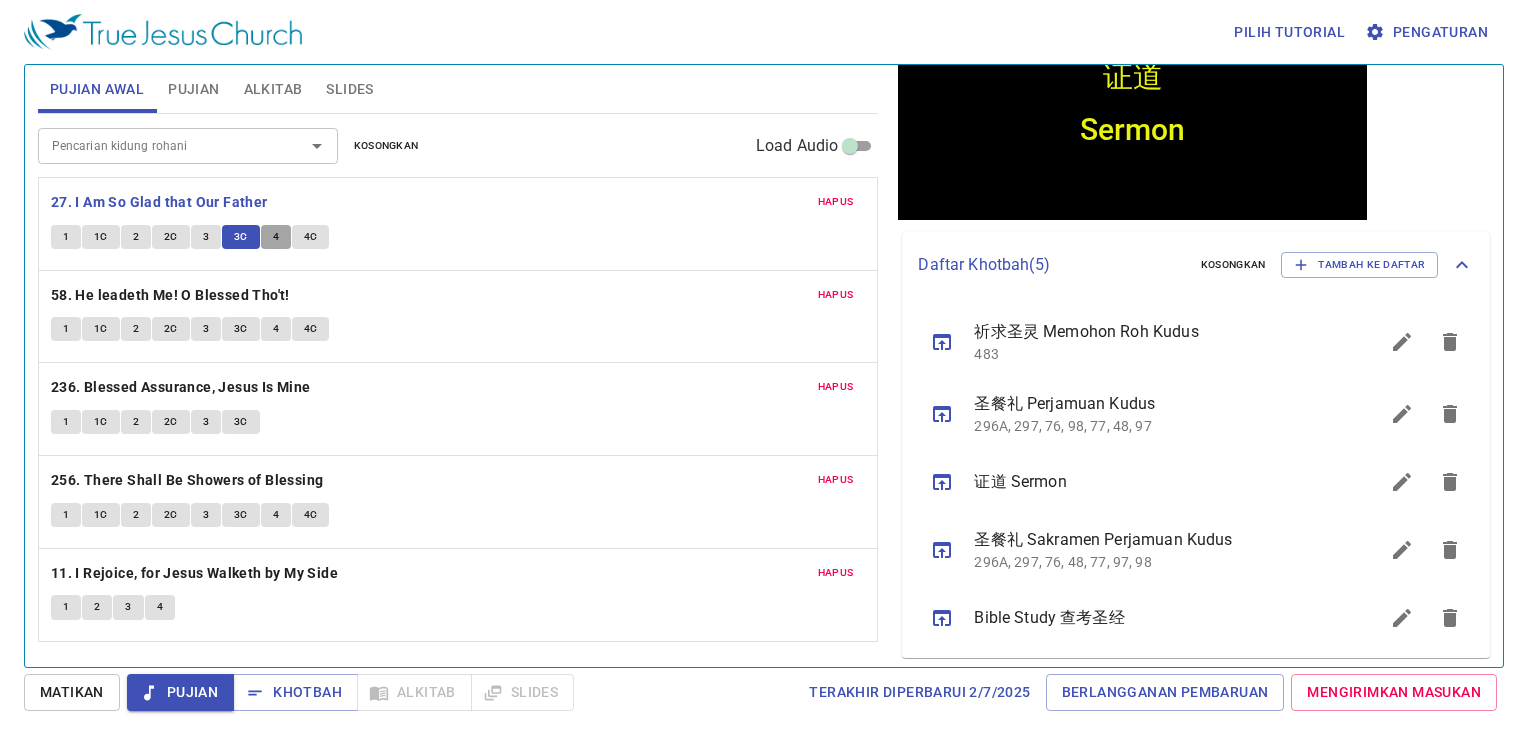 click on "4" at bounding box center [276, 237] 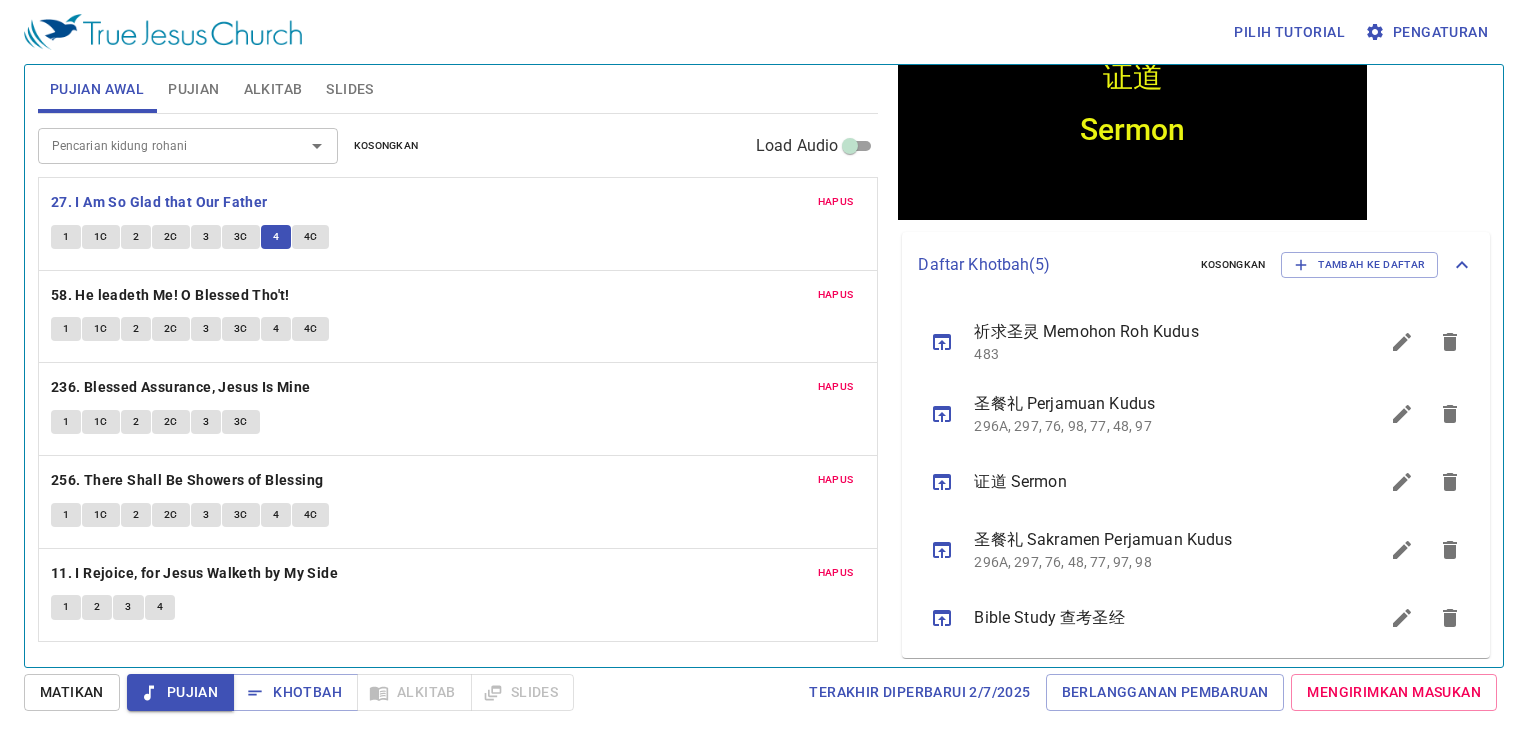 click on "4C" at bounding box center (311, 237) 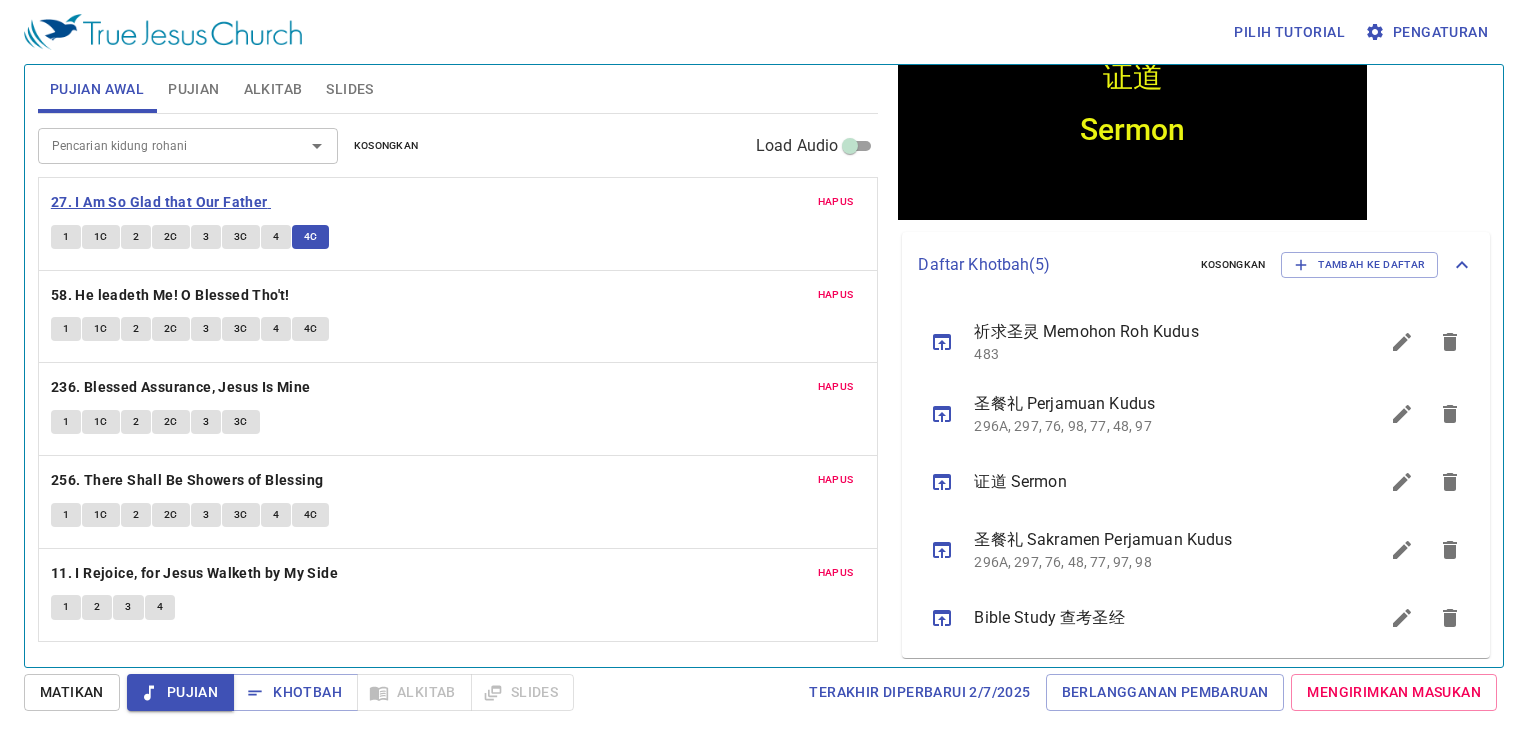 click on "27. I Am So Glad that Our Father" at bounding box center (159, 202) 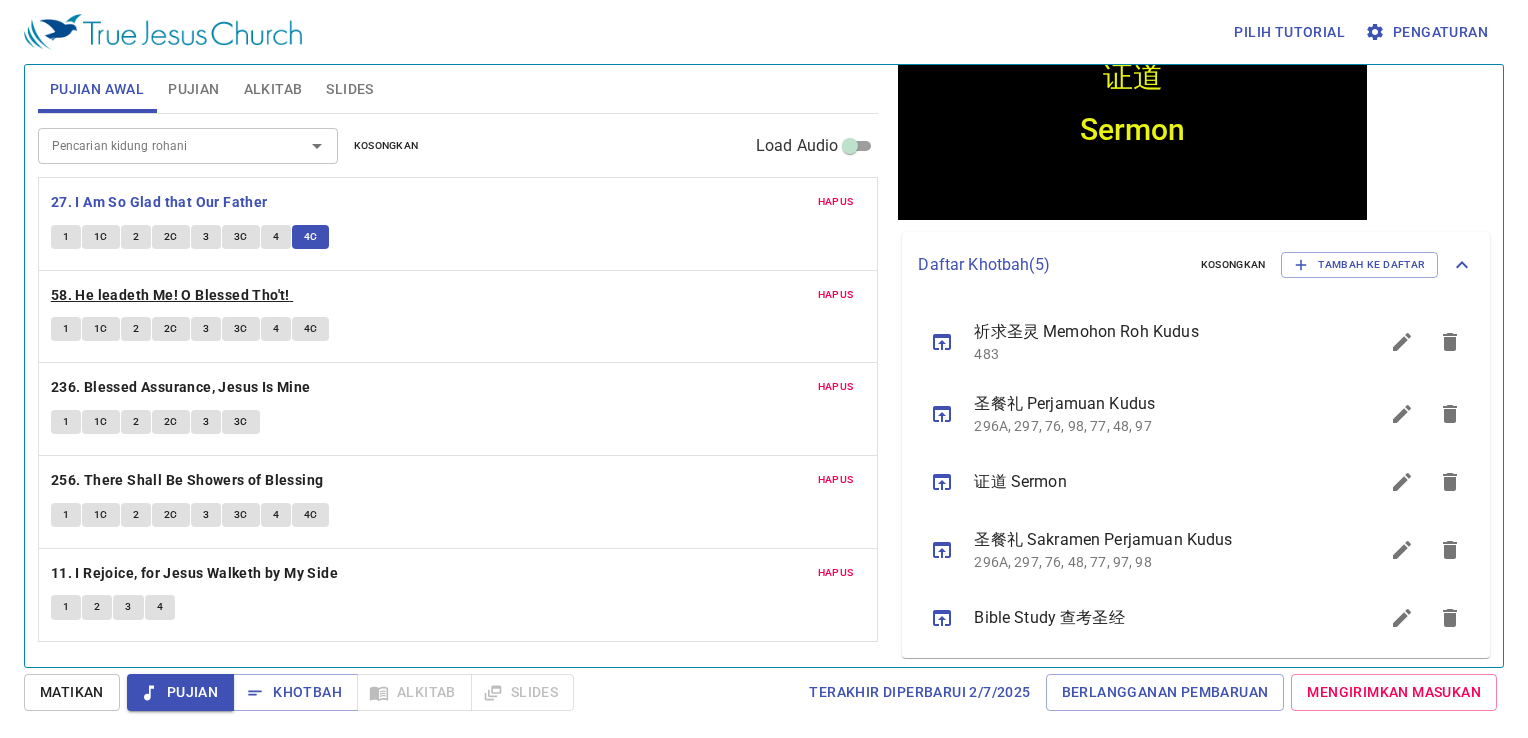click on "58. He leadeth Me! O Blessed Tho't!" at bounding box center (170, 295) 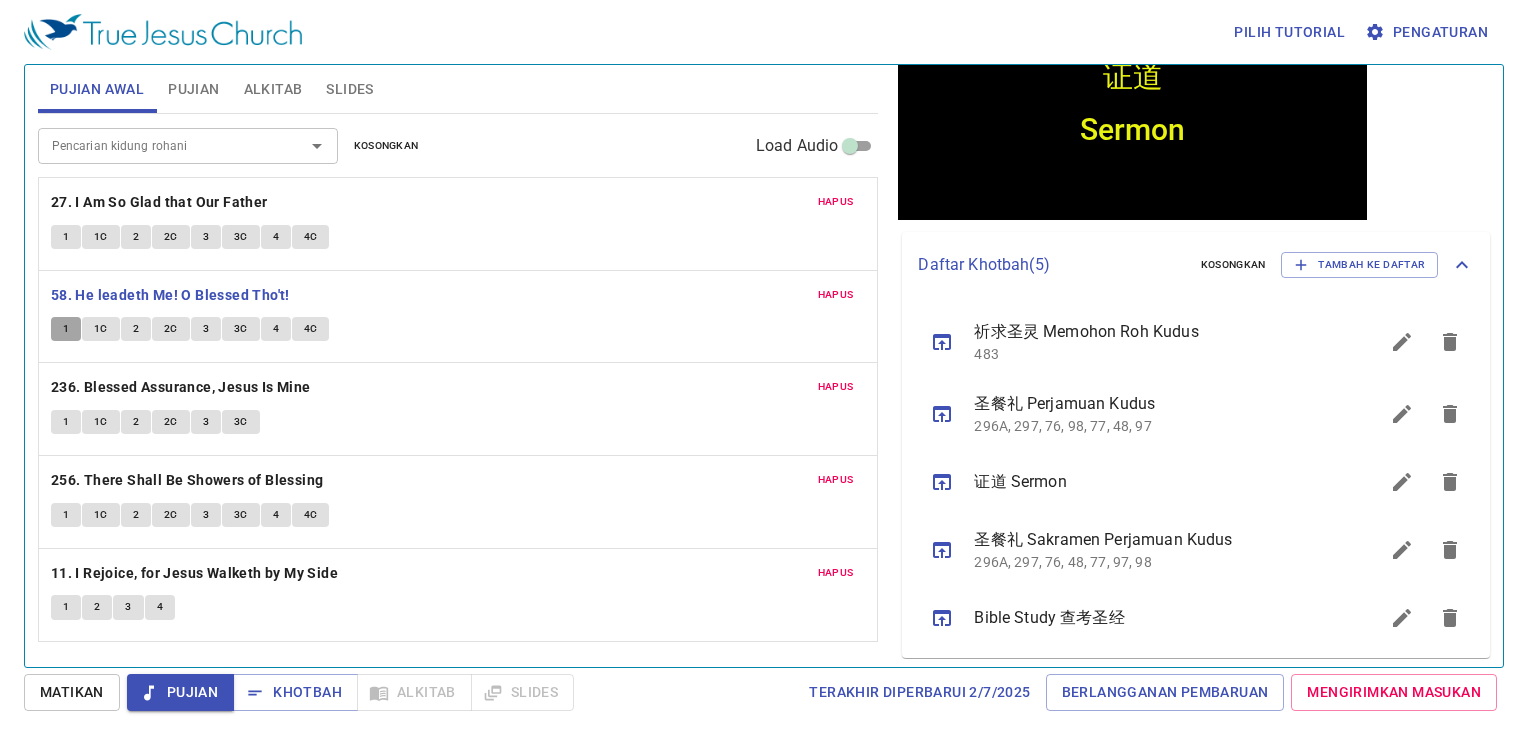 click on "1" at bounding box center [66, 329] 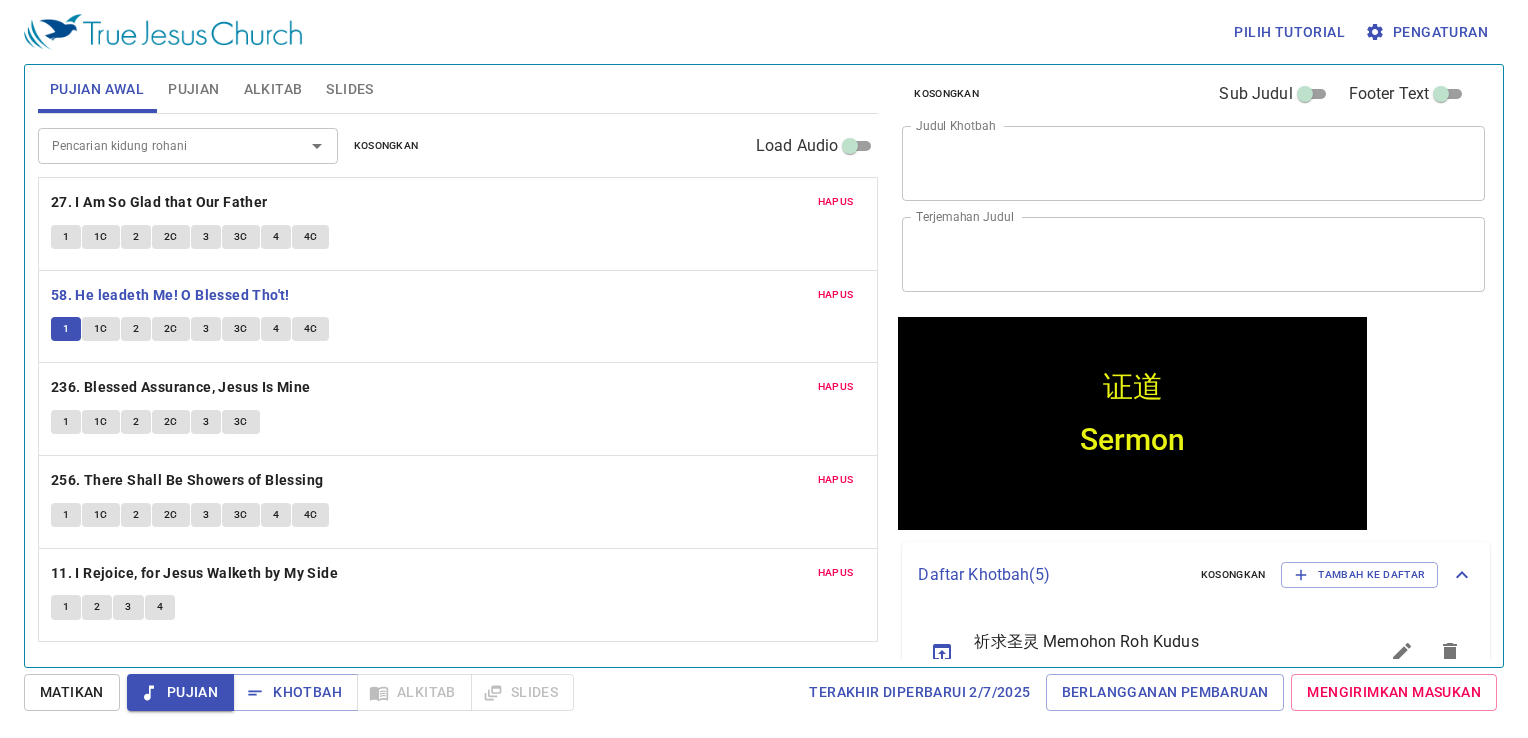scroll, scrollTop: 0, scrollLeft: 0, axis: both 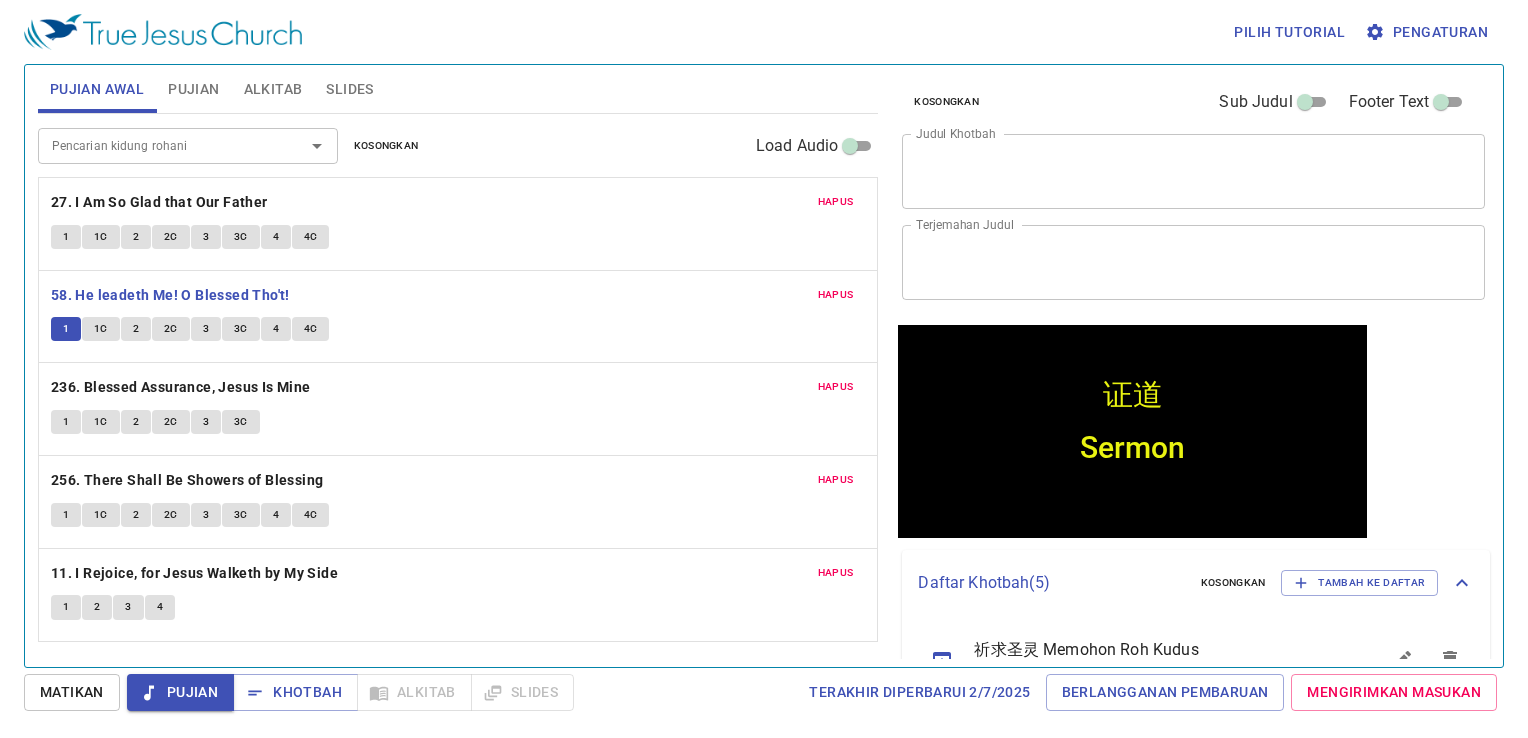 click on "证道" at bounding box center [1193, 171] 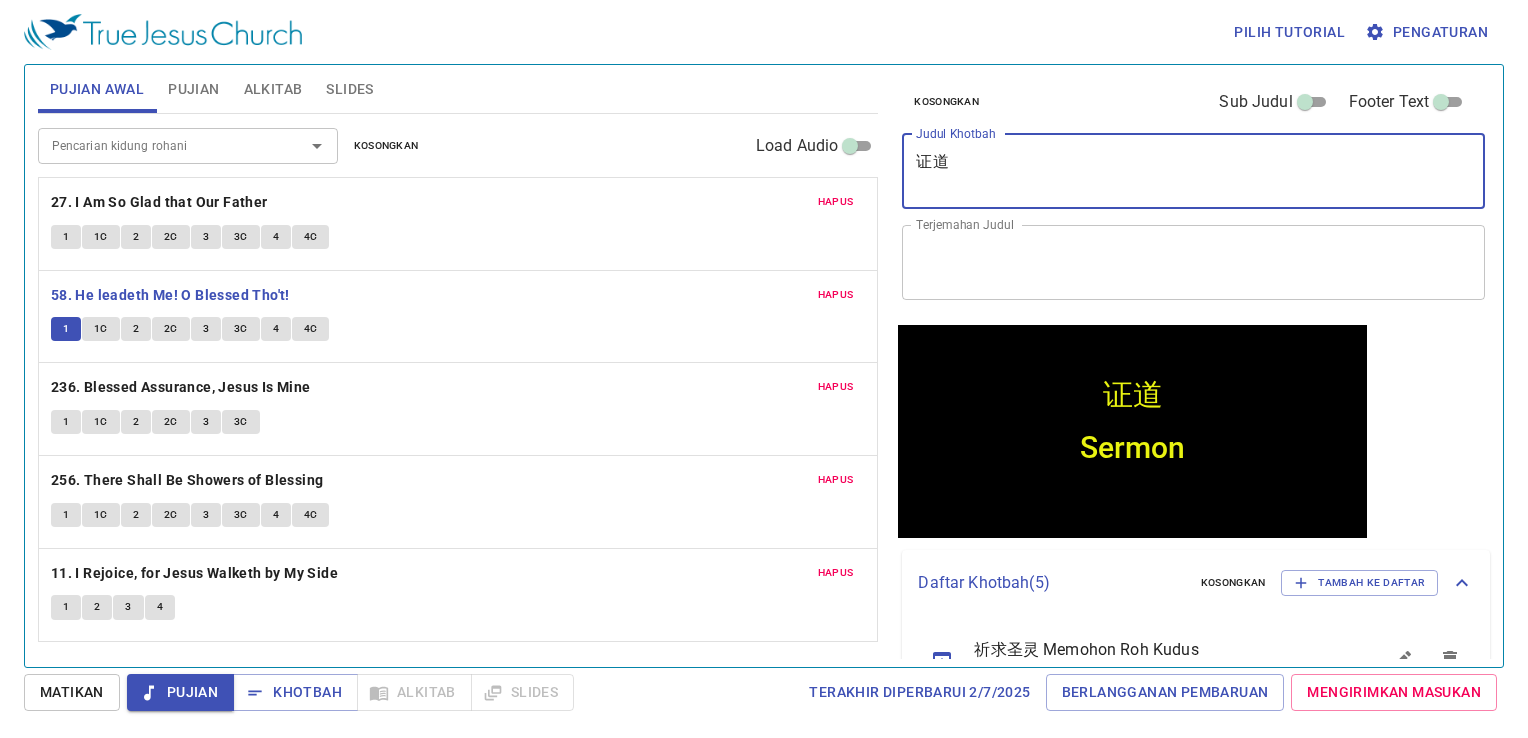 type on "证" 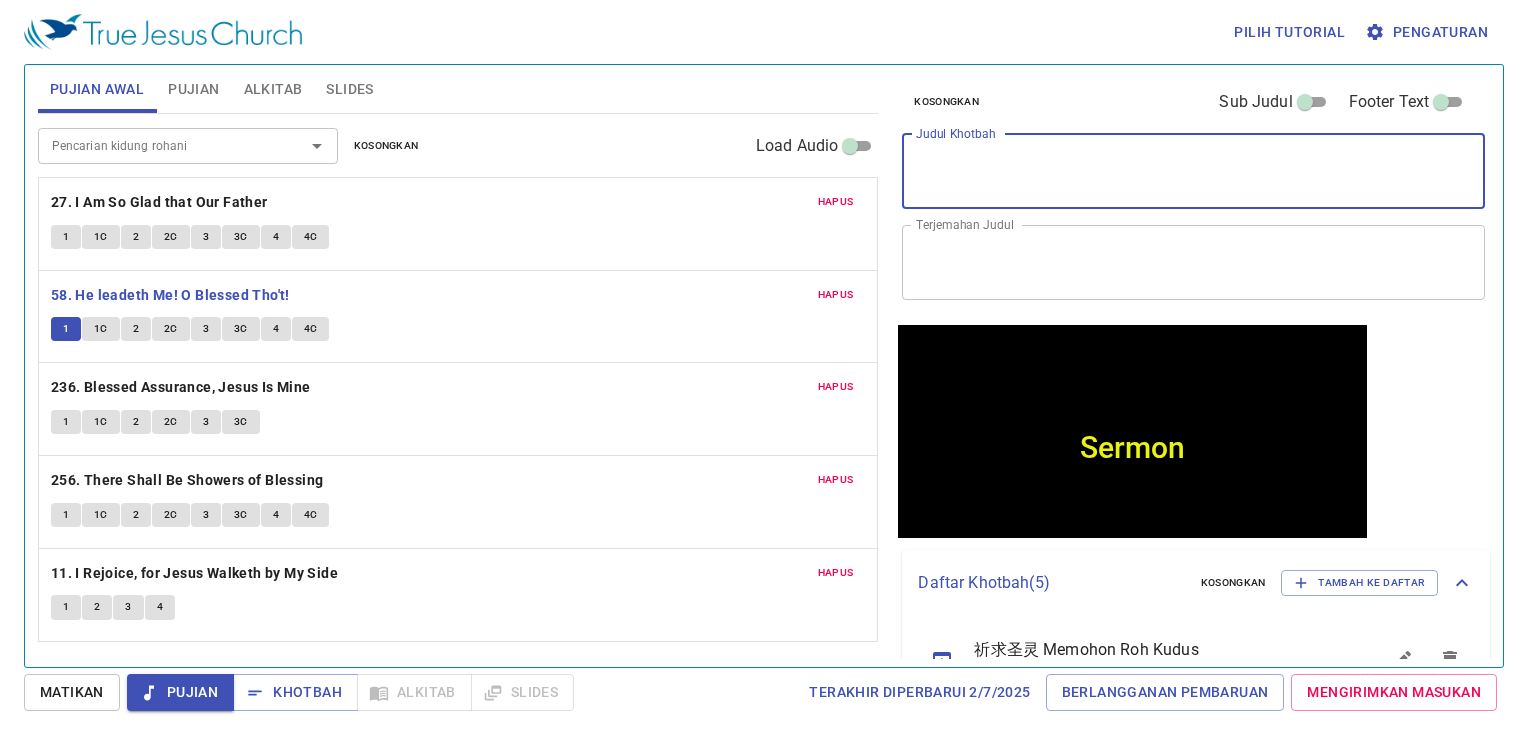 type 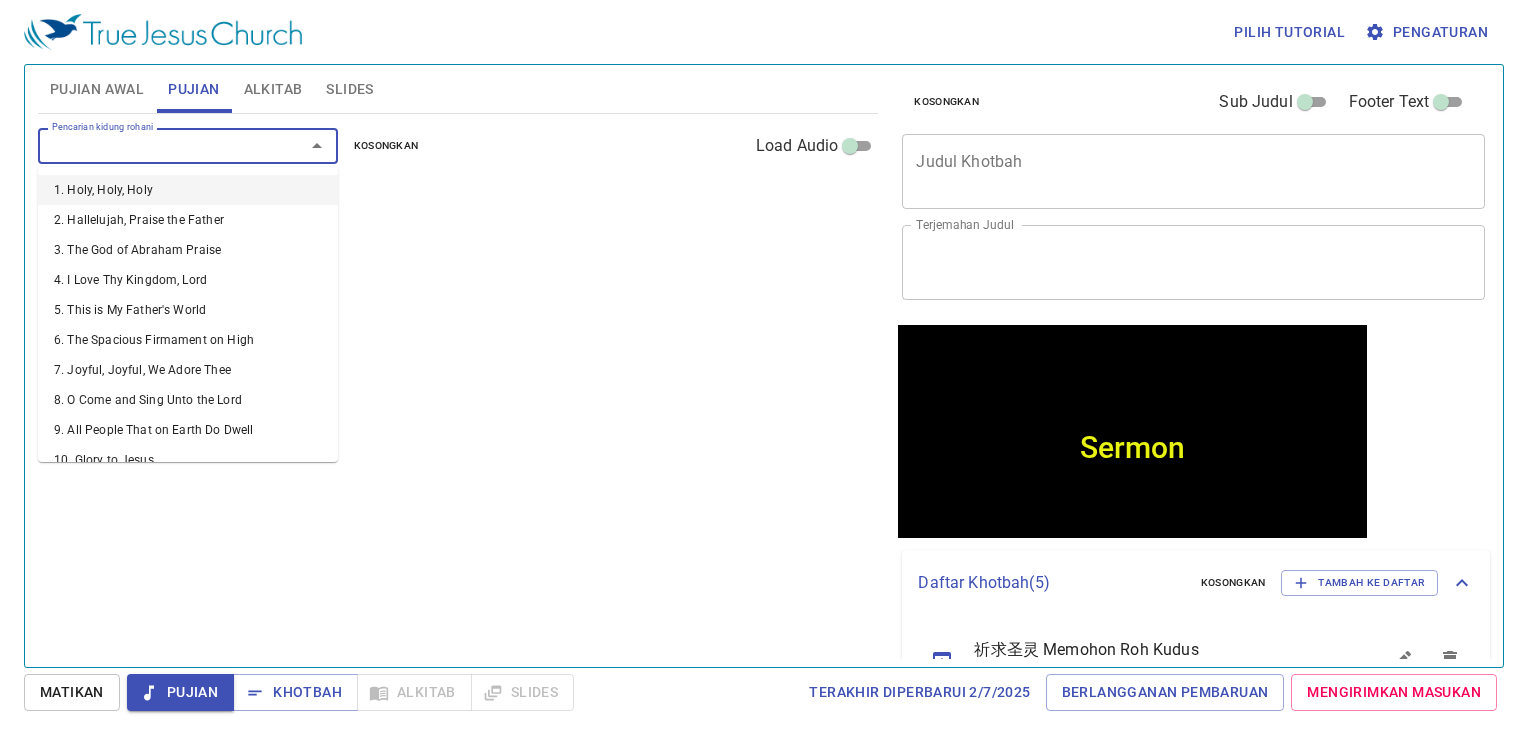 click on "Pencarian kidung rohani" at bounding box center (158, 145) 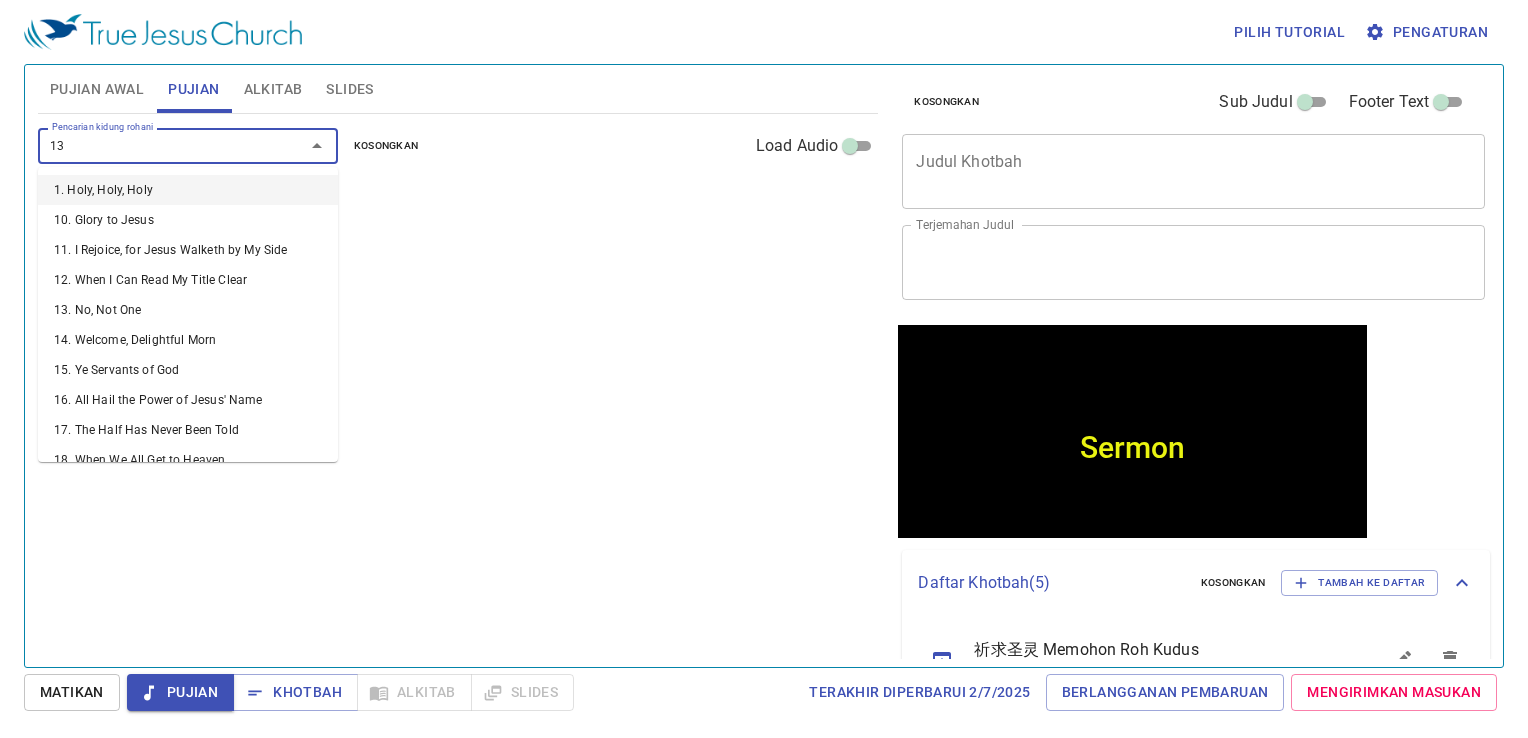 type on "131" 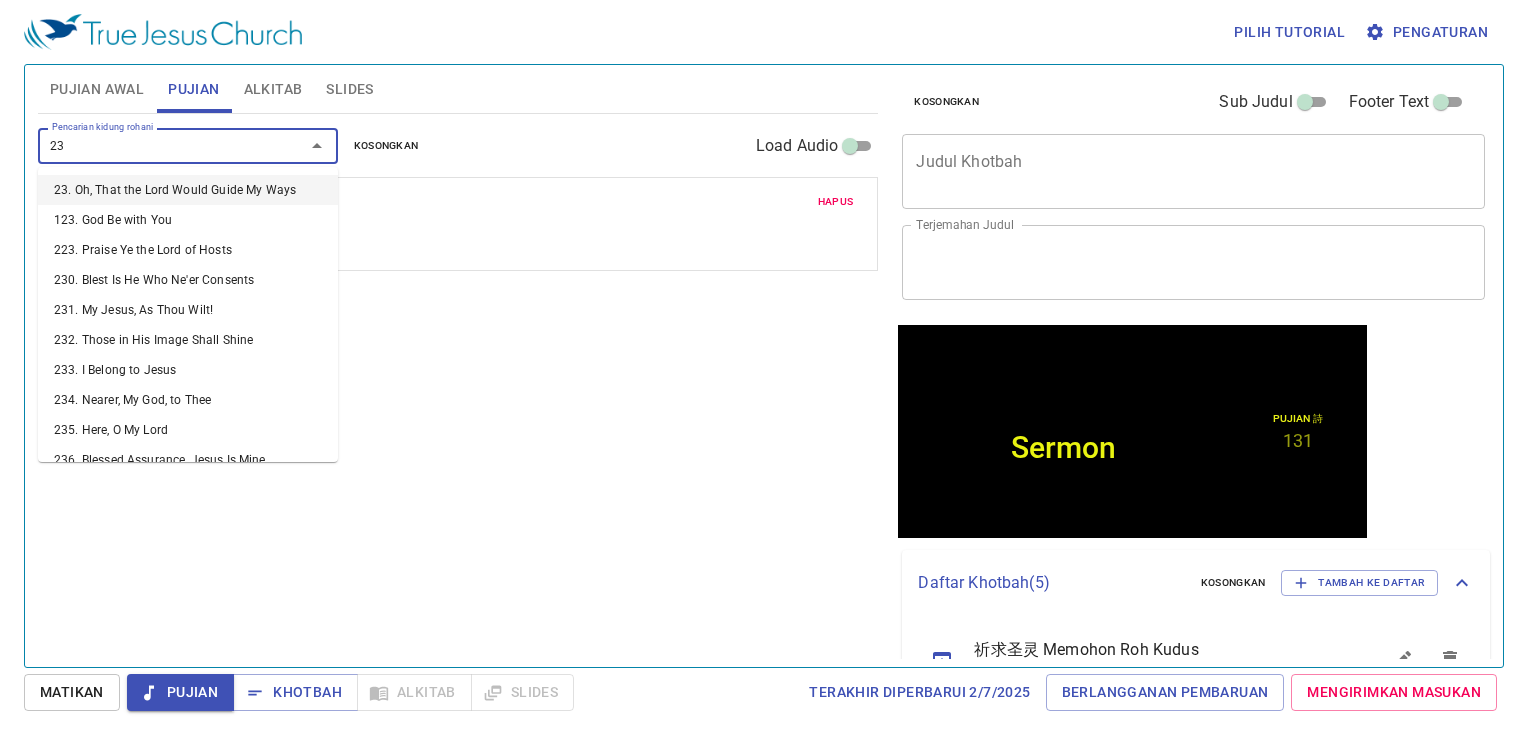type on "236" 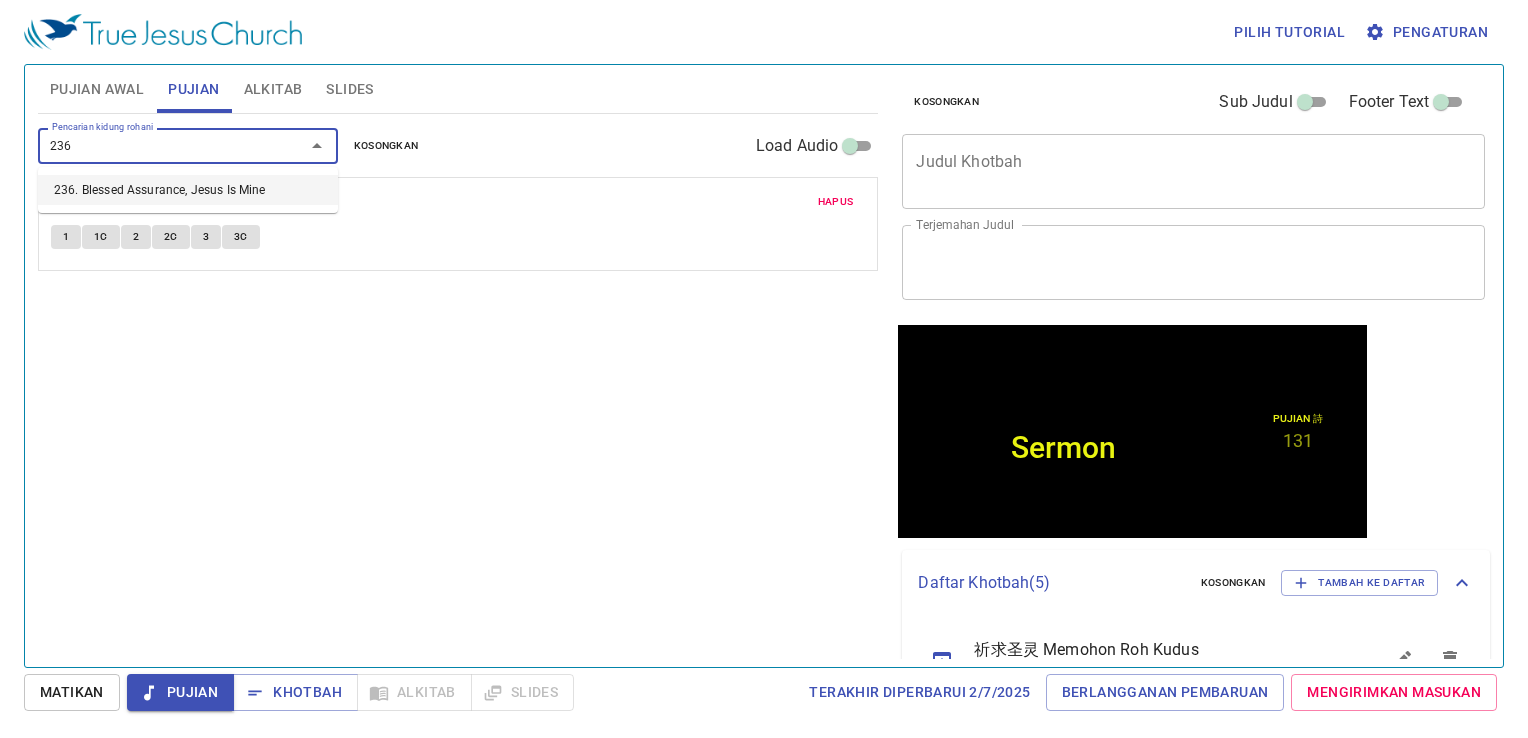 type 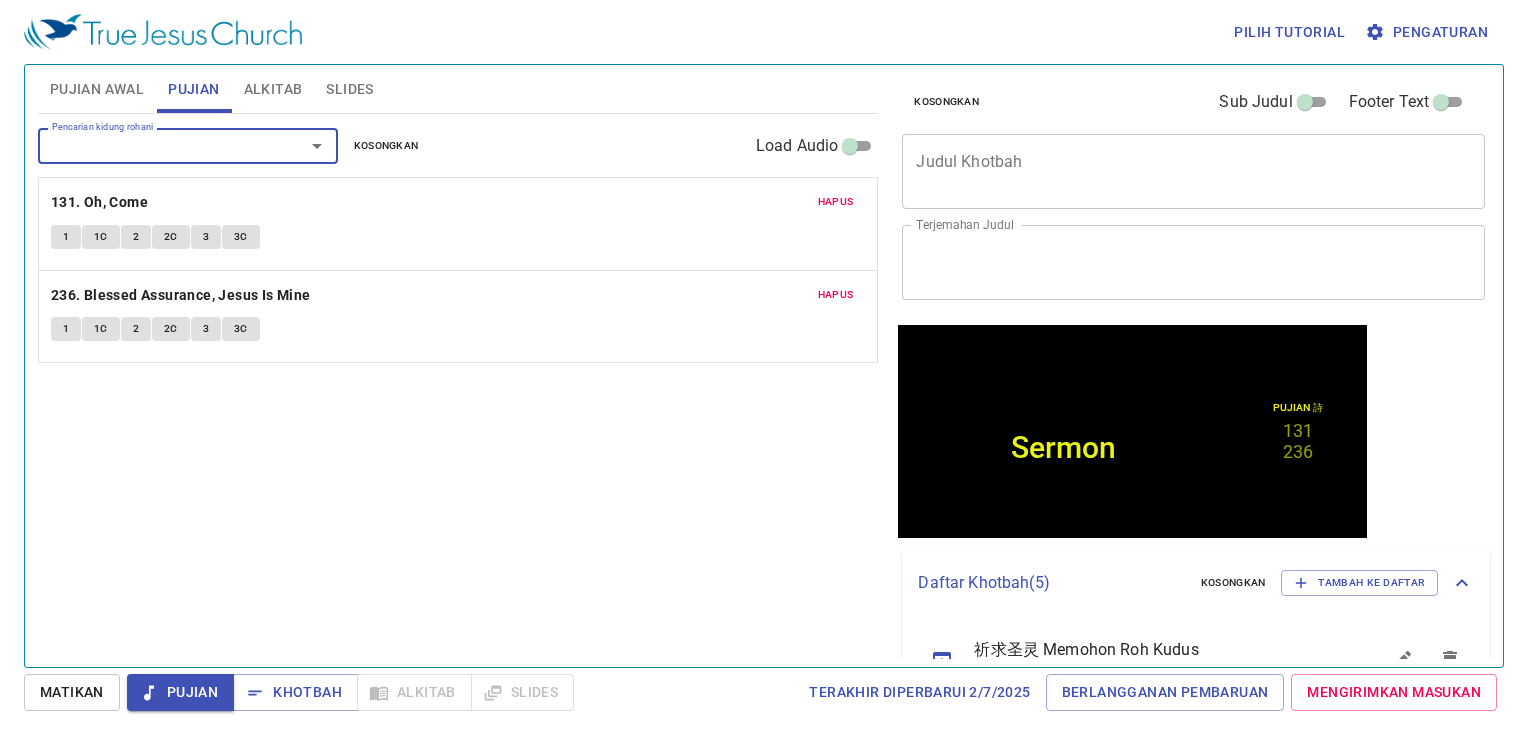 click on "Pujian Awal" at bounding box center [97, 89] 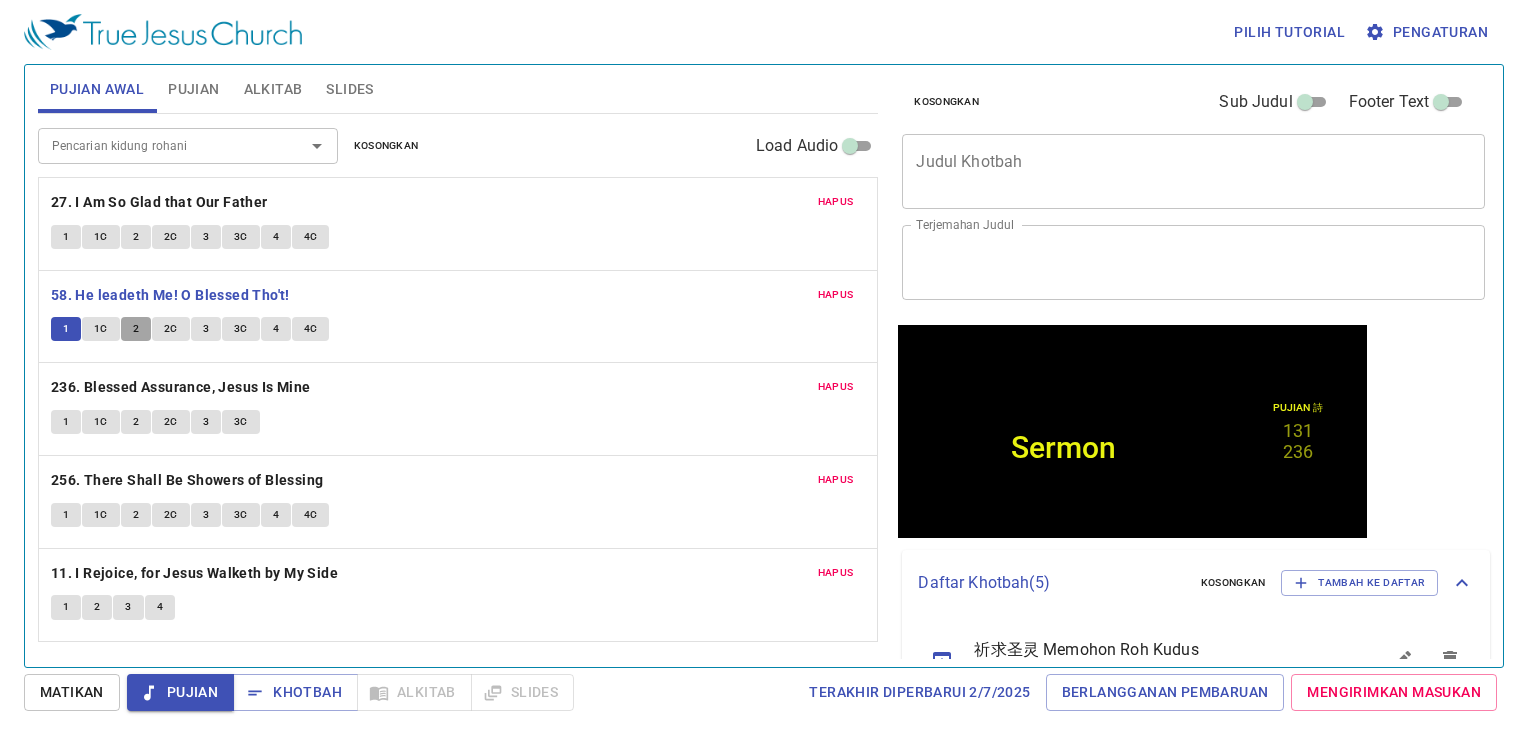 click on "2" at bounding box center [136, 329] 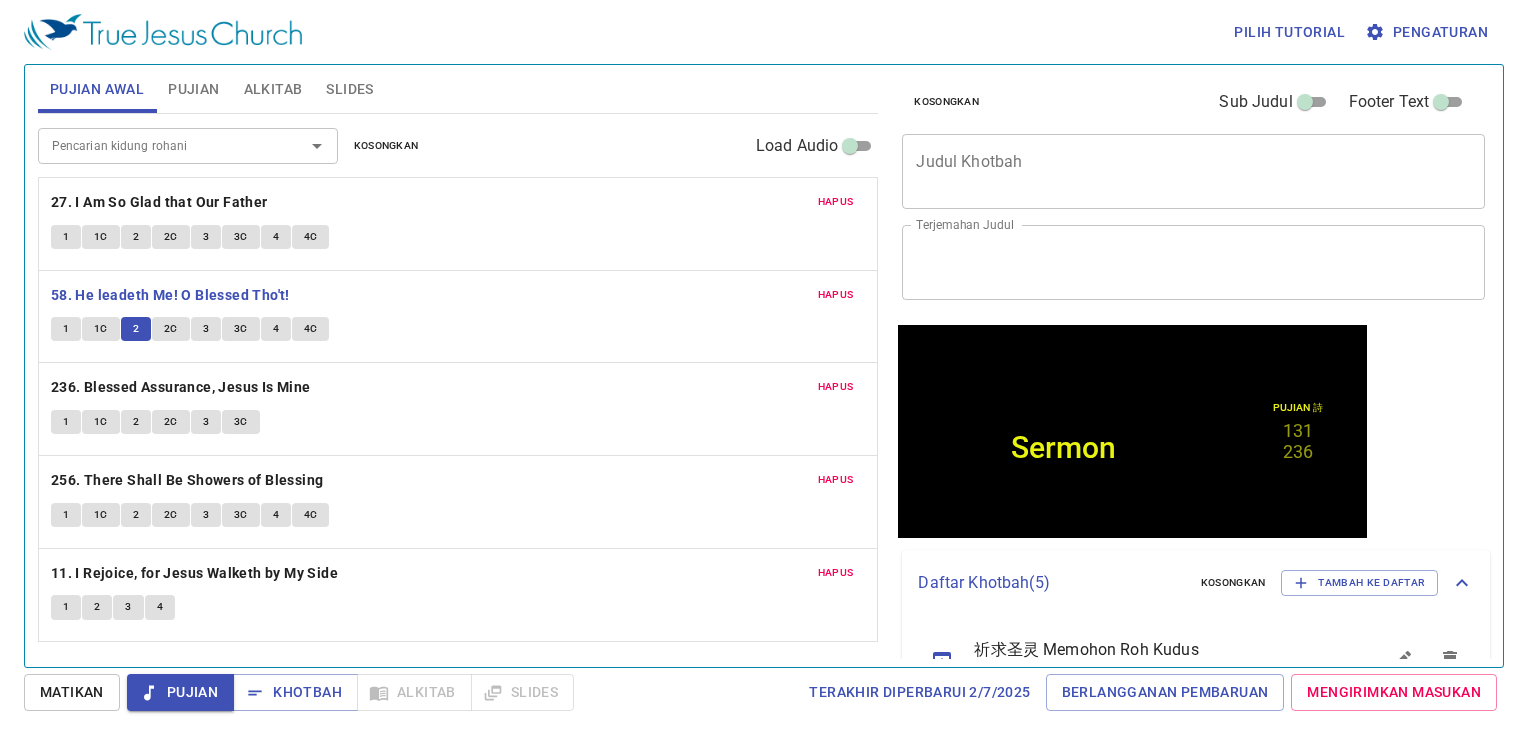click on "Judul Khotbah" at bounding box center (1193, 171) 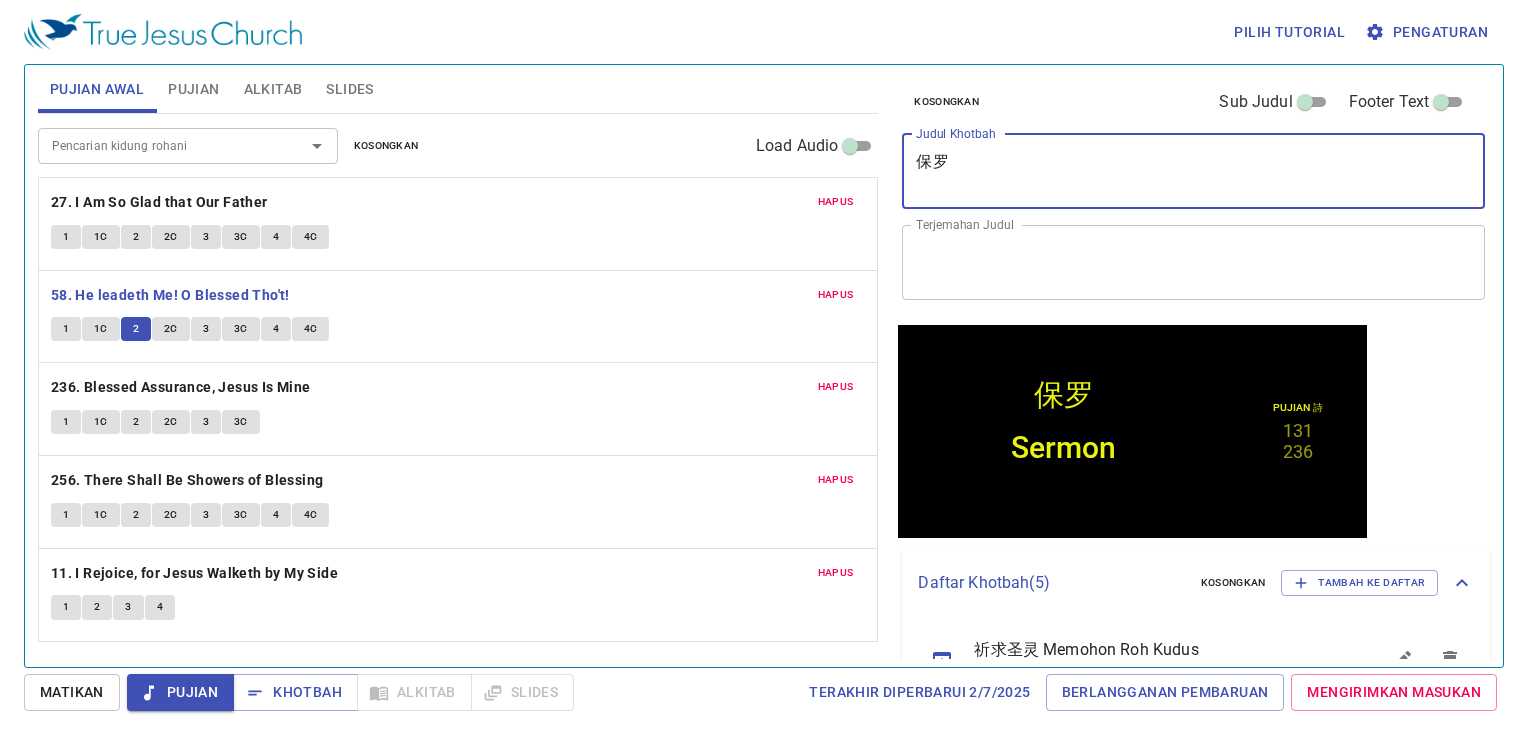 scroll, scrollTop: 300, scrollLeft: 0, axis: vertical 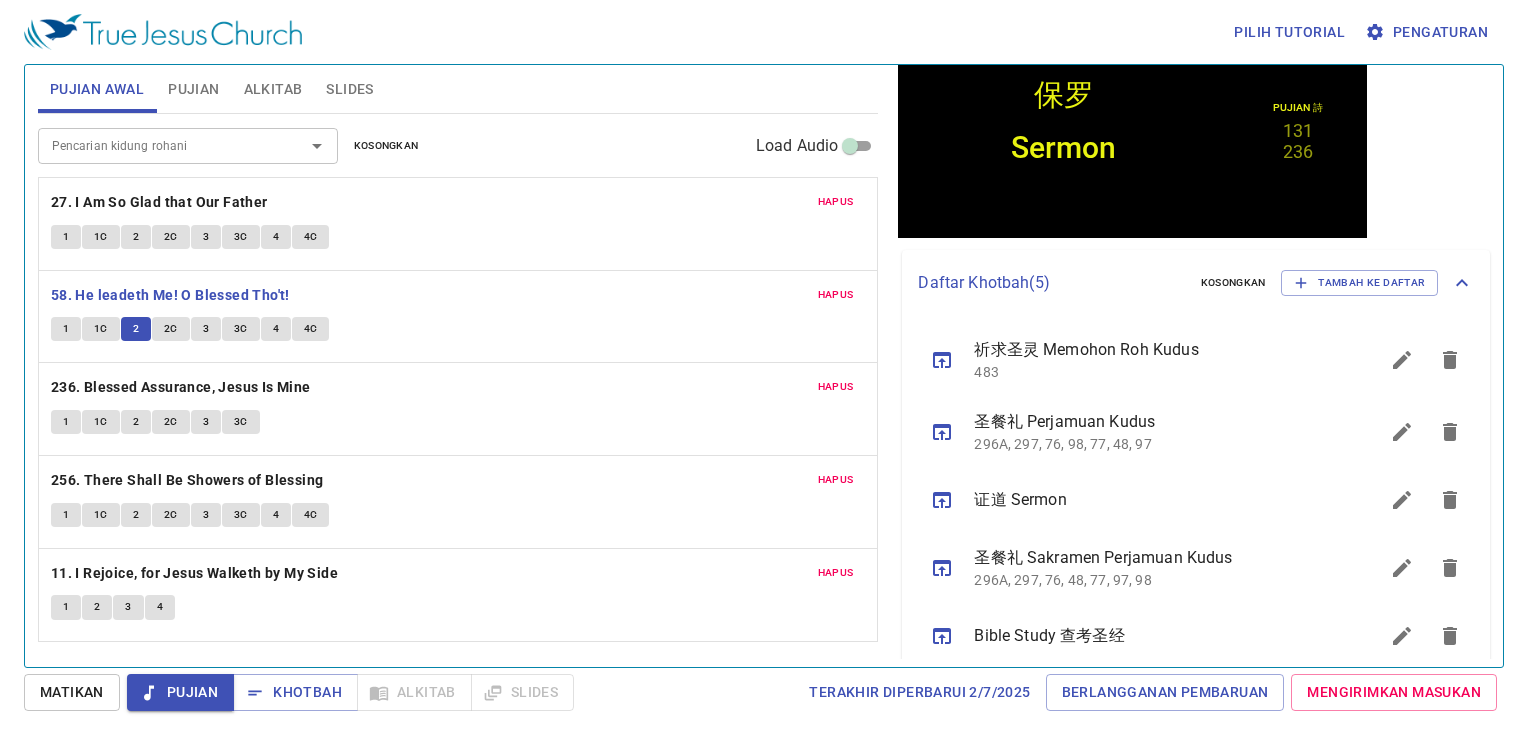 click 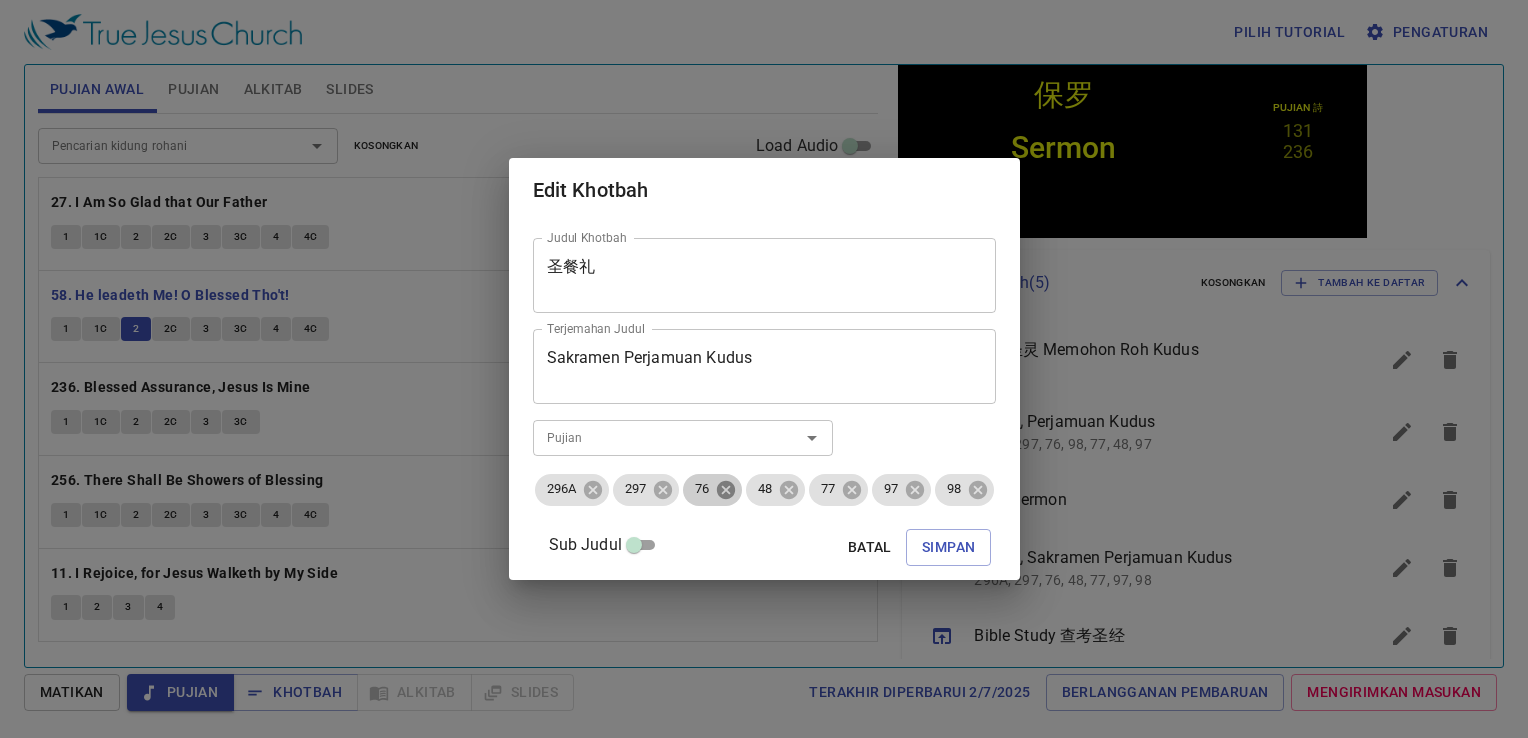 click 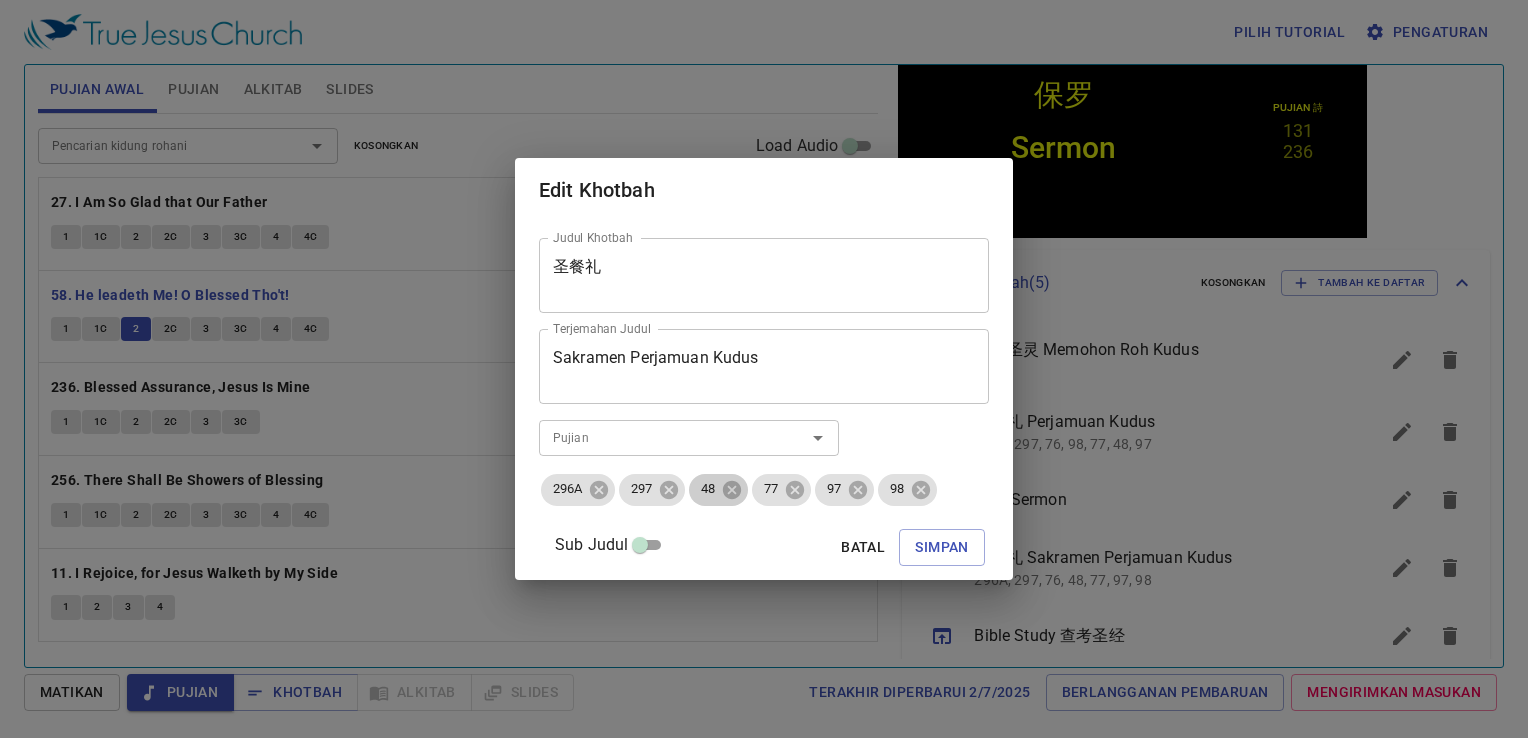 click on "48" at bounding box center [718, 490] 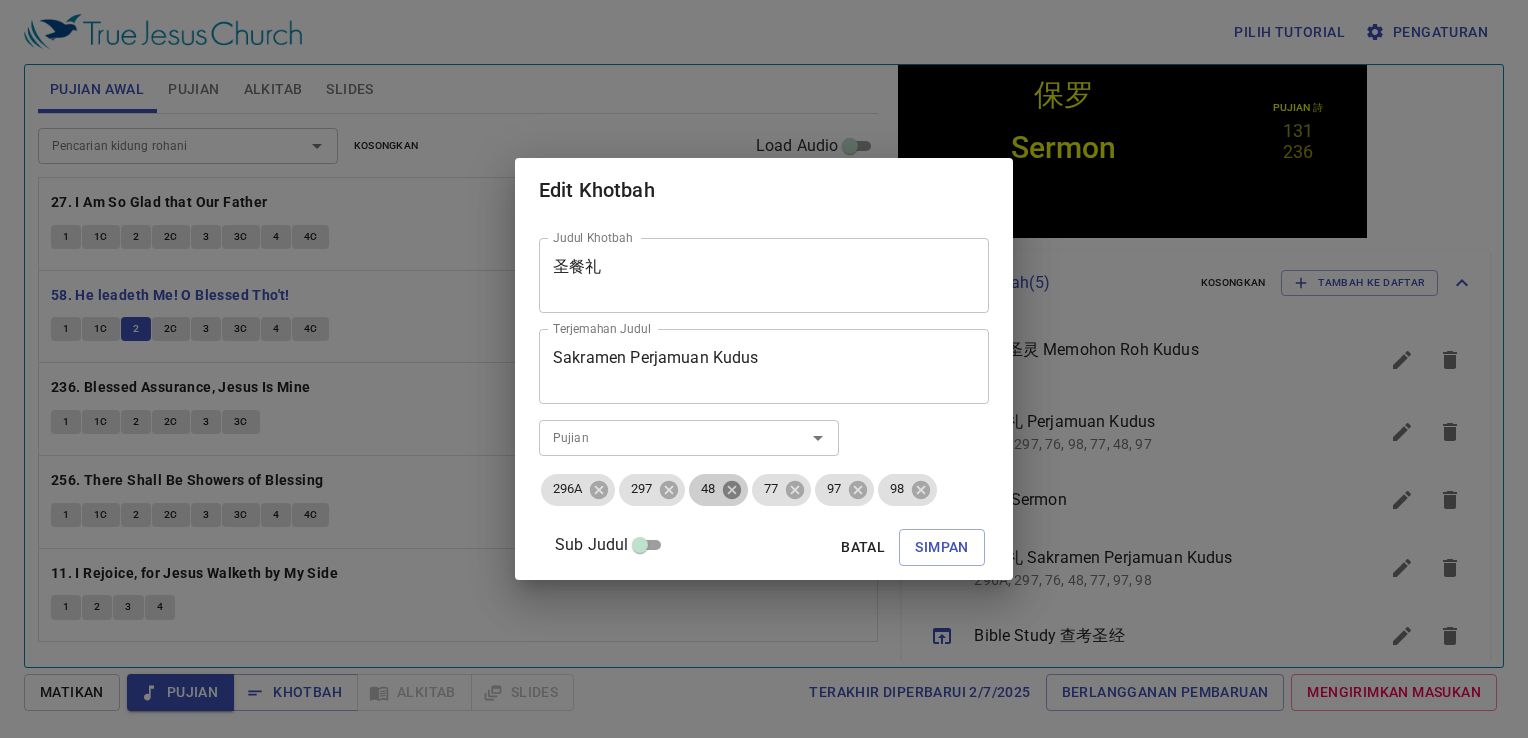click 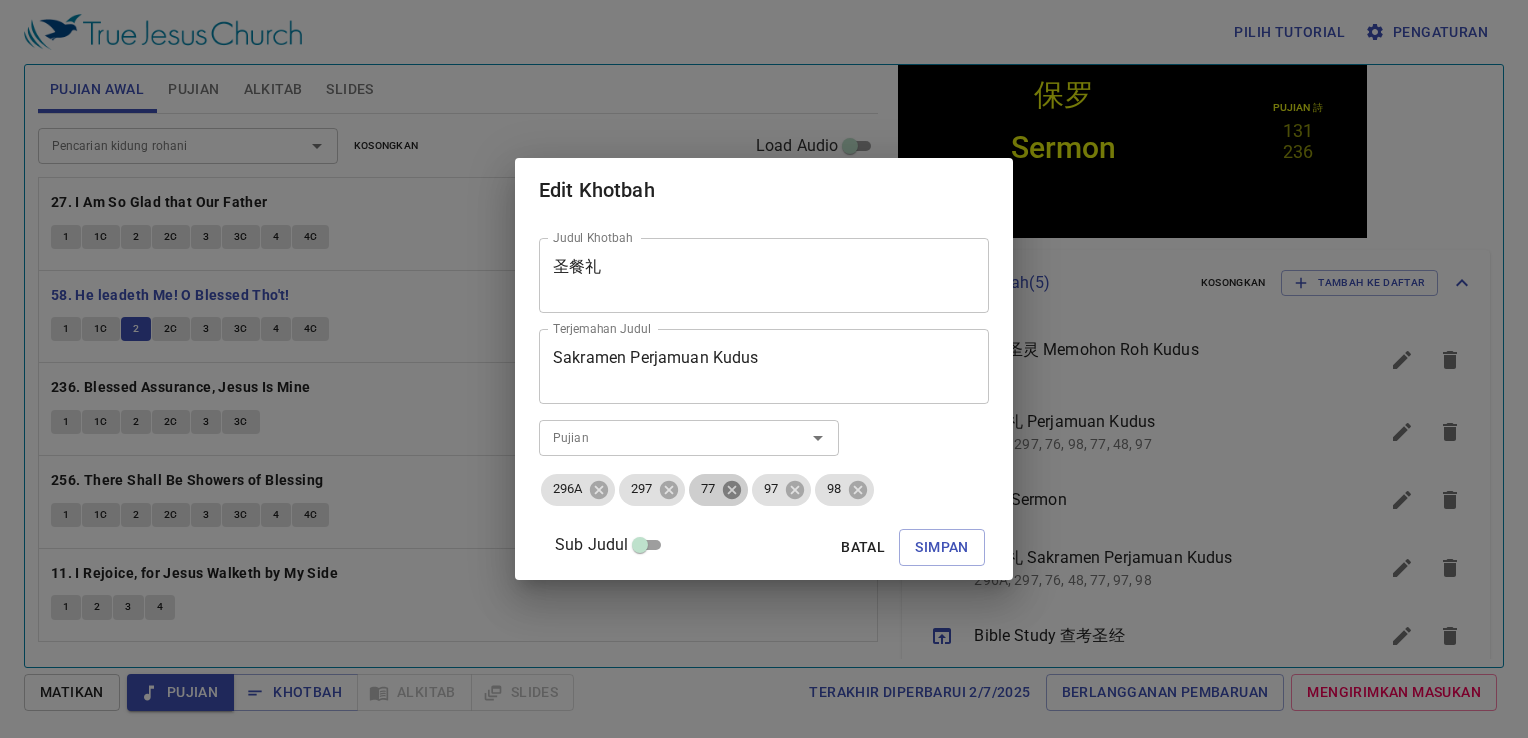 click 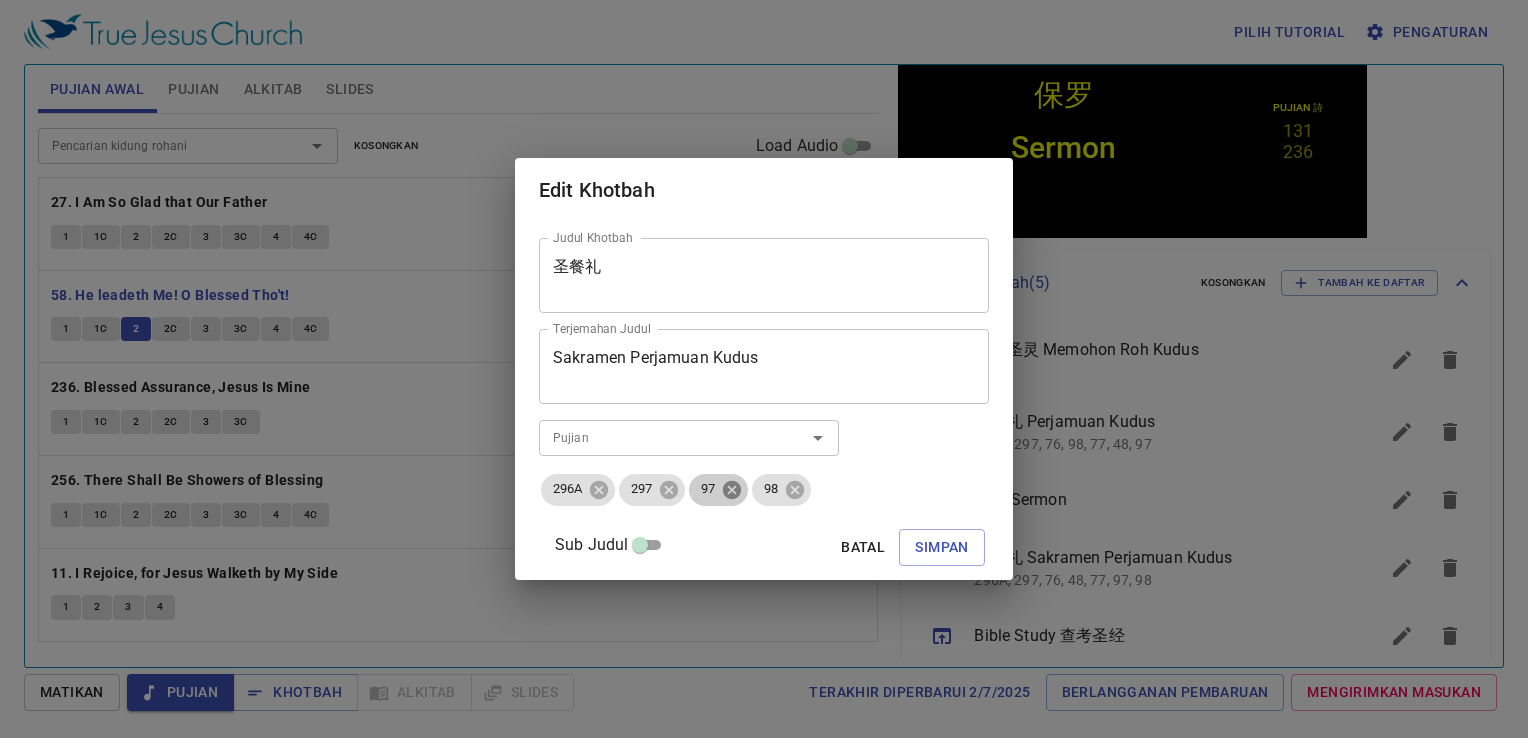 click 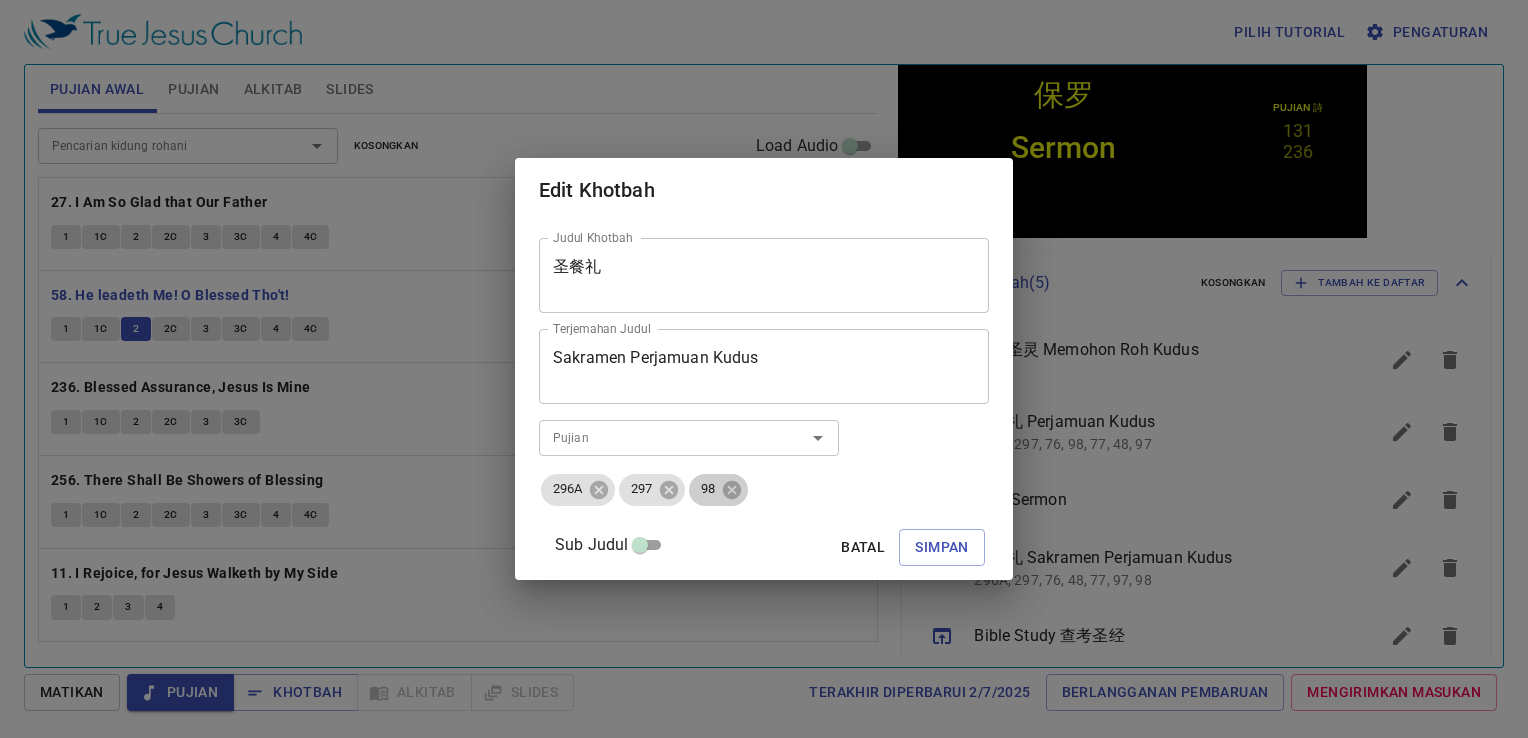 click 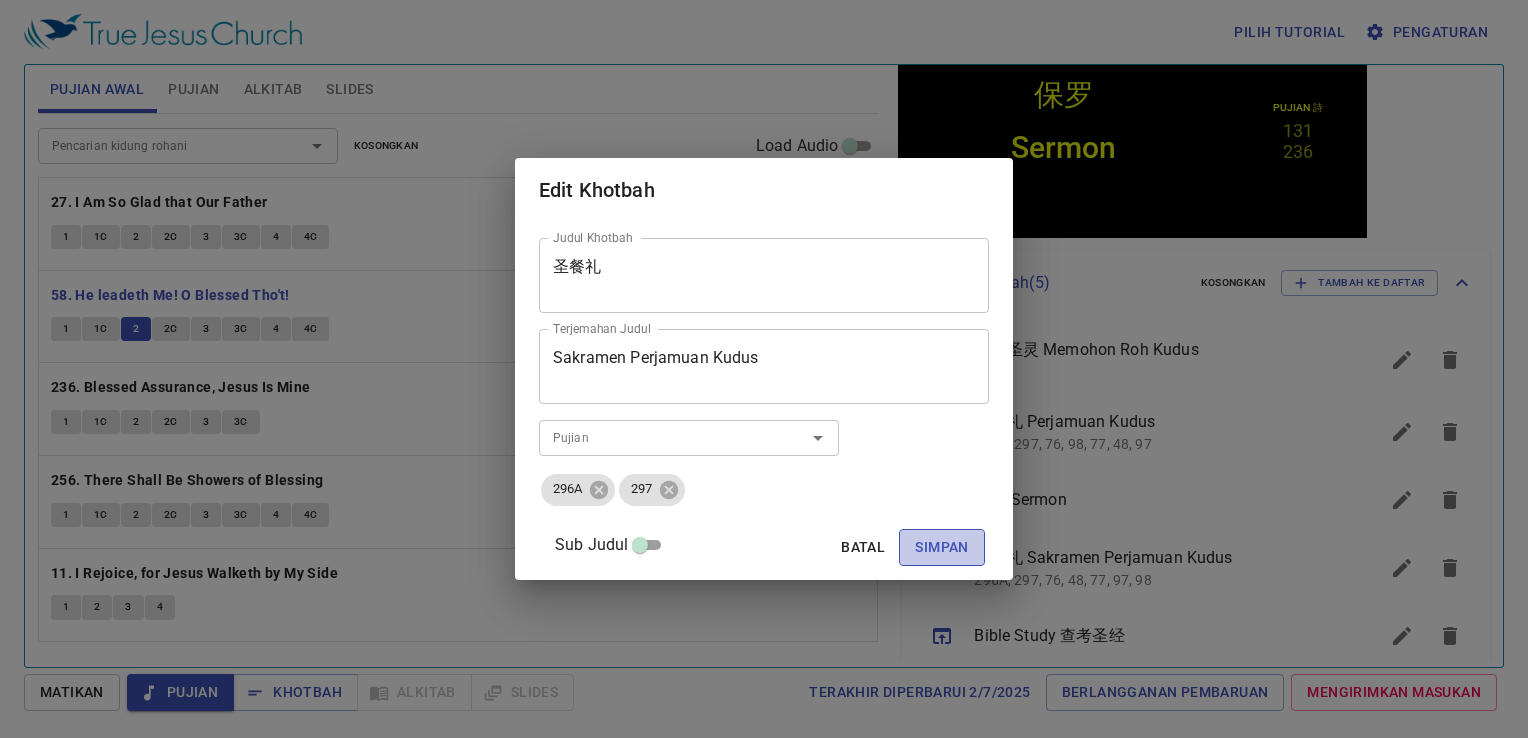 click on "Simpan" at bounding box center (941, 547) 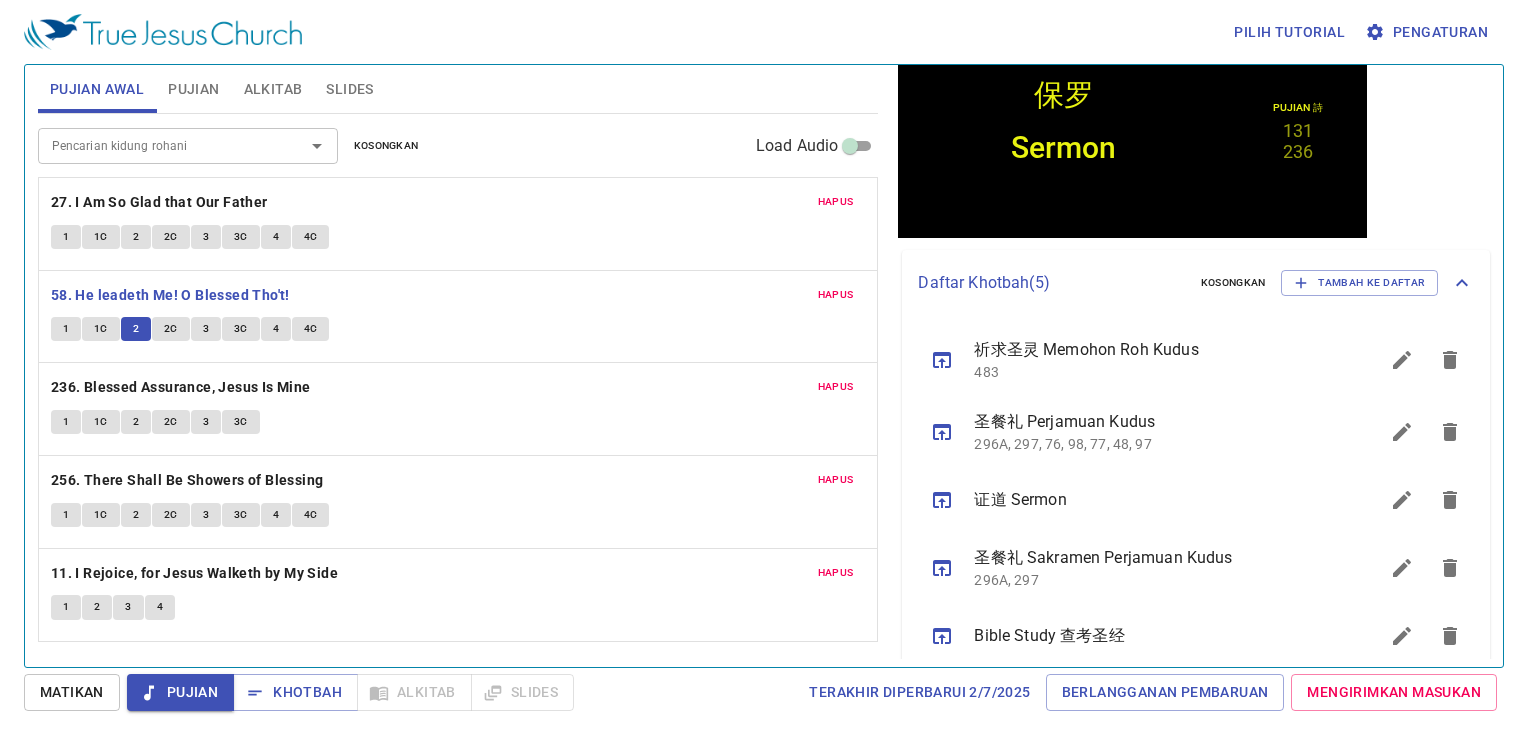 scroll, scrollTop: 0, scrollLeft: 0, axis: both 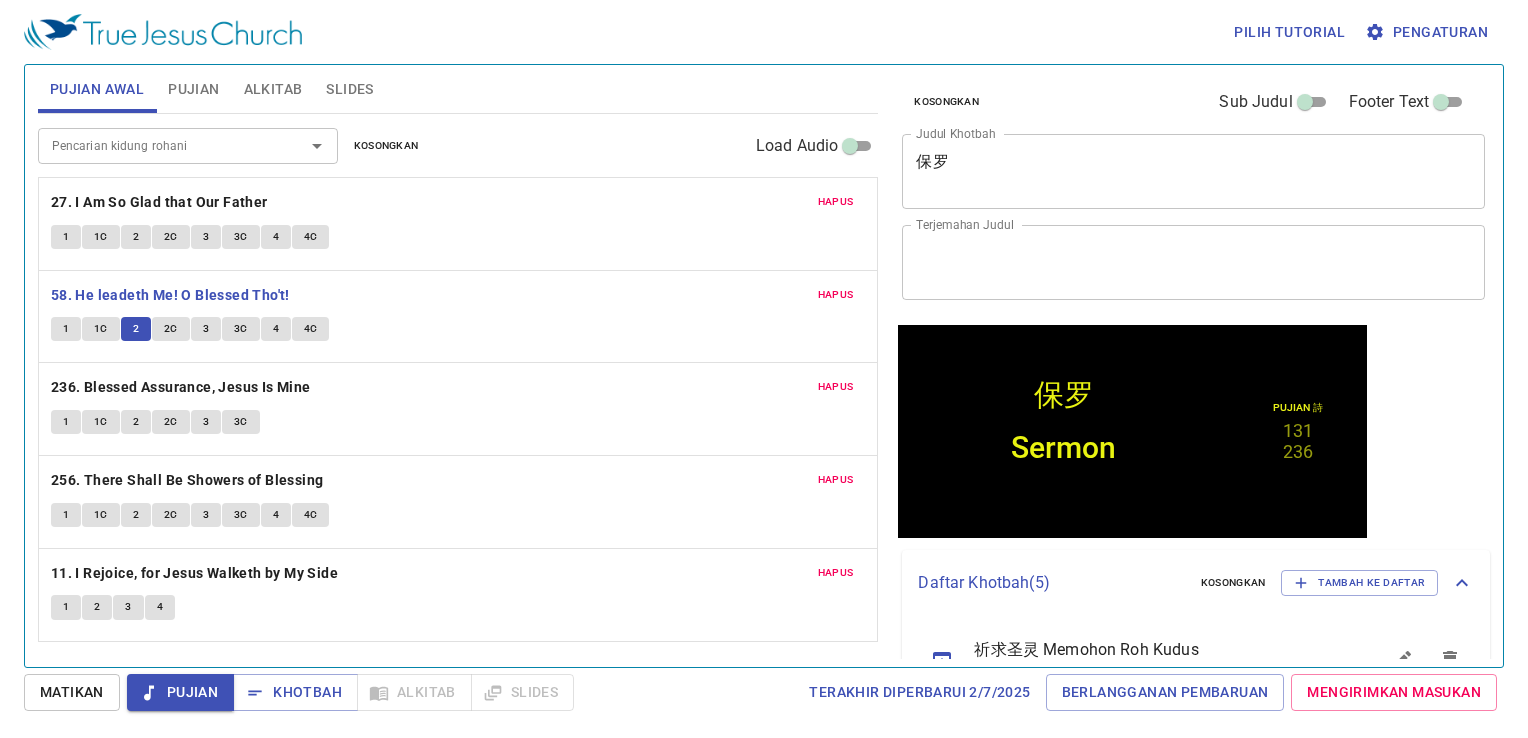 click on "保罗" at bounding box center (1193, 171) 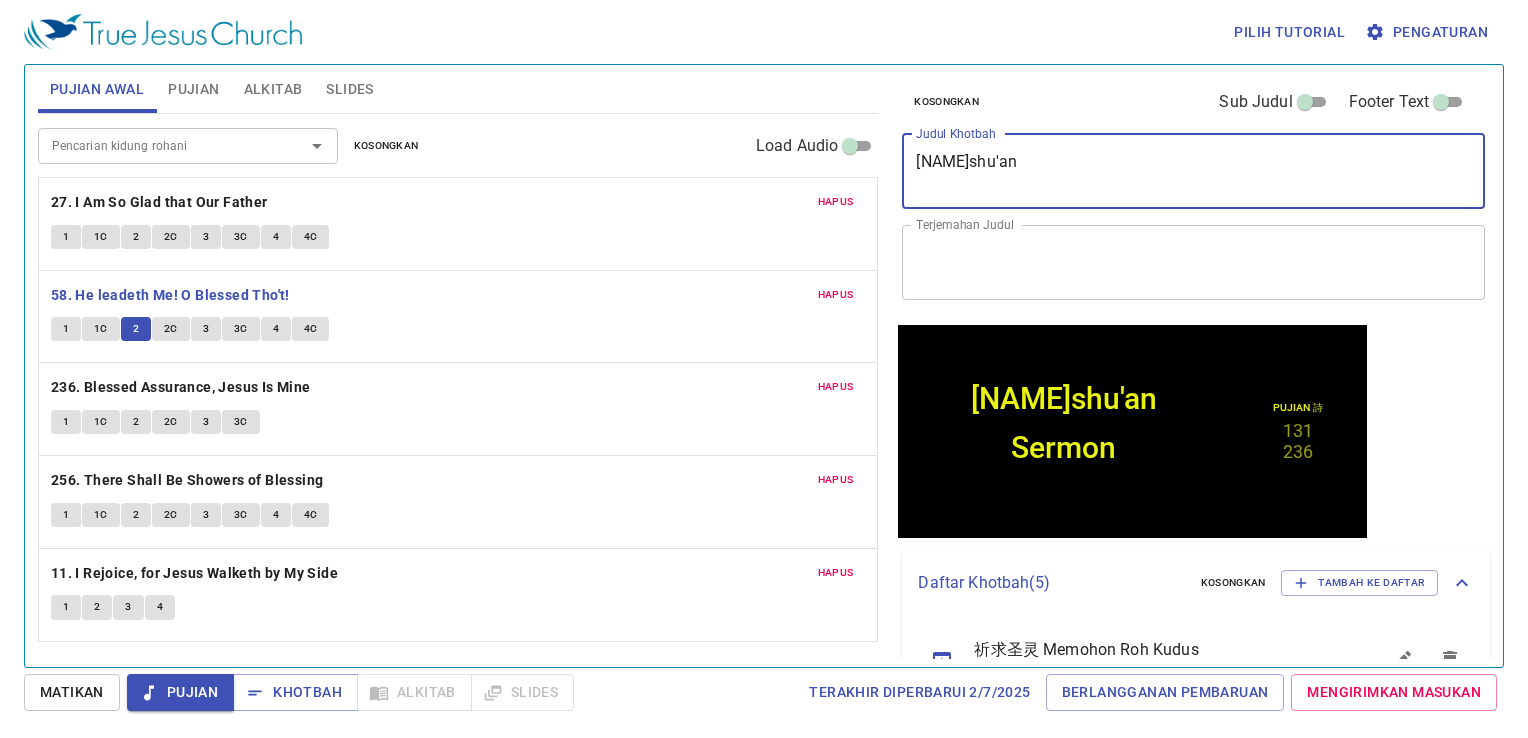 type on "保罗的shuan" 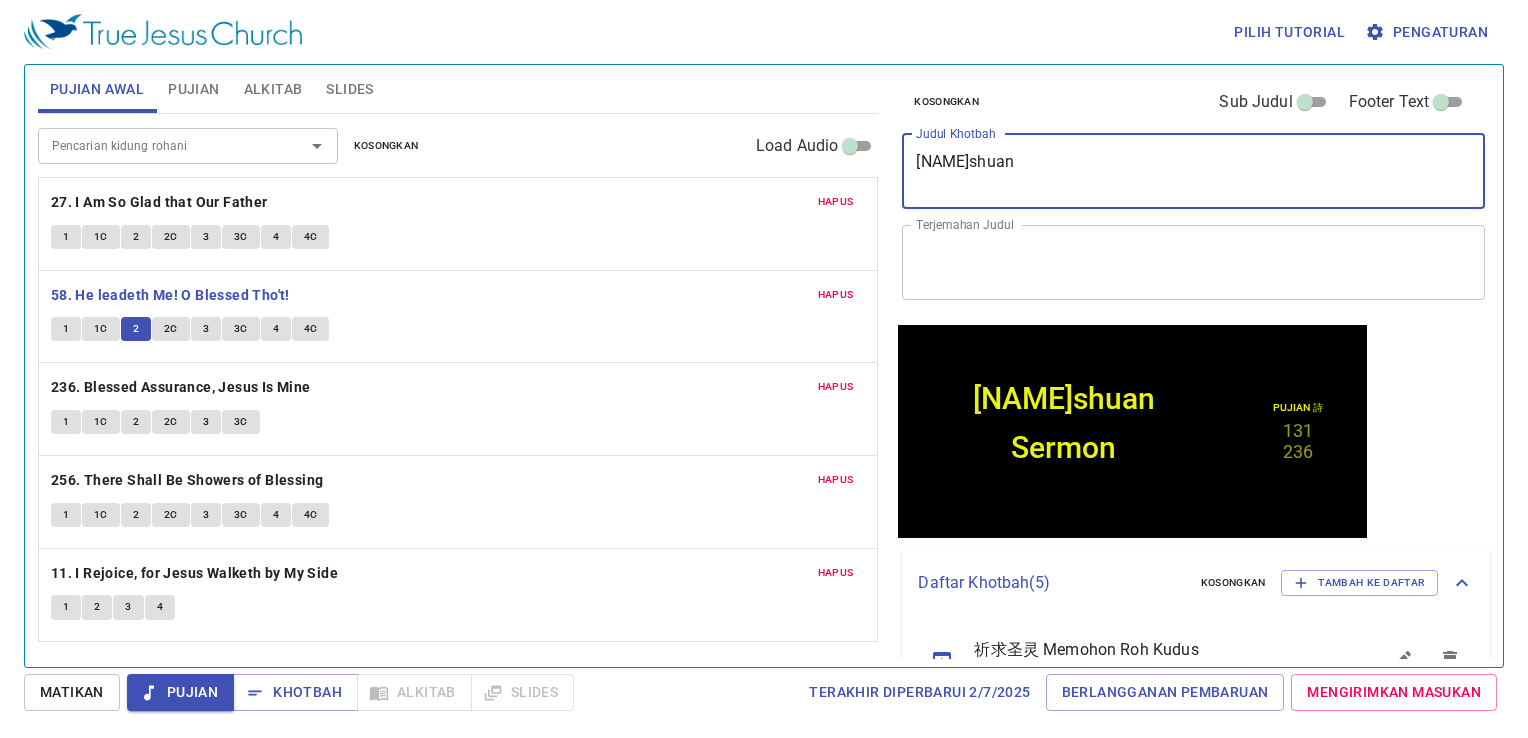 click on "3" at bounding box center [206, 329] 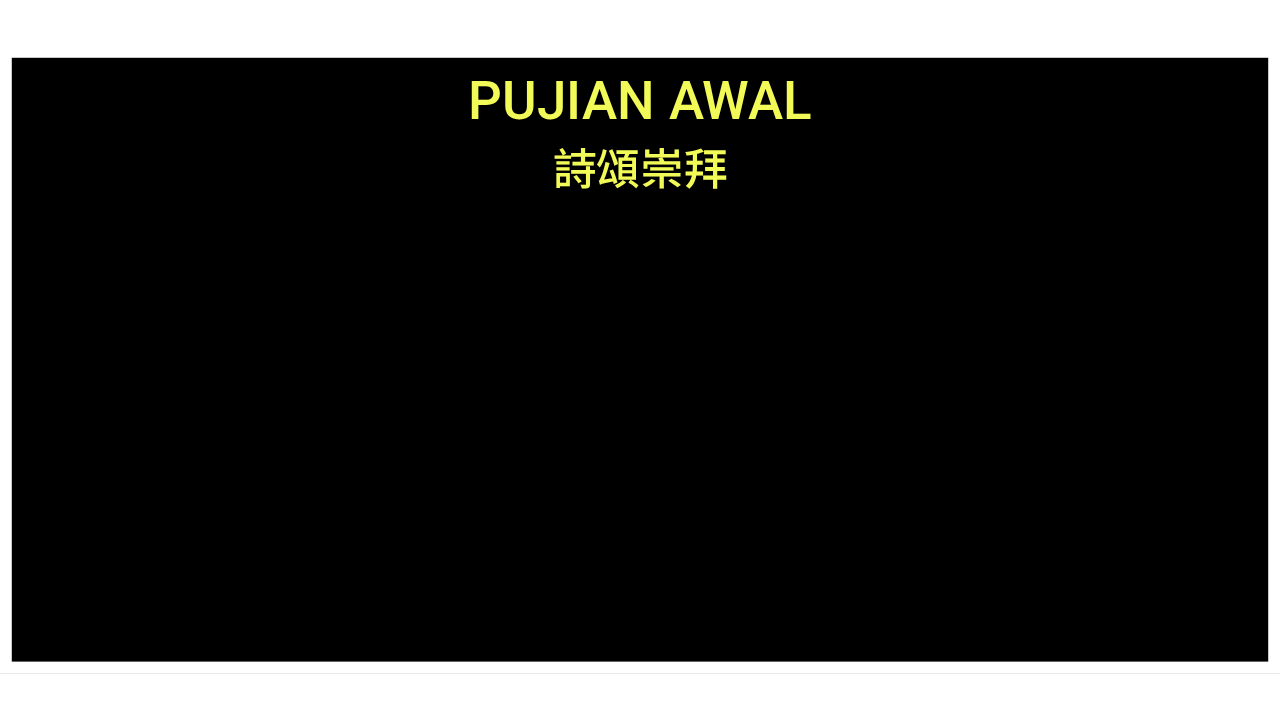 scroll, scrollTop: 0, scrollLeft: 0, axis: both 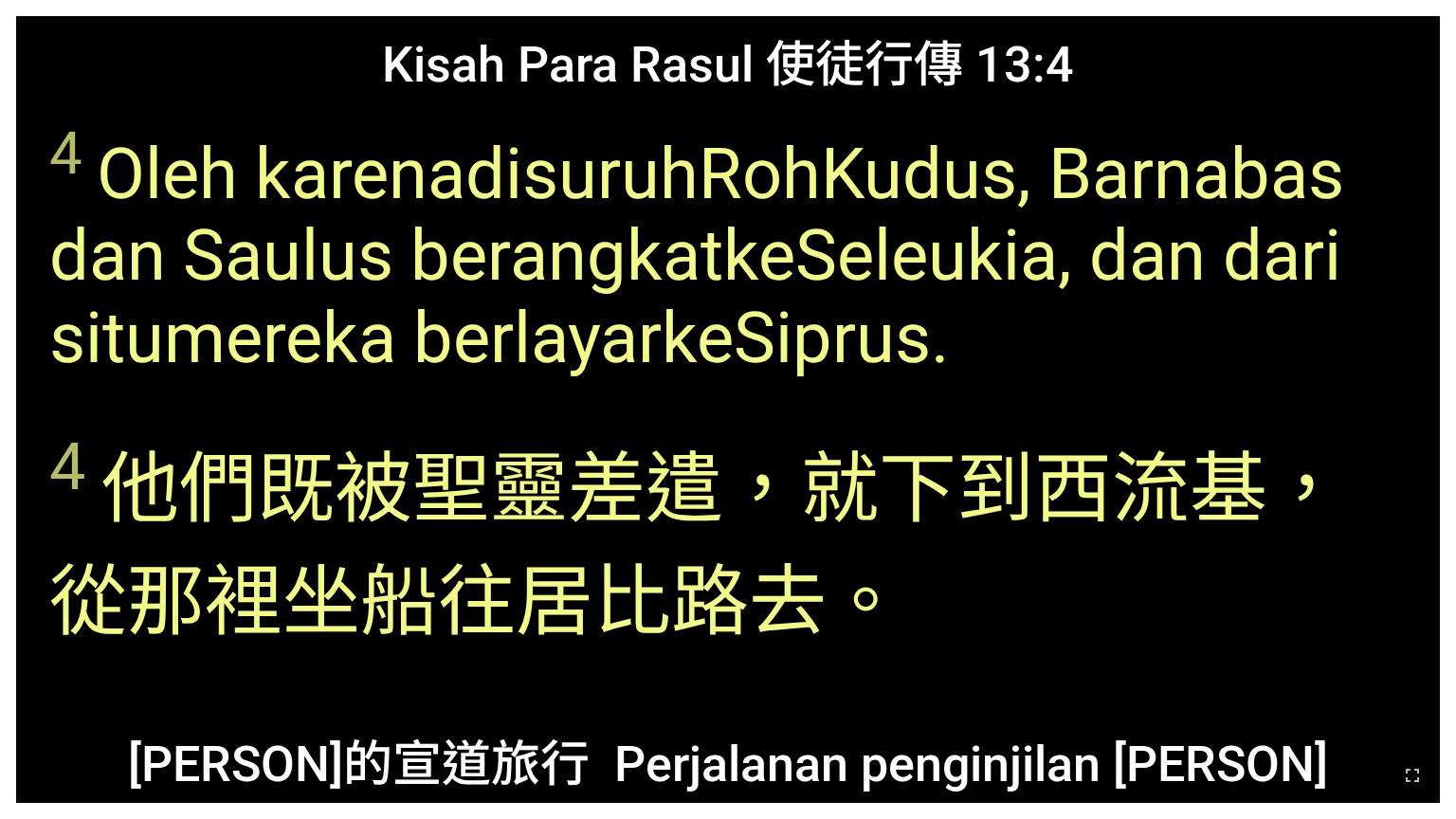 click on "，就下到 [CITY] ，從 那裡 坐船 往 [CITY] 去。" at bounding box center (697, 545) 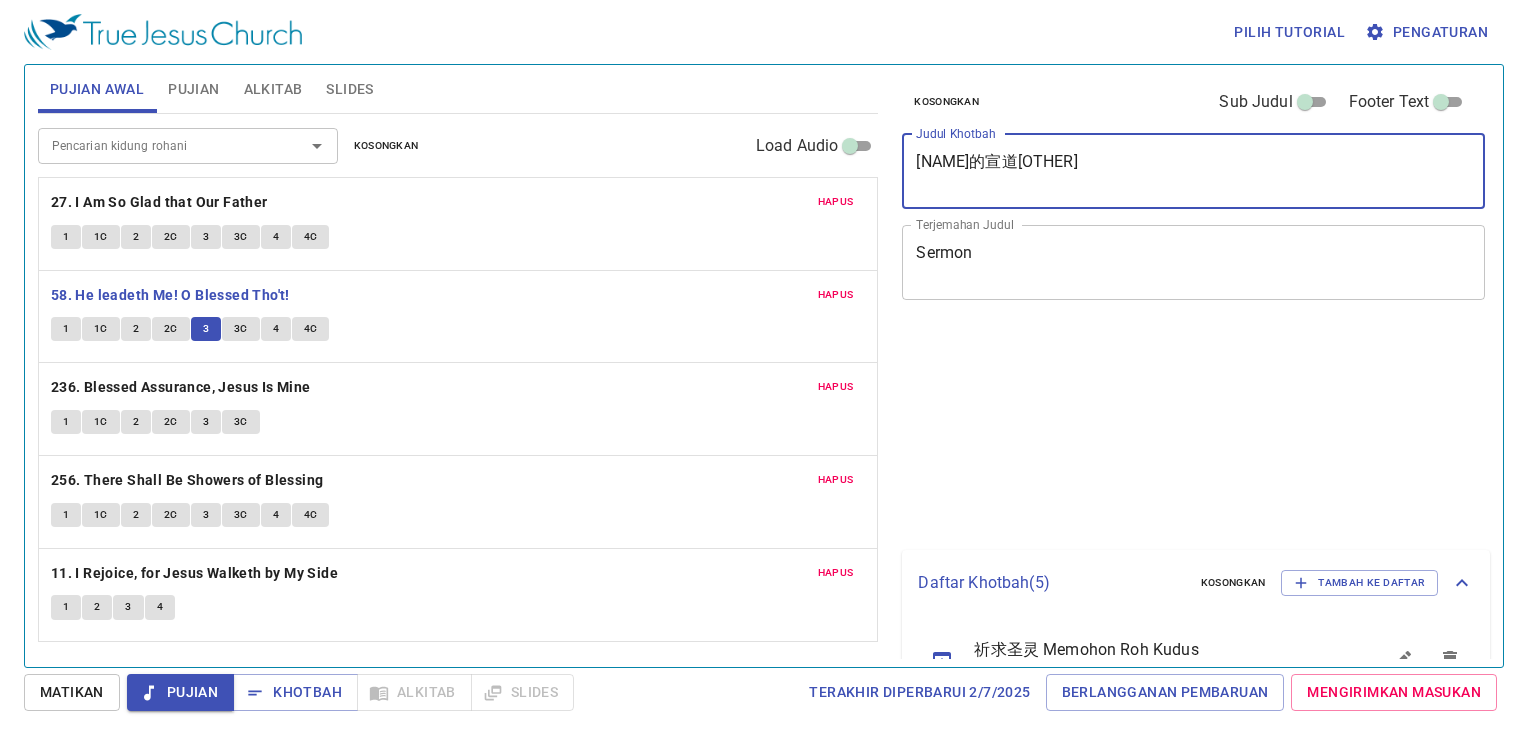 scroll, scrollTop: 0, scrollLeft: 0, axis: both 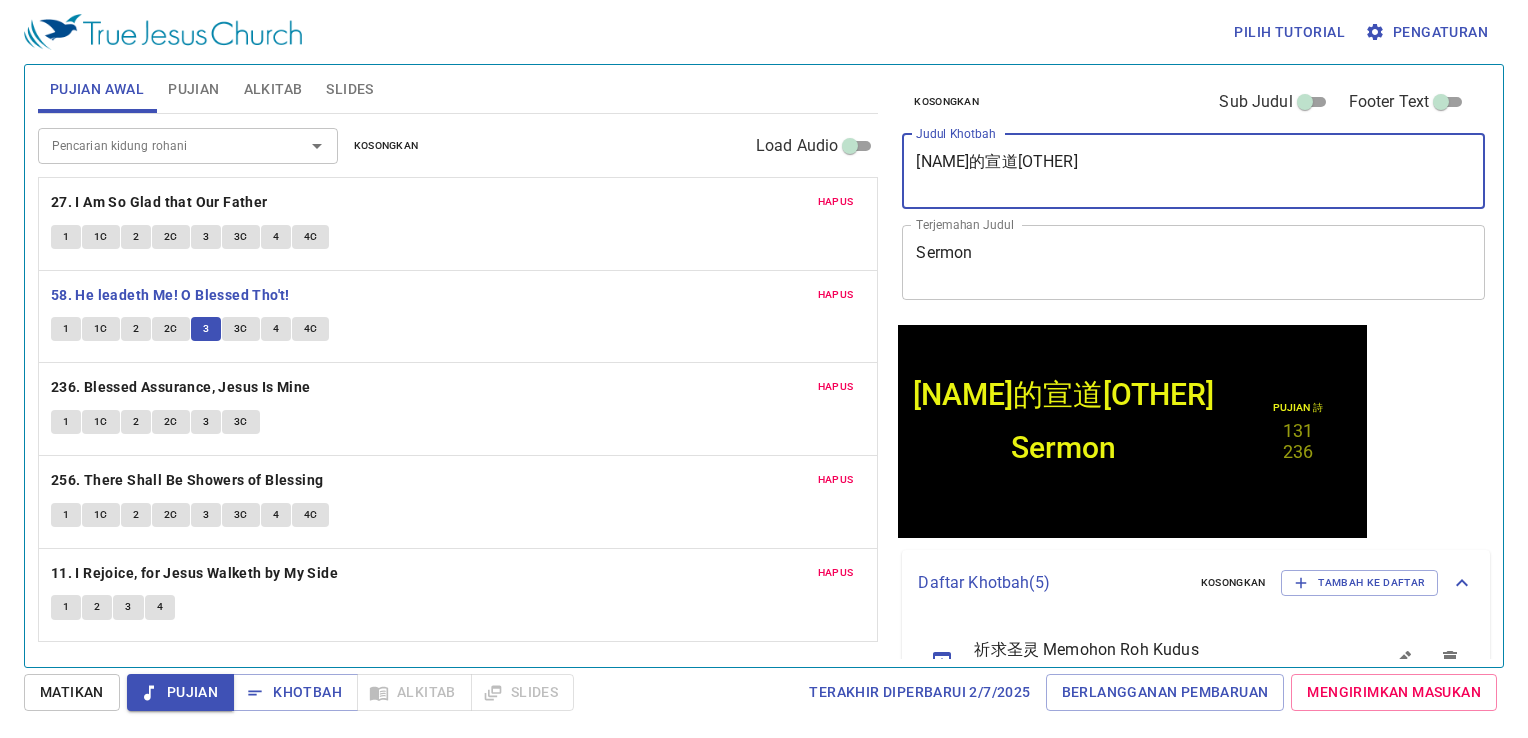 click on "4" at bounding box center [276, 329] 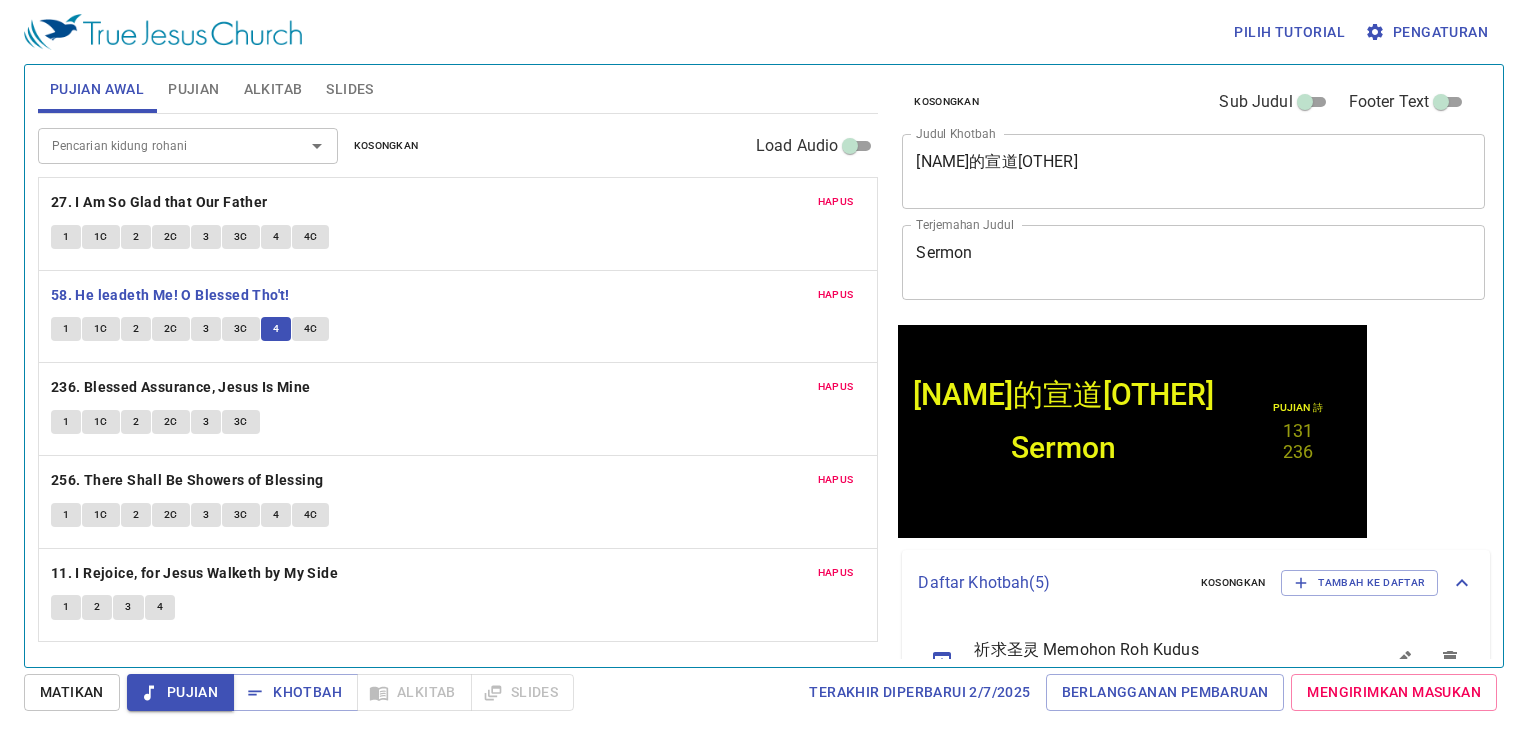 click on "保罗的宣道luxing x Judul Khotbah" at bounding box center (1193, 171) 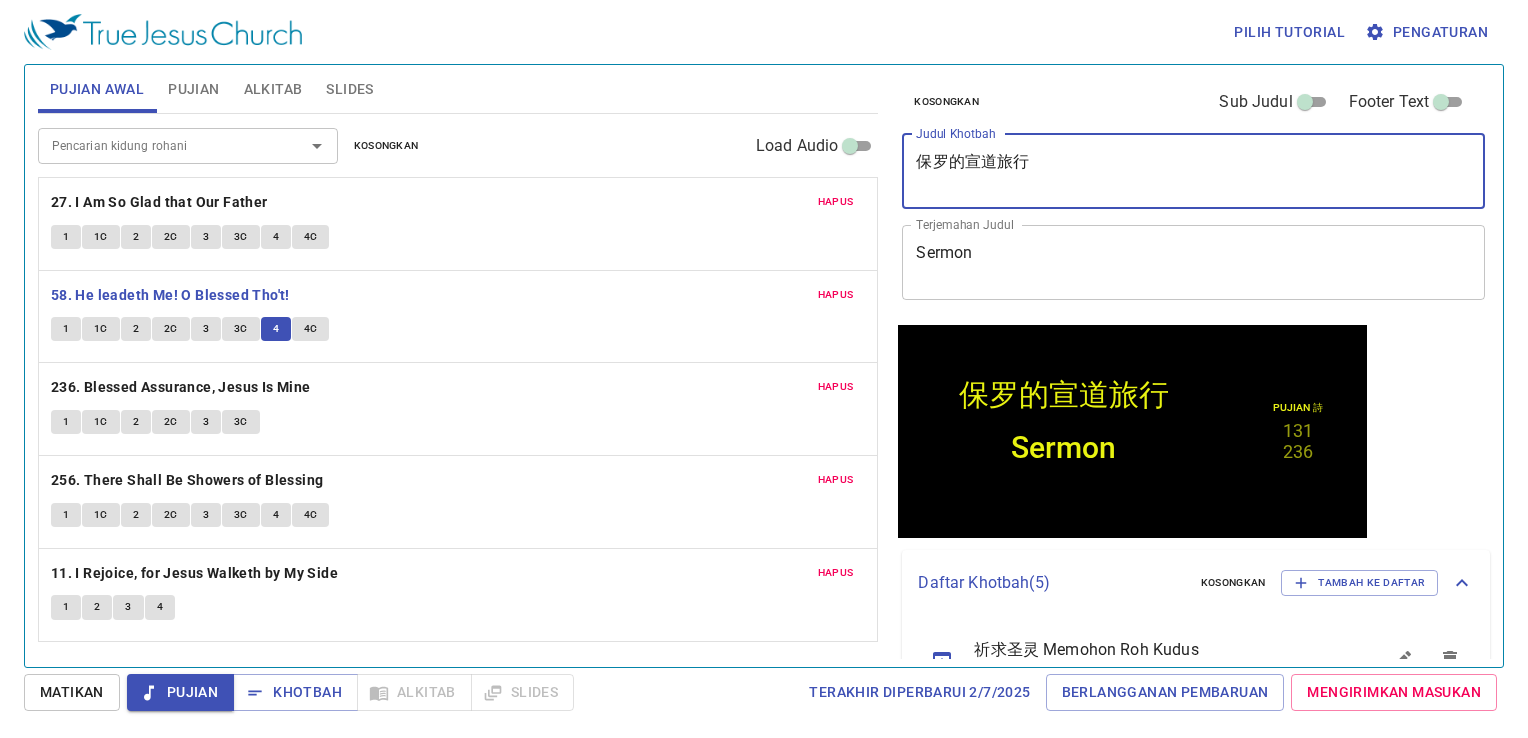 type on "保罗的宣道旅行" 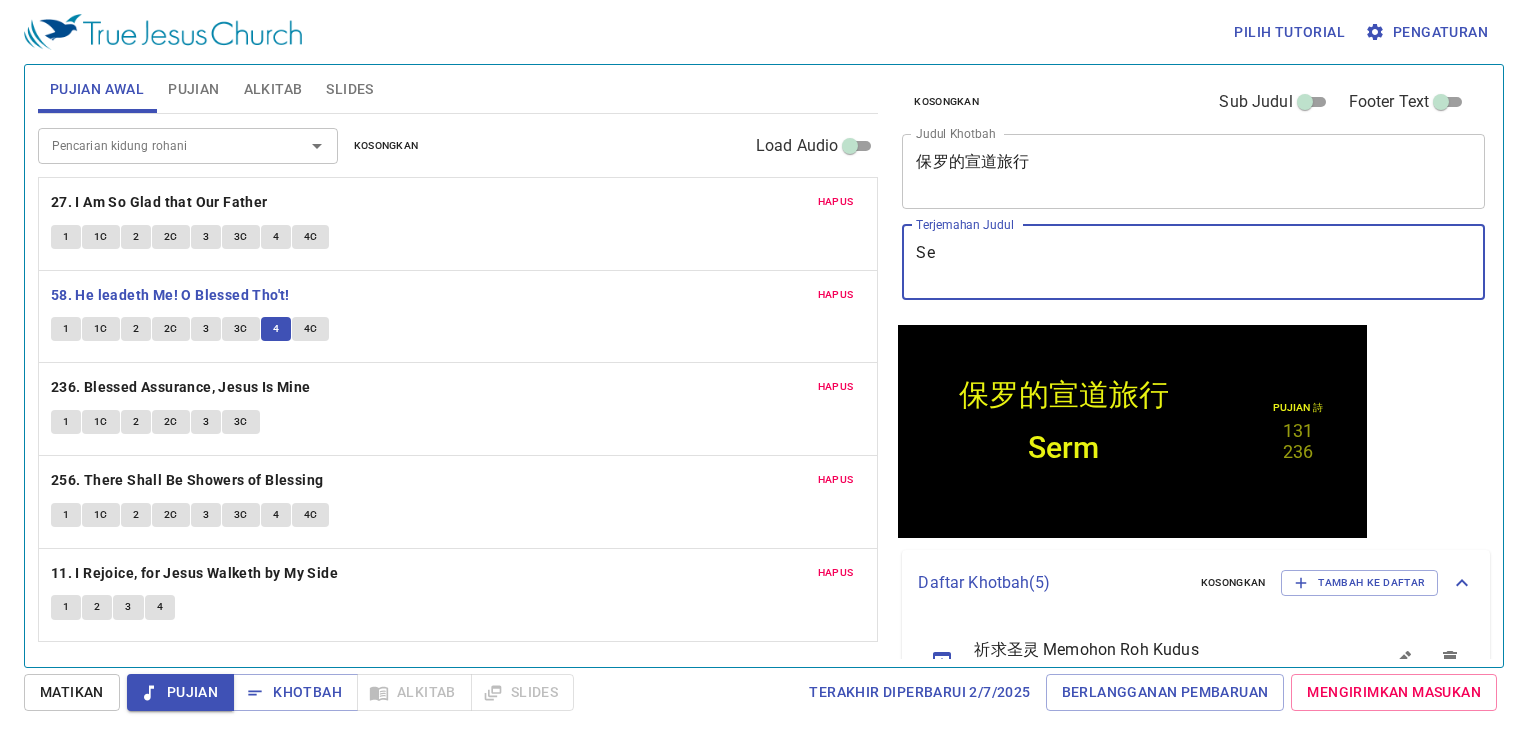 type on "S" 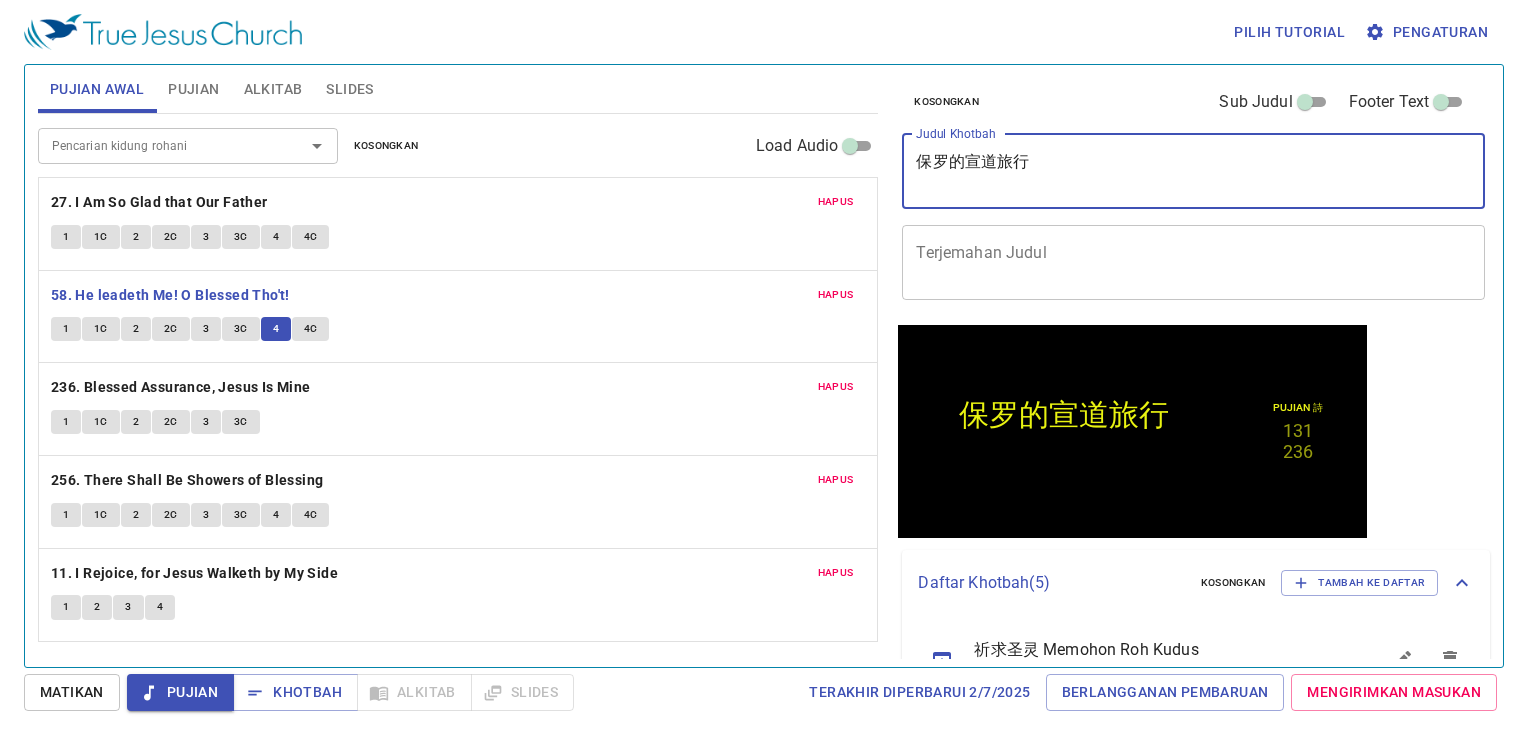 drag, startPoint x: 921, startPoint y: 156, endPoint x: 1025, endPoint y: 166, distance: 104.47966 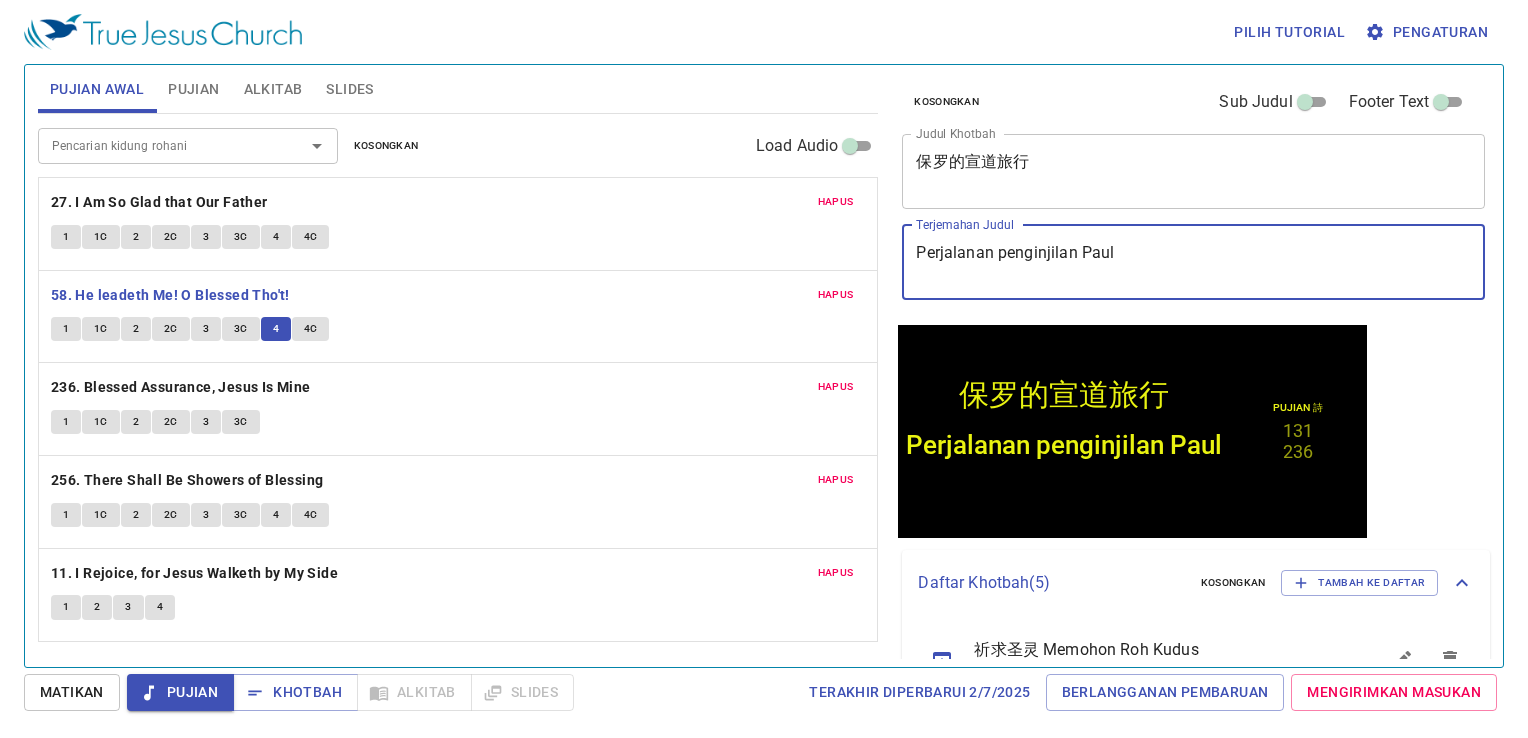click on "Perjalanan penginjilan Paul" at bounding box center (1193, 262) 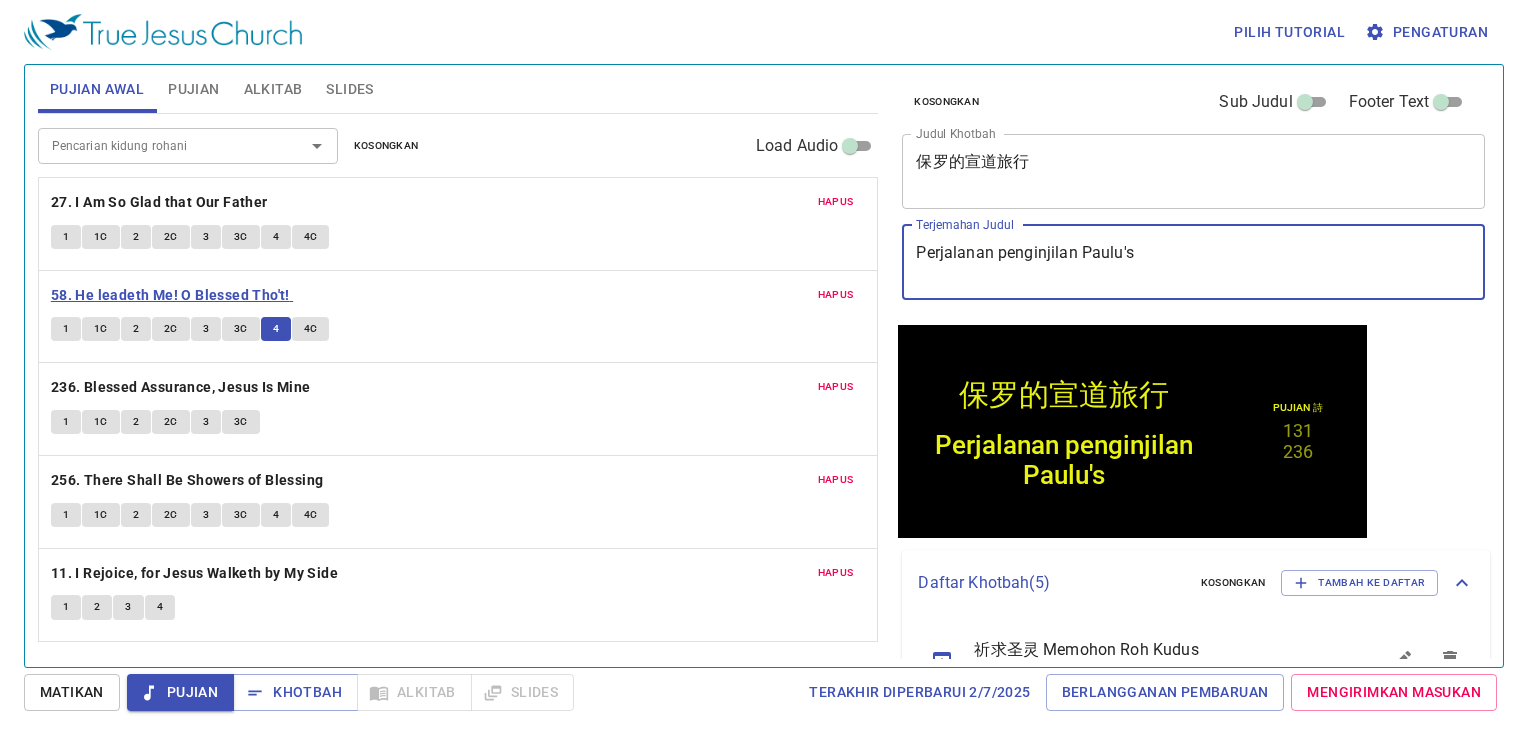 type on "Perjalanan penginjilan Paulus" 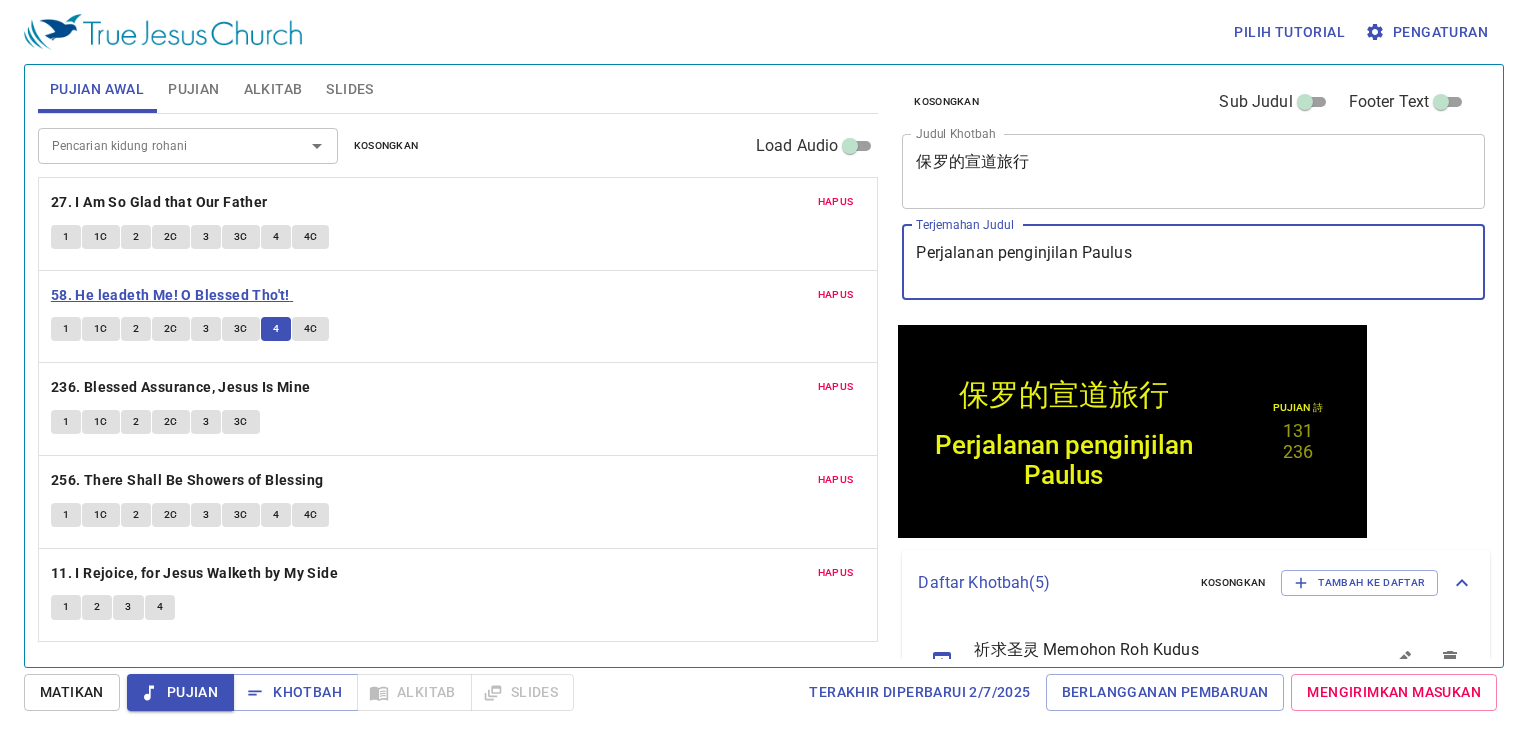 click on "58. He leadeth Me! O Blessed Tho't!" at bounding box center [170, 295] 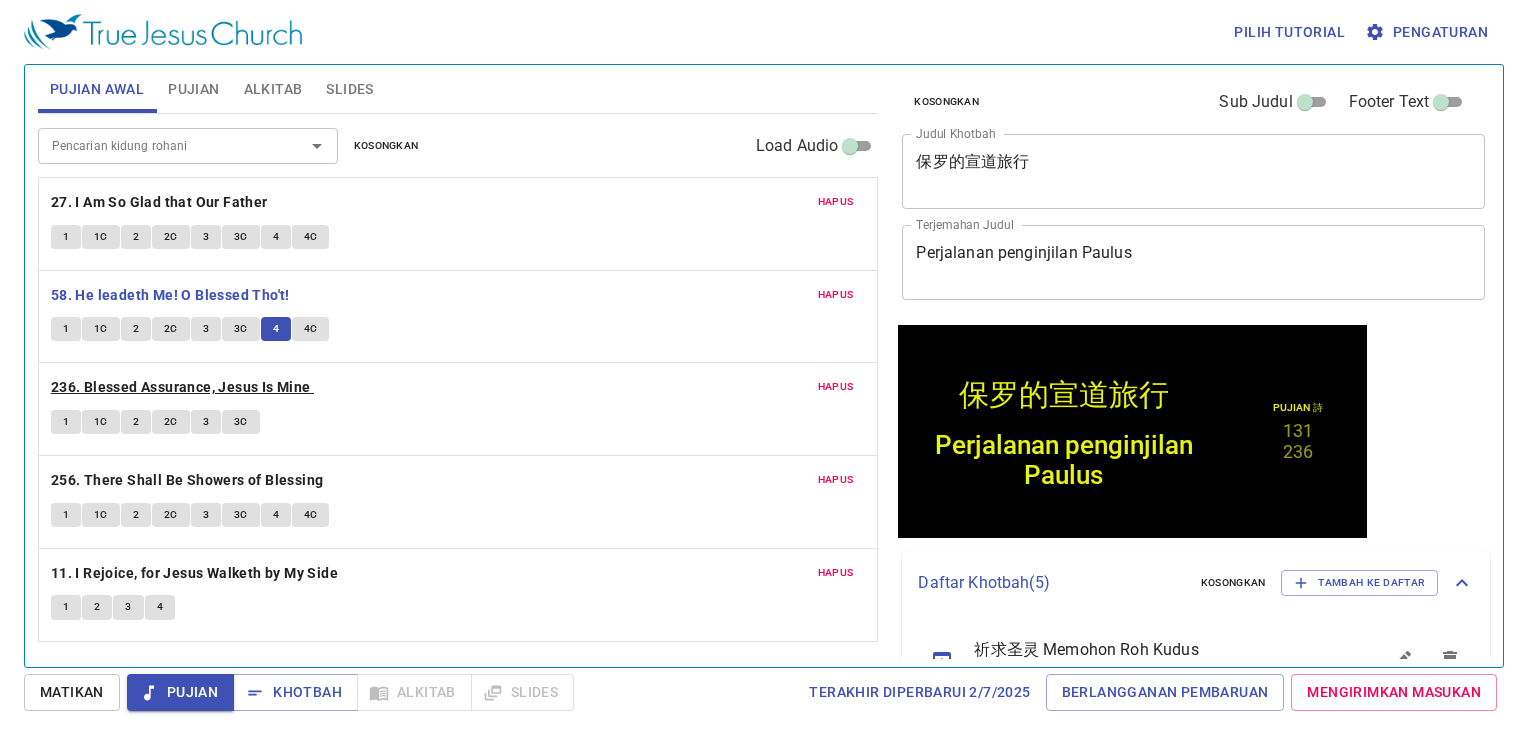 click on "236. Blessed Assurance, Jesus Is Mine" at bounding box center [181, 387] 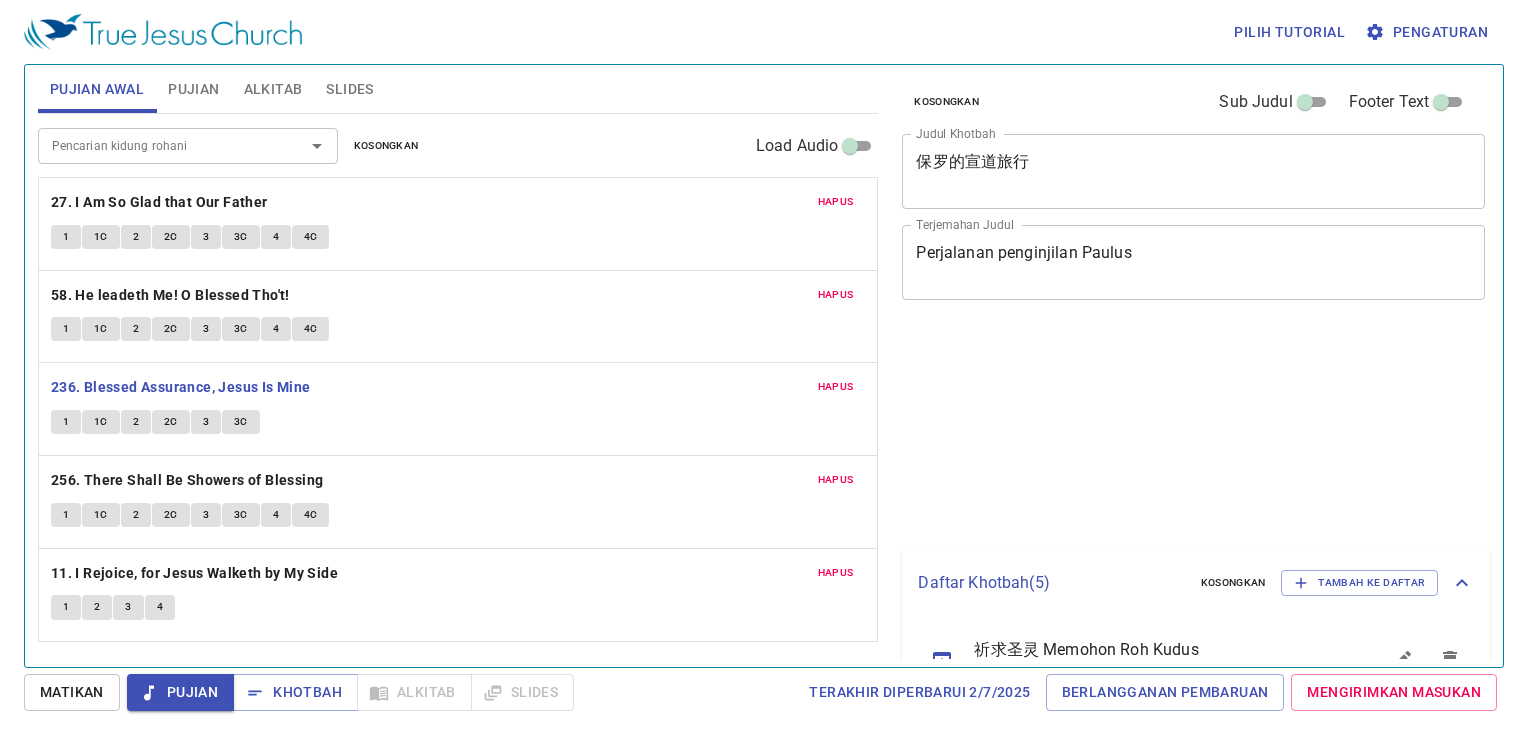 scroll, scrollTop: 0, scrollLeft: 0, axis: both 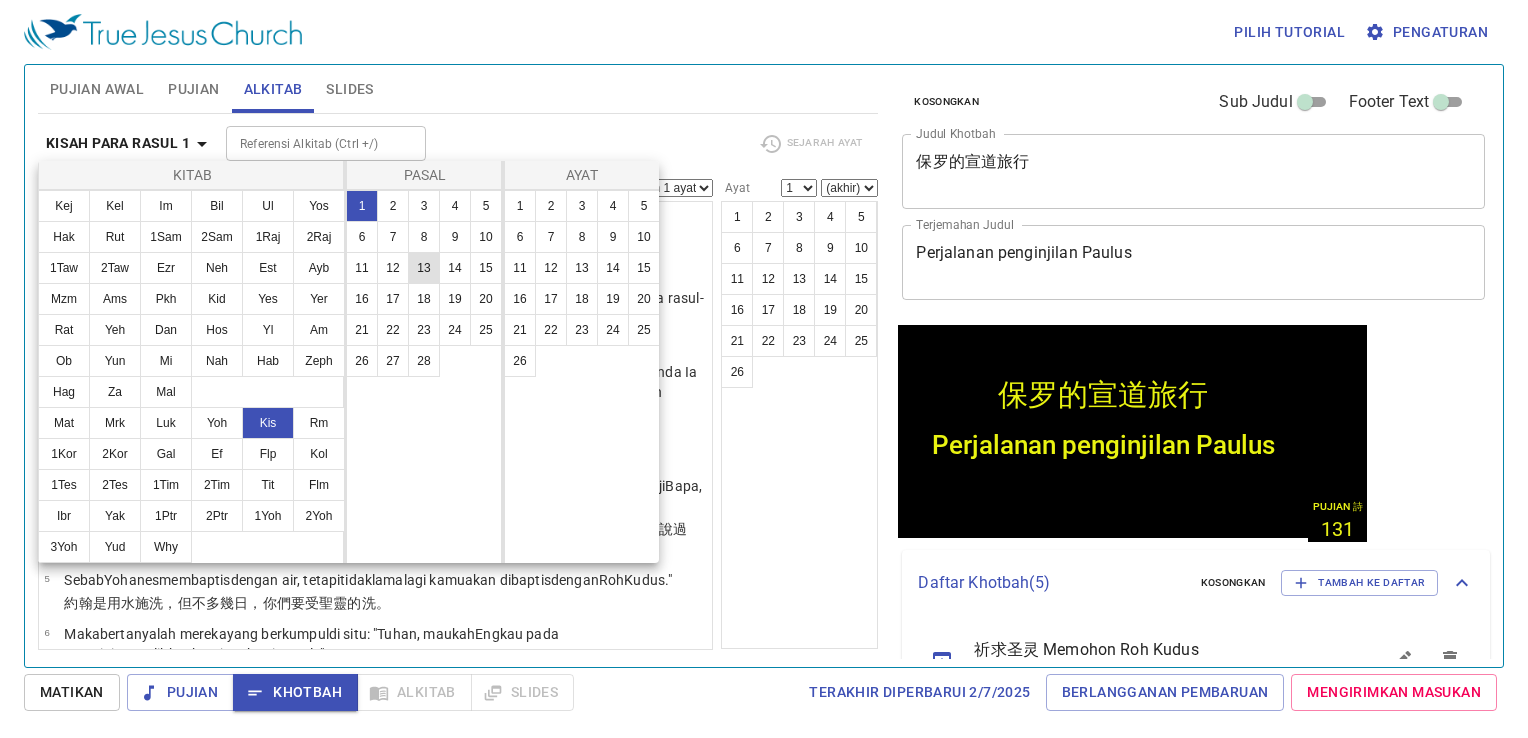 click on "13" at bounding box center (424, 268) 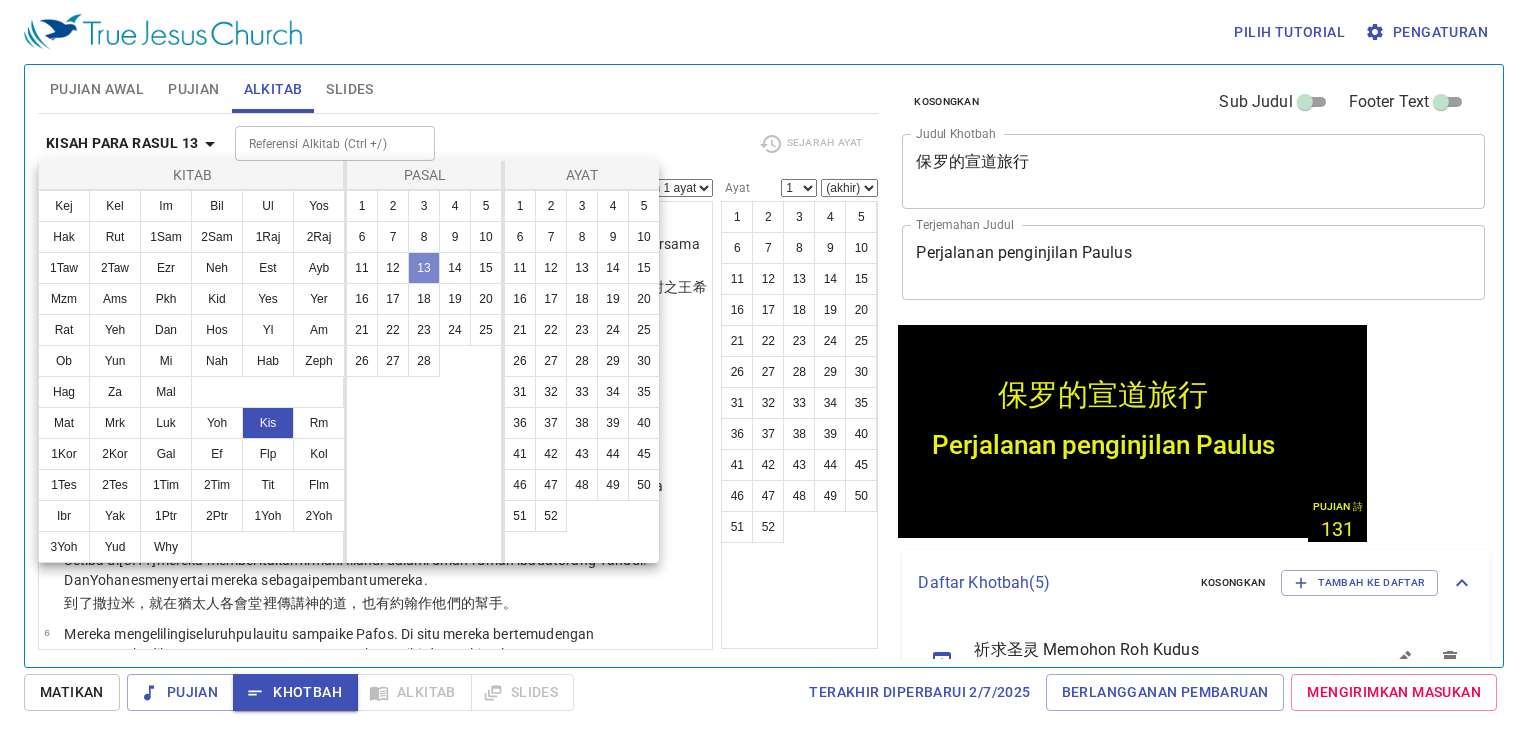 click on "13" at bounding box center [424, 268] 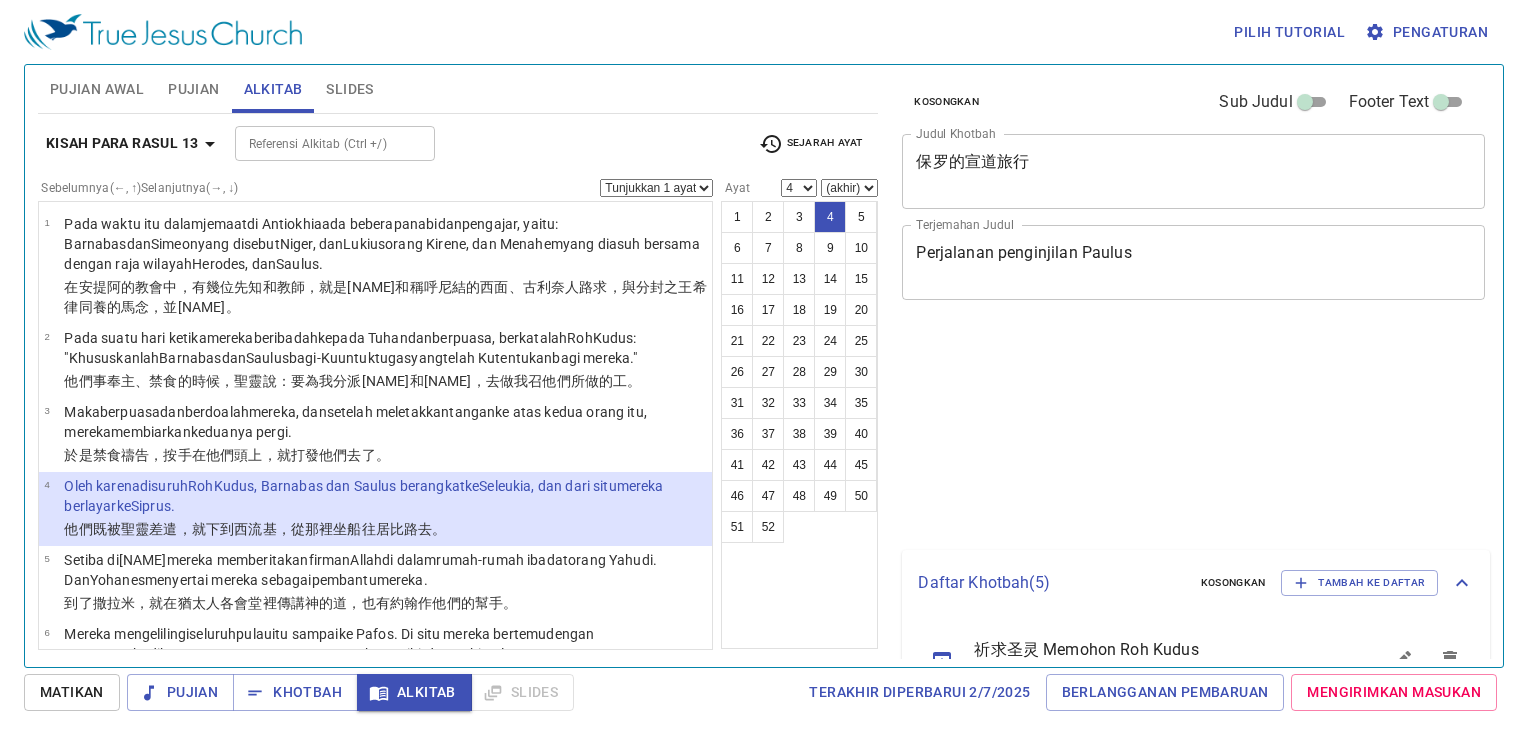 select on "4" 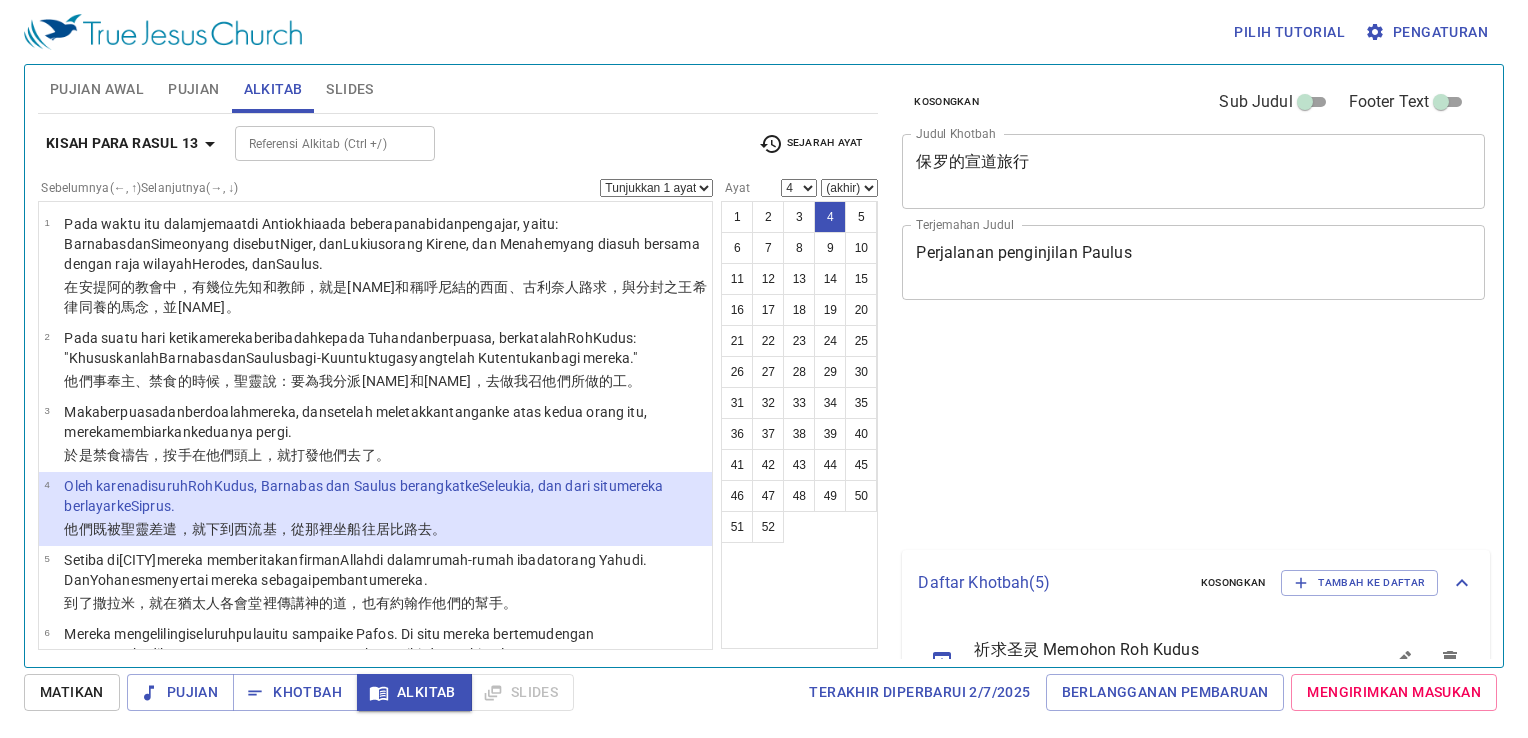 select on "4" 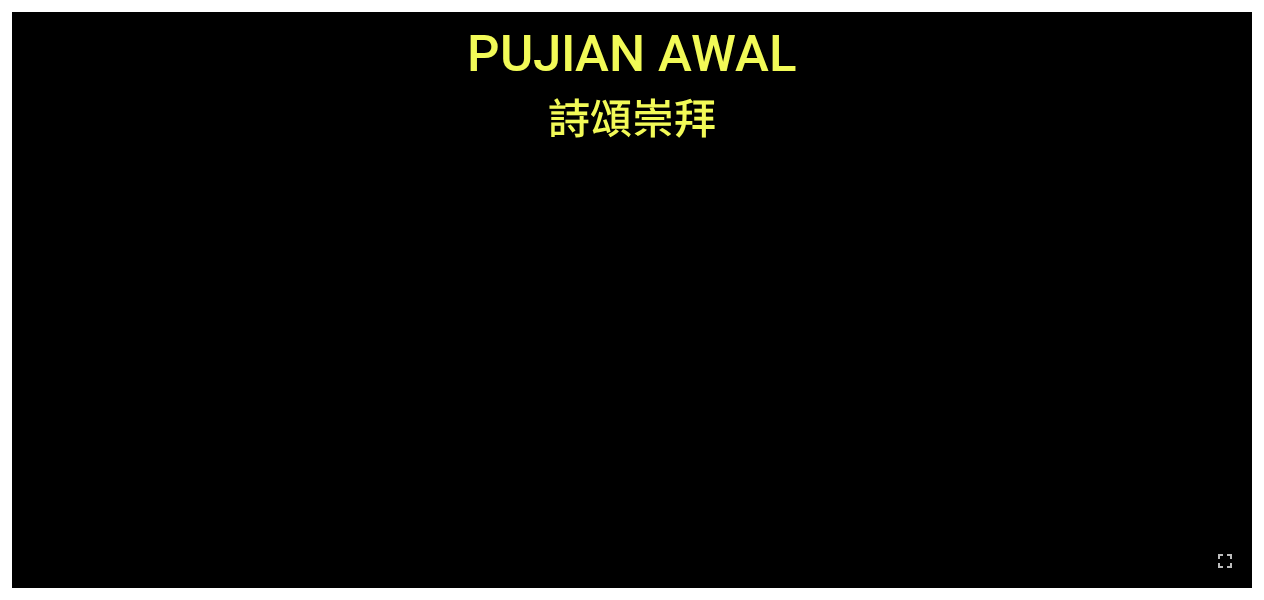 scroll, scrollTop: 0, scrollLeft: 0, axis: both 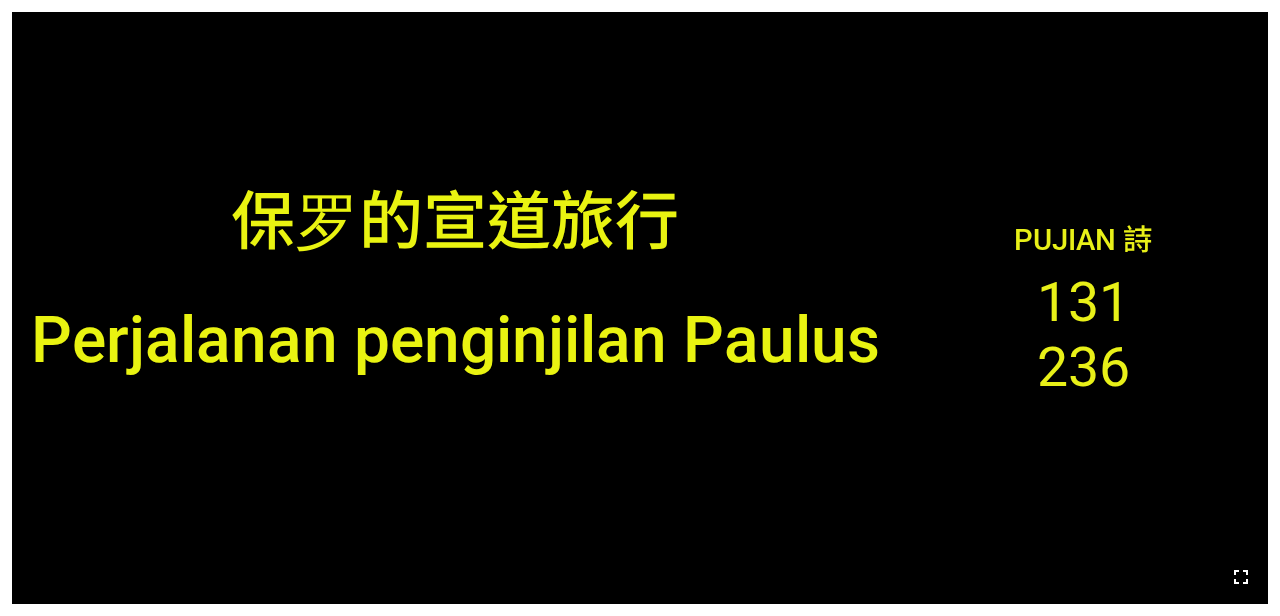 click at bounding box center (640, 576) 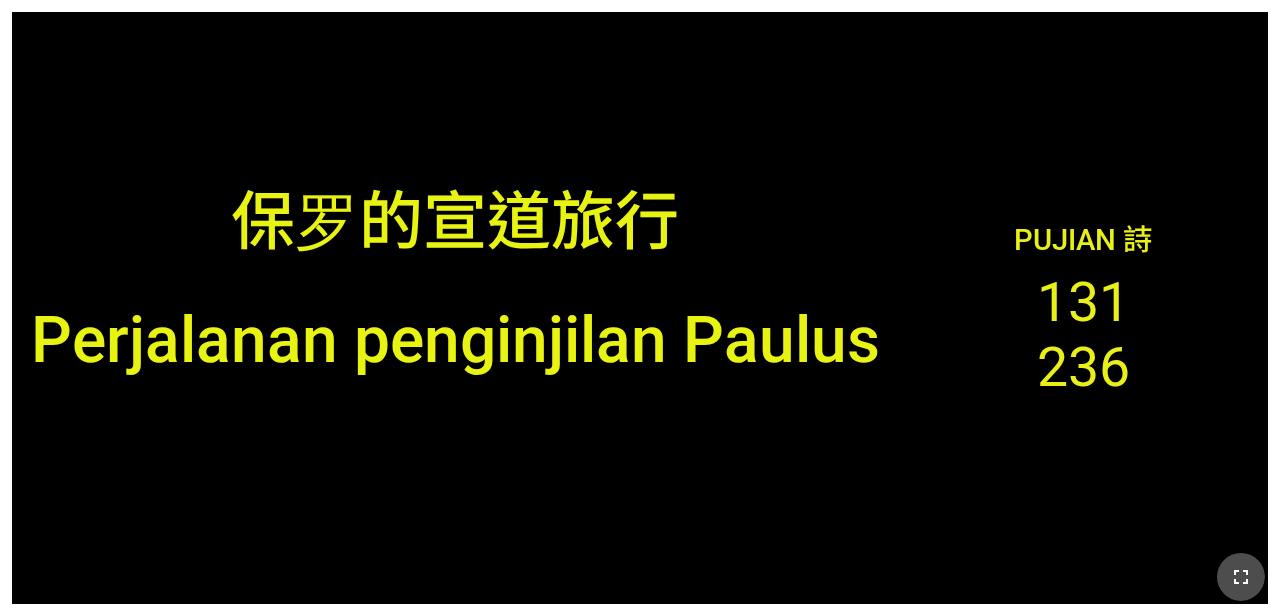 click 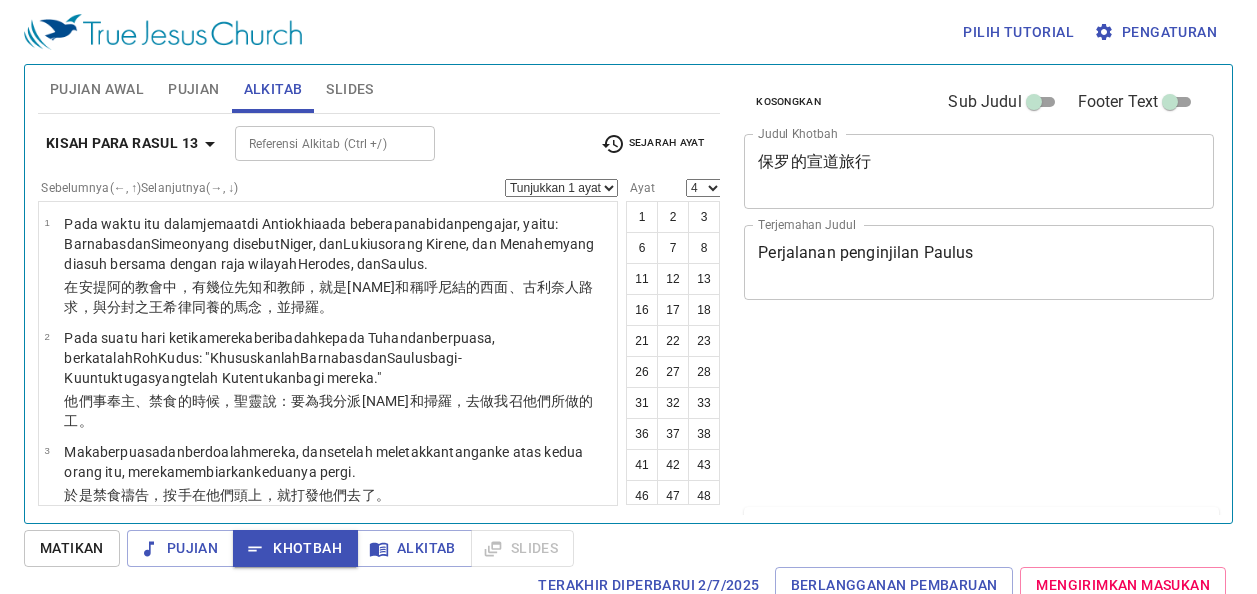 select on "4" 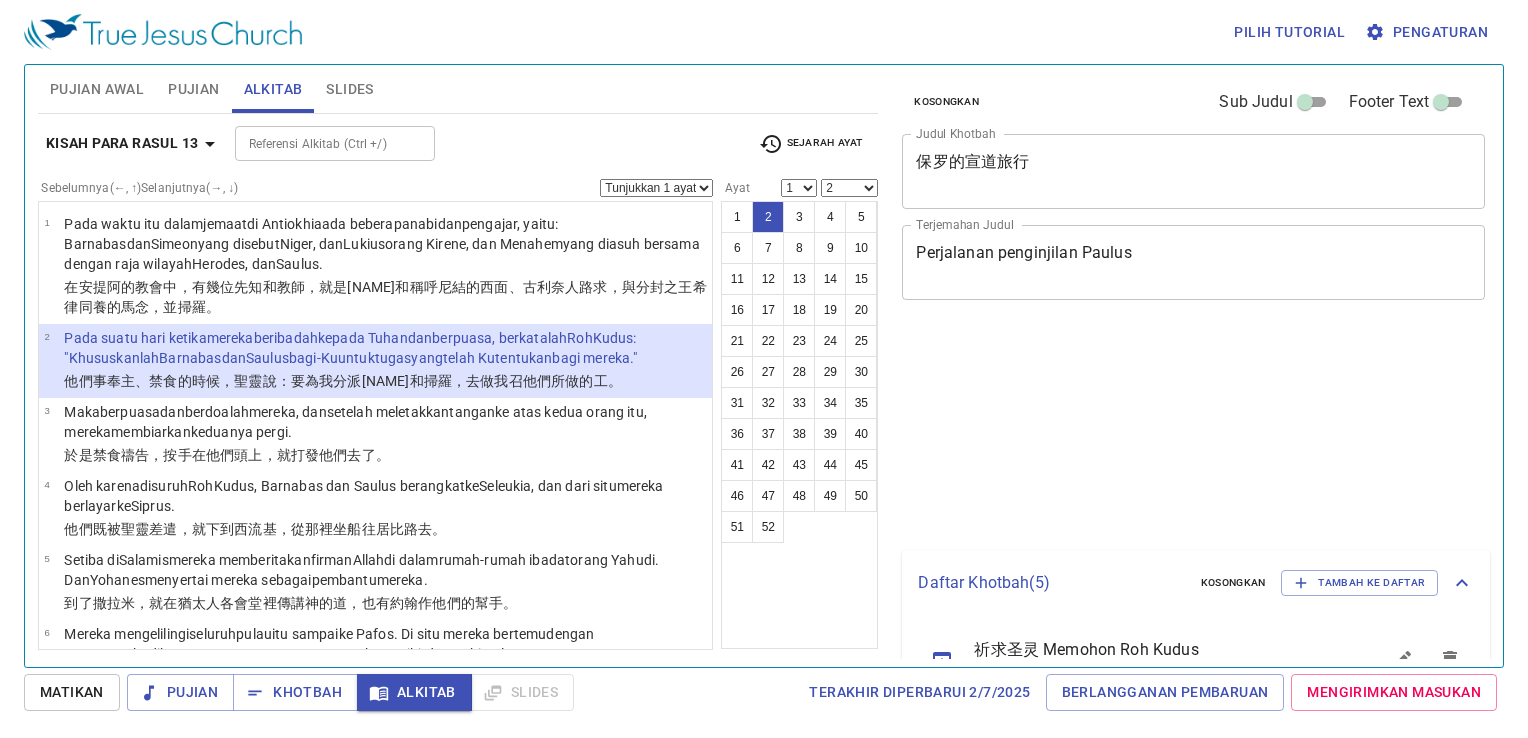 select on "2" 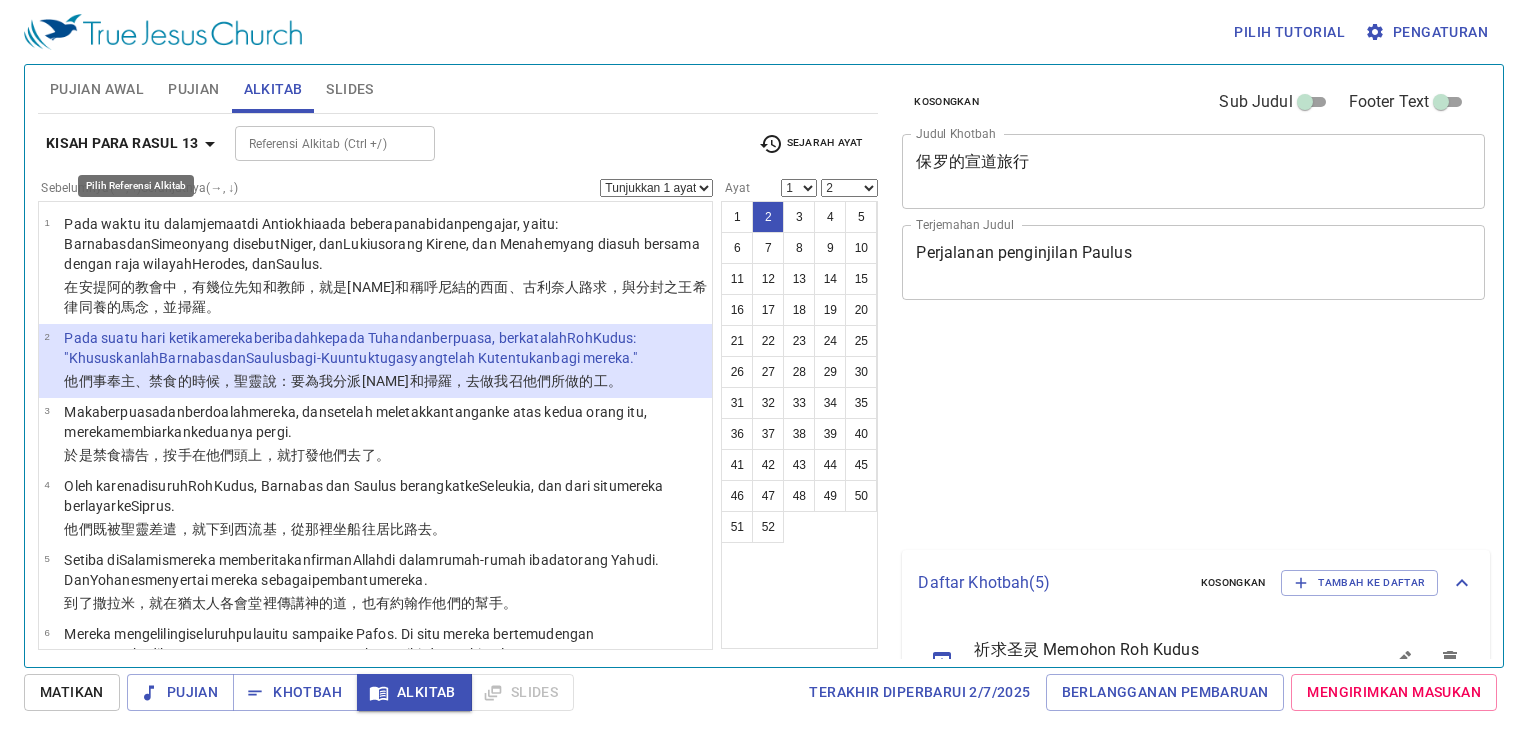 select on "2" 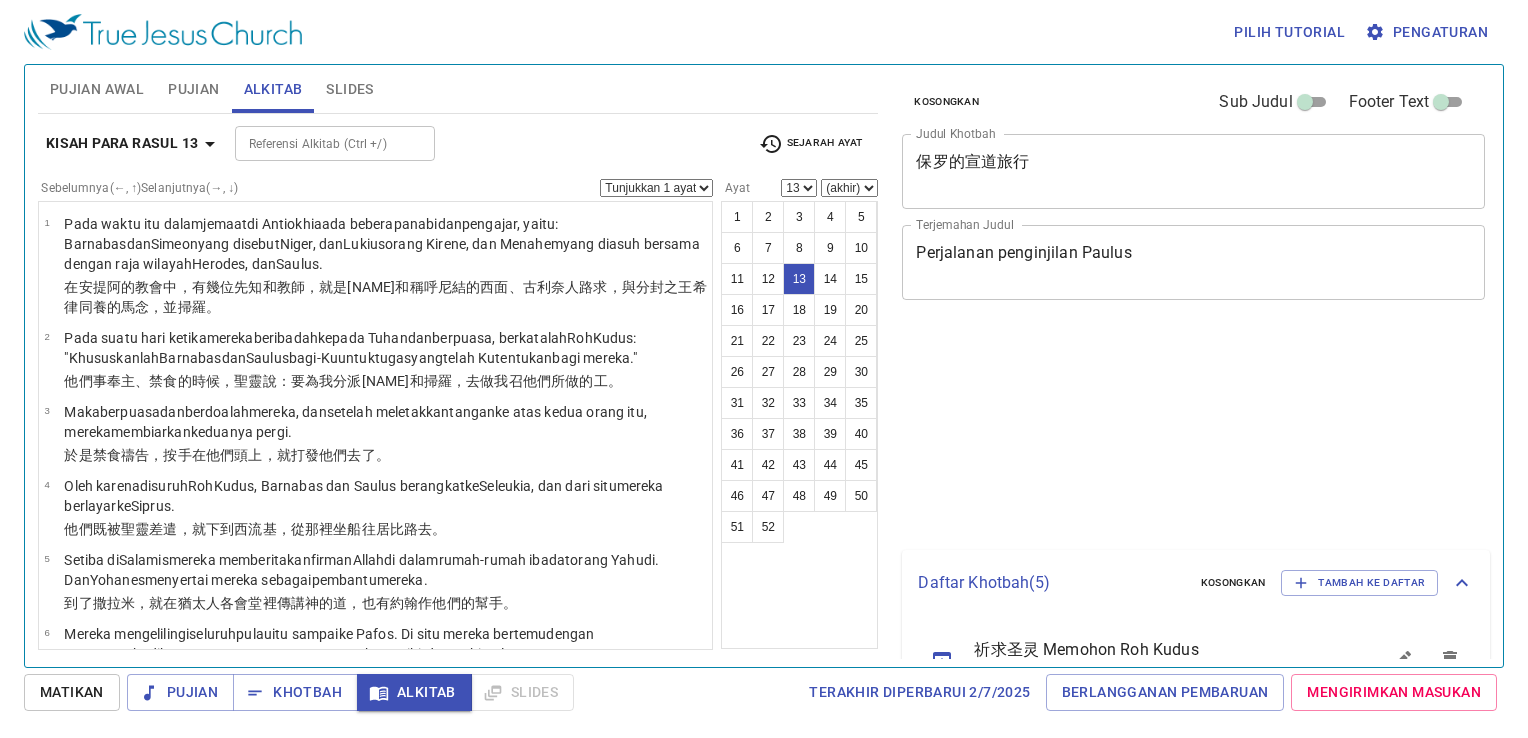 select on "13" 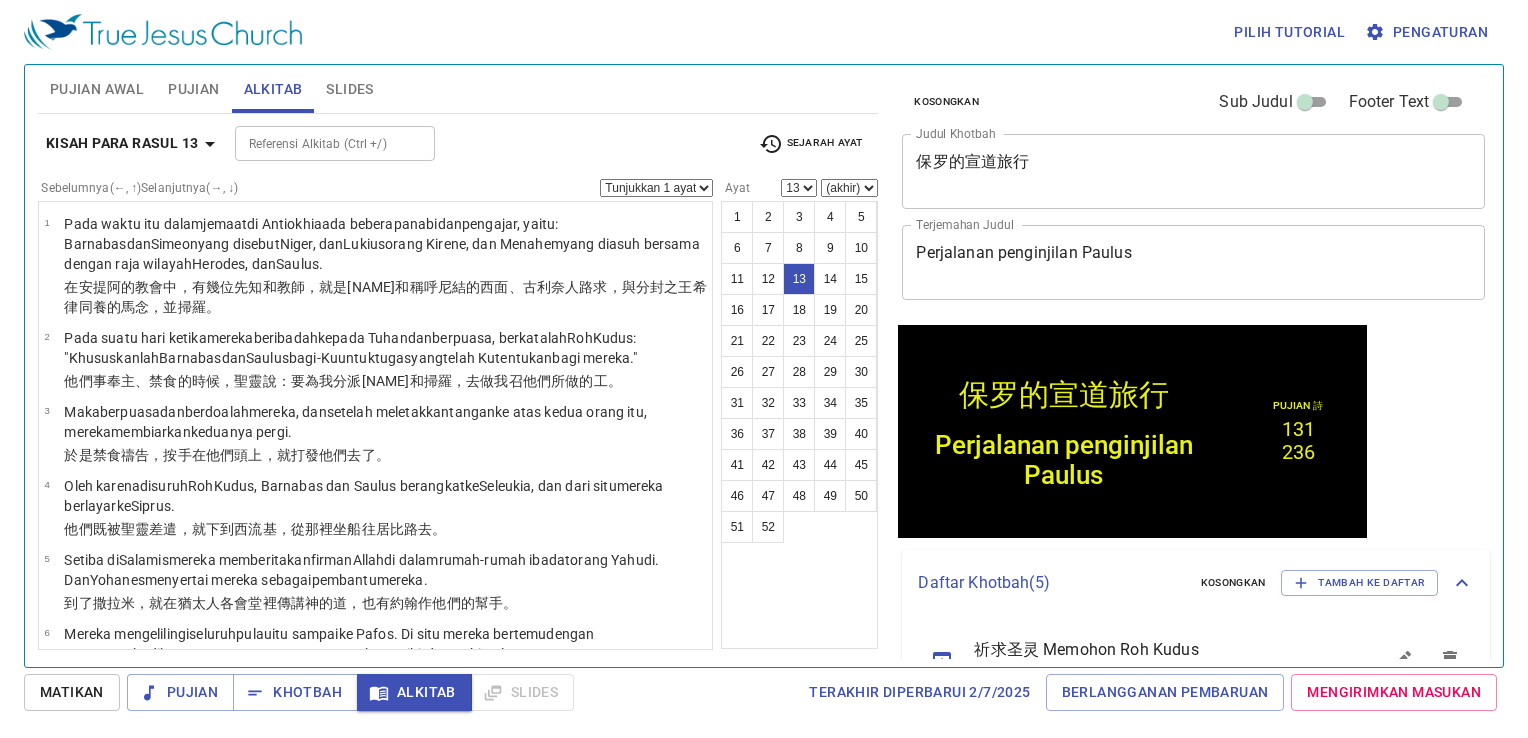 scroll, scrollTop: 769, scrollLeft: 0, axis: vertical 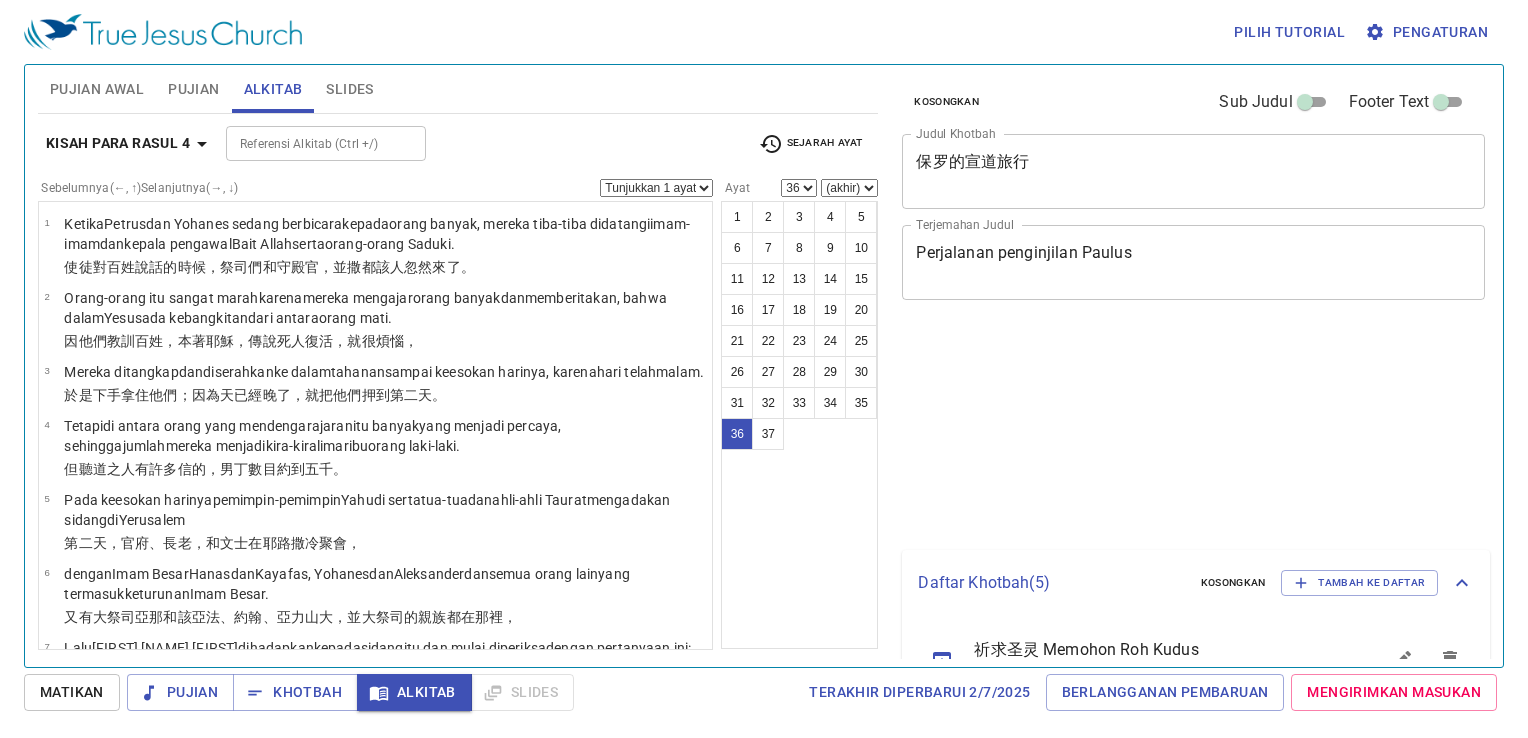 select on "36" 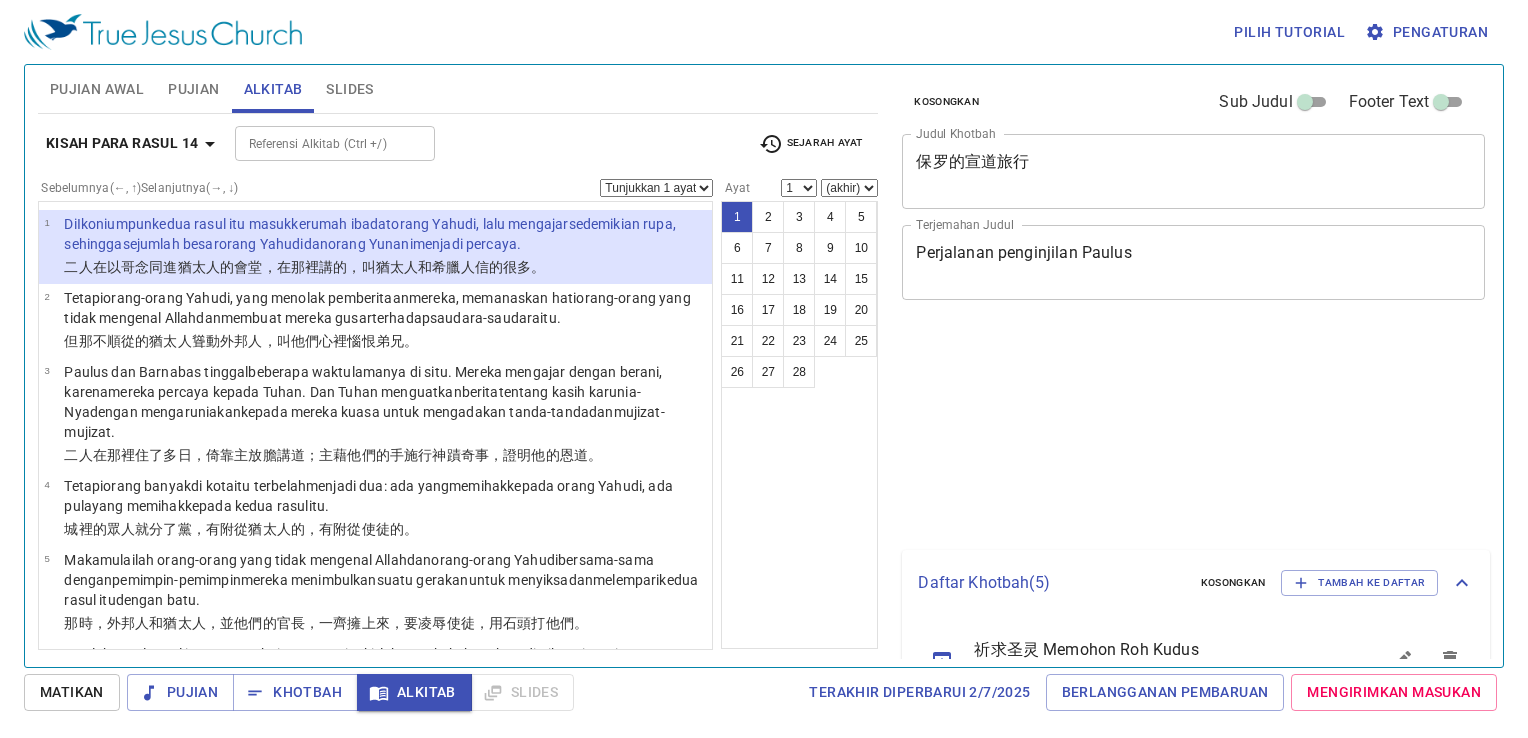 scroll, scrollTop: 0, scrollLeft: 0, axis: both 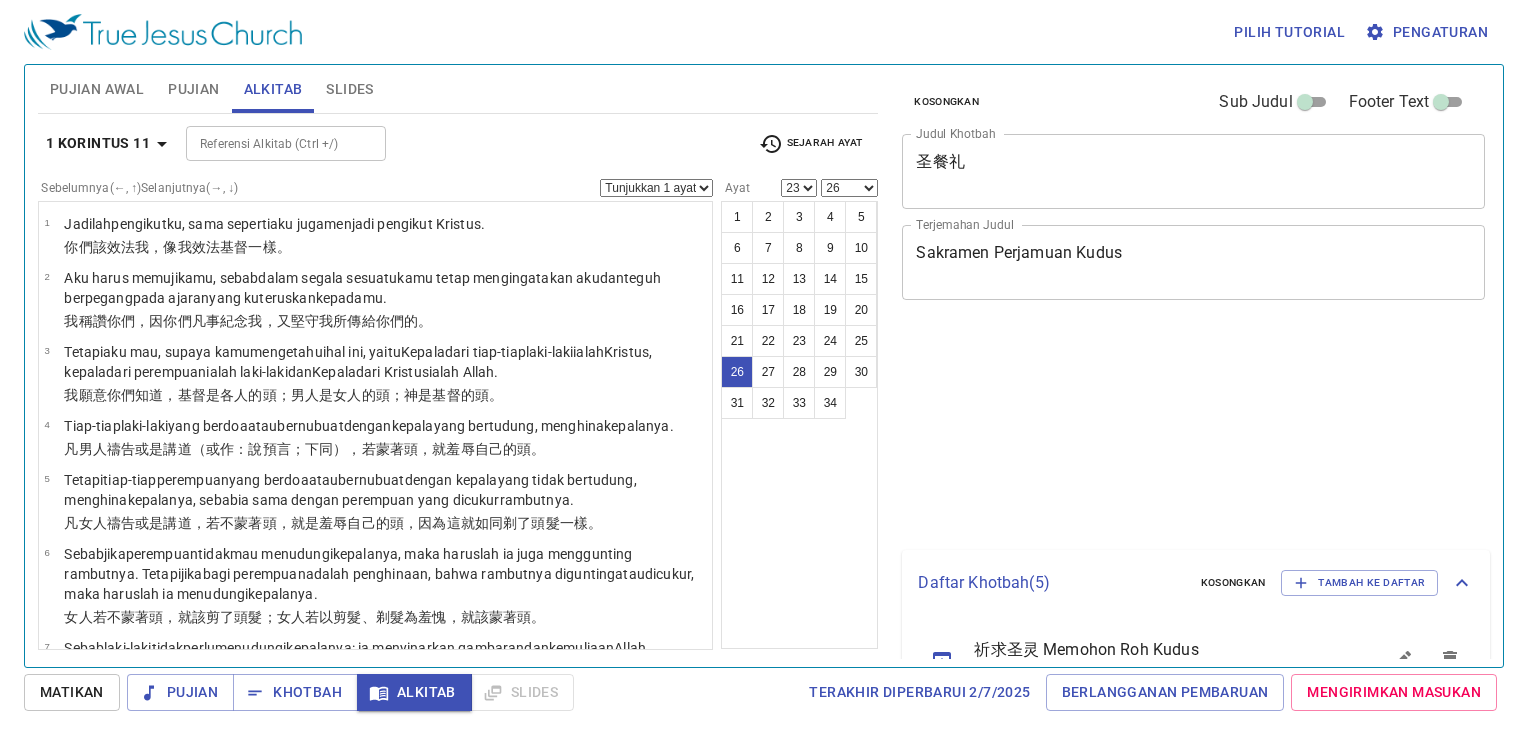 select on "23" 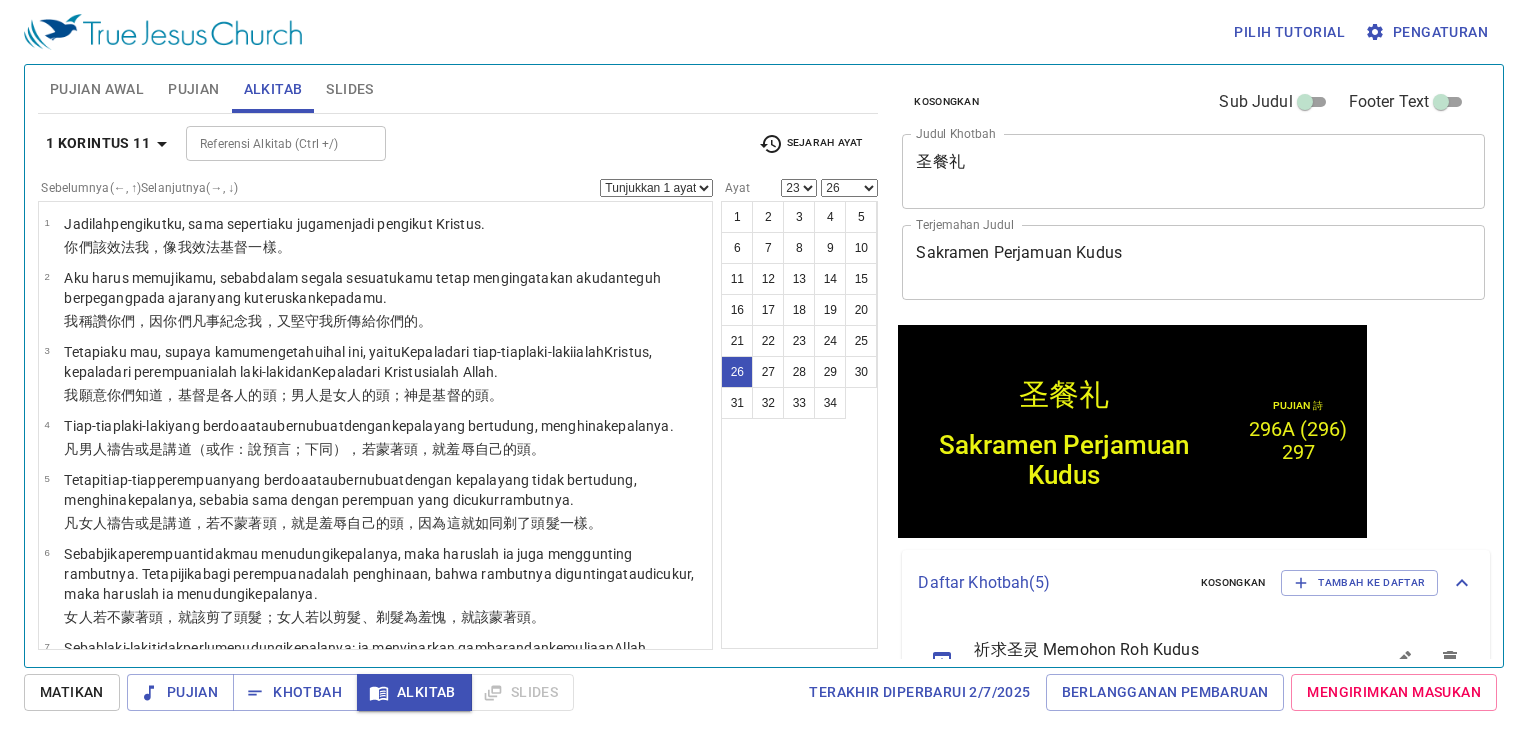scroll, scrollTop: 1597, scrollLeft: 0, axis: vertical 